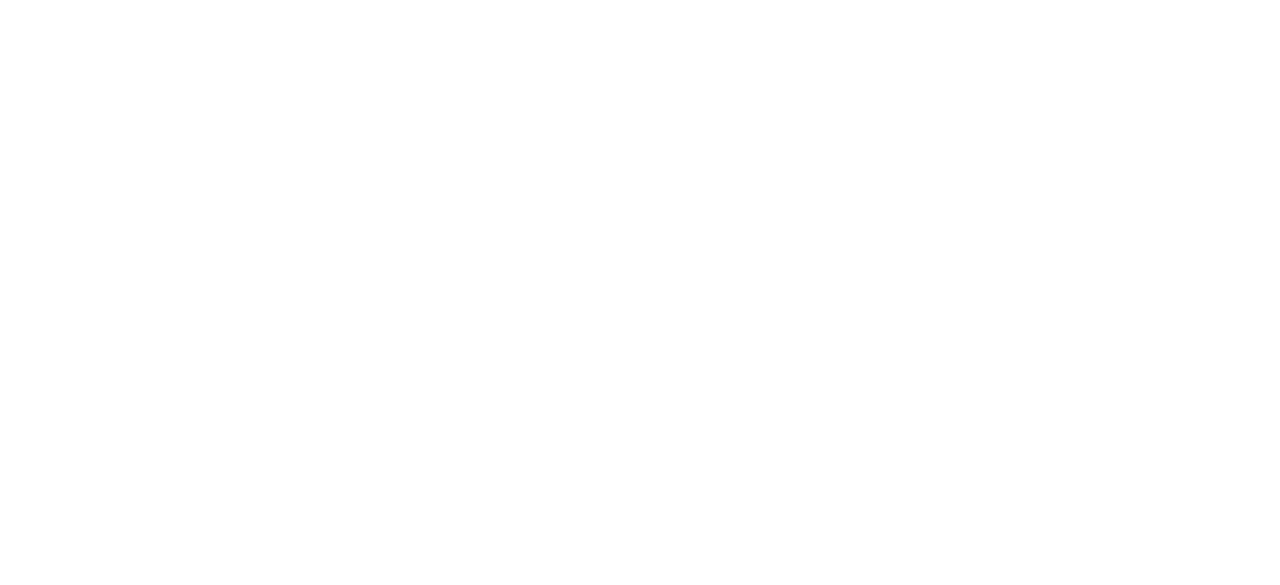 scroll, scrollTop: 0, scrollLeft: 0, axis: both 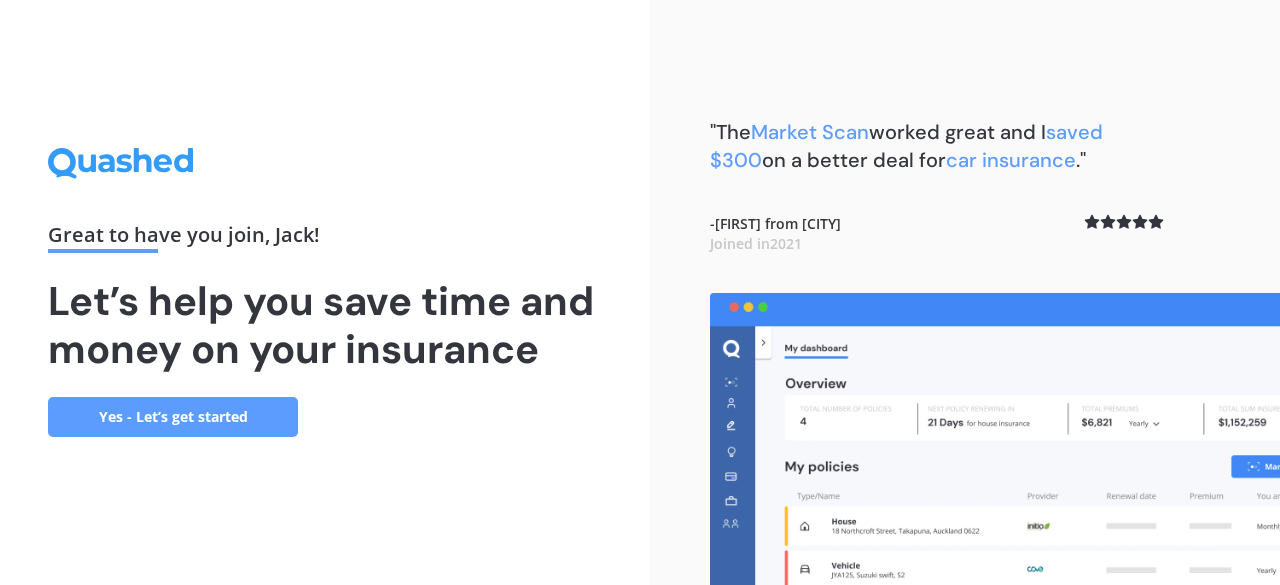 click on "Yes - Let’s get started" at bounding box center (173, 417) 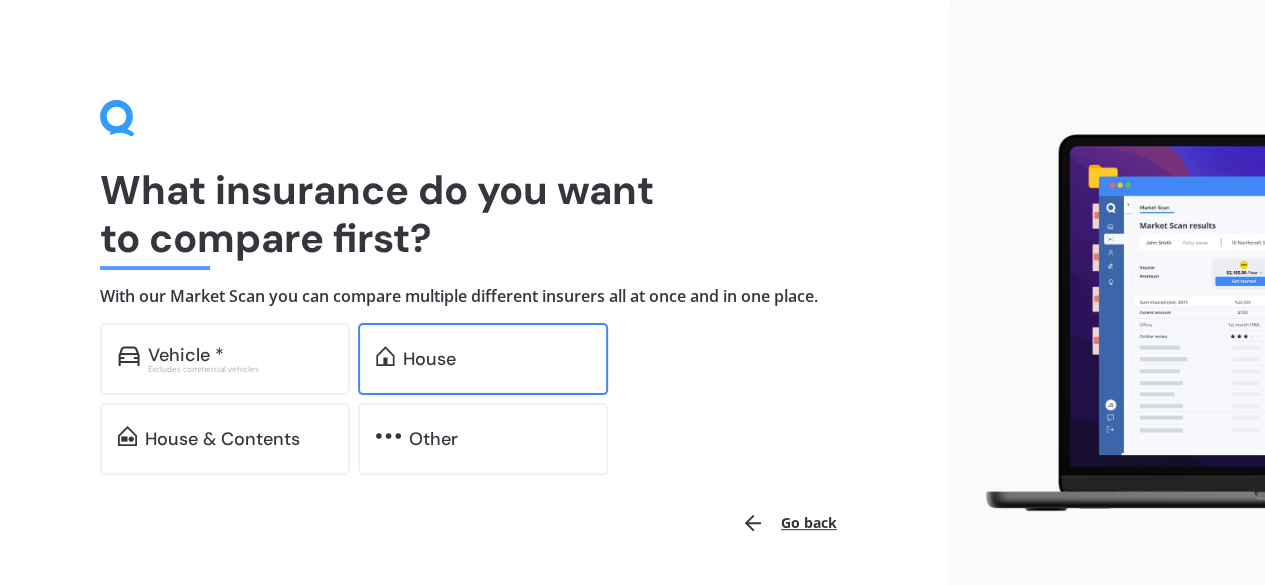 click on "House" at bounding box center (483, 359) 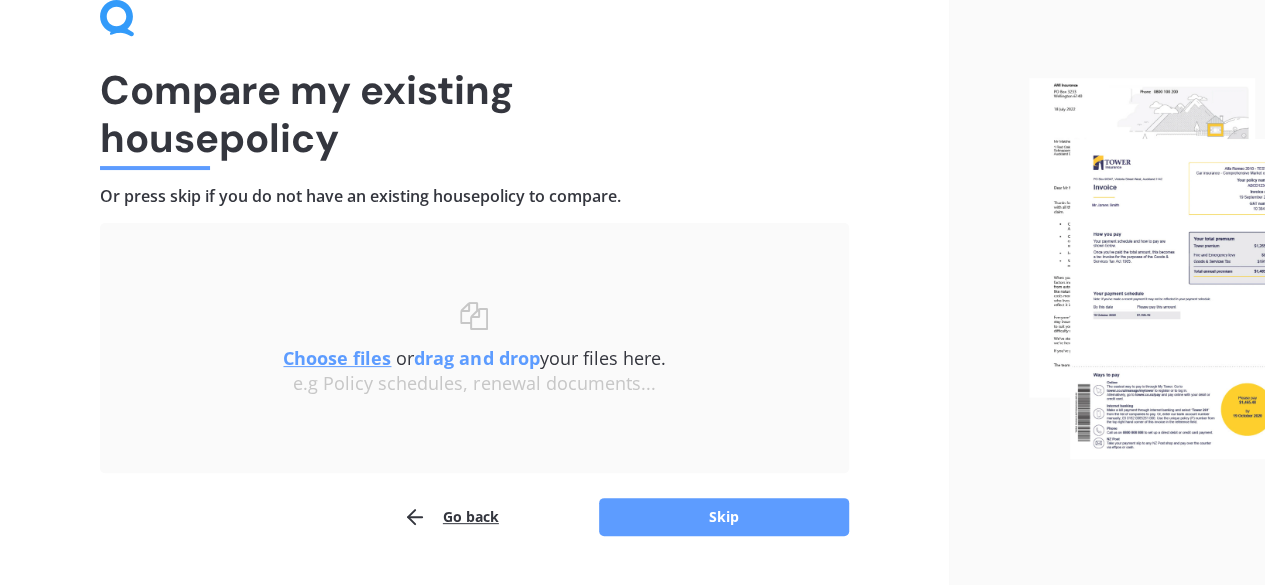 scroll, scrollTop: 151, scrollLeft: 0, axis: vertical 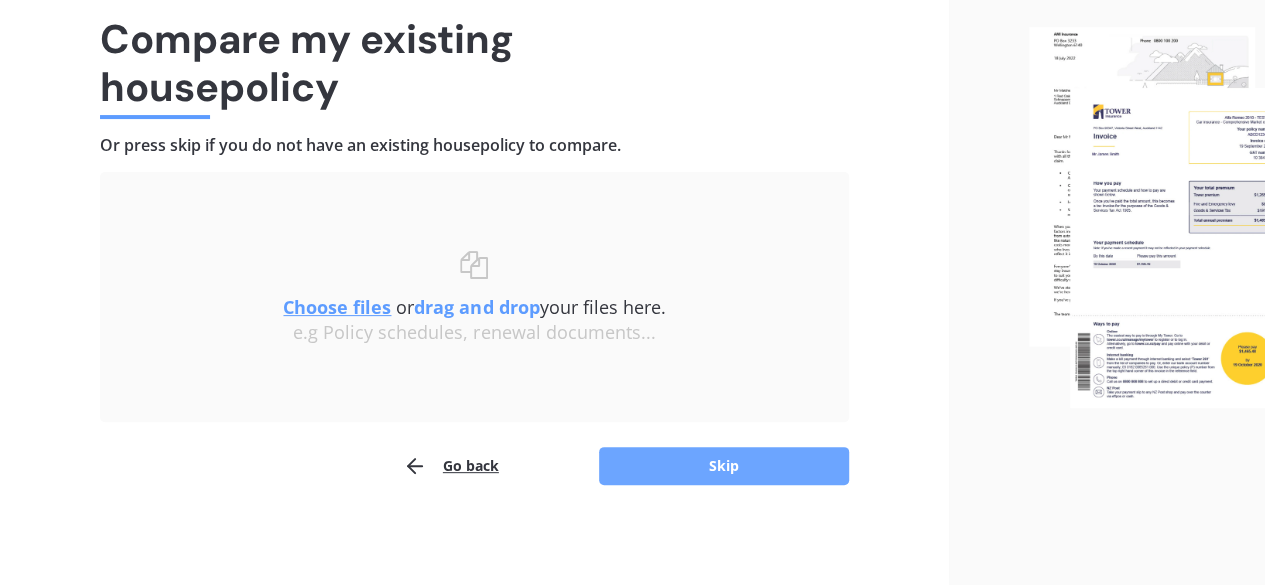click on "Skip" at bounding box center [724, 466] 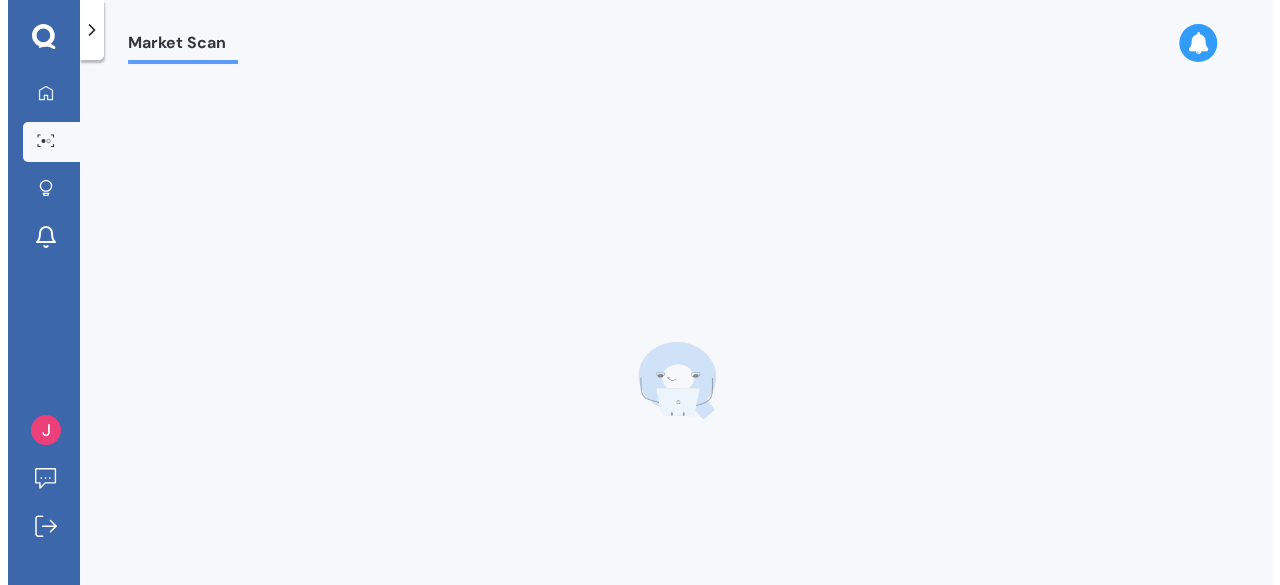 scroll, scrollTop: 0, scrollLeft: 0, axis: both 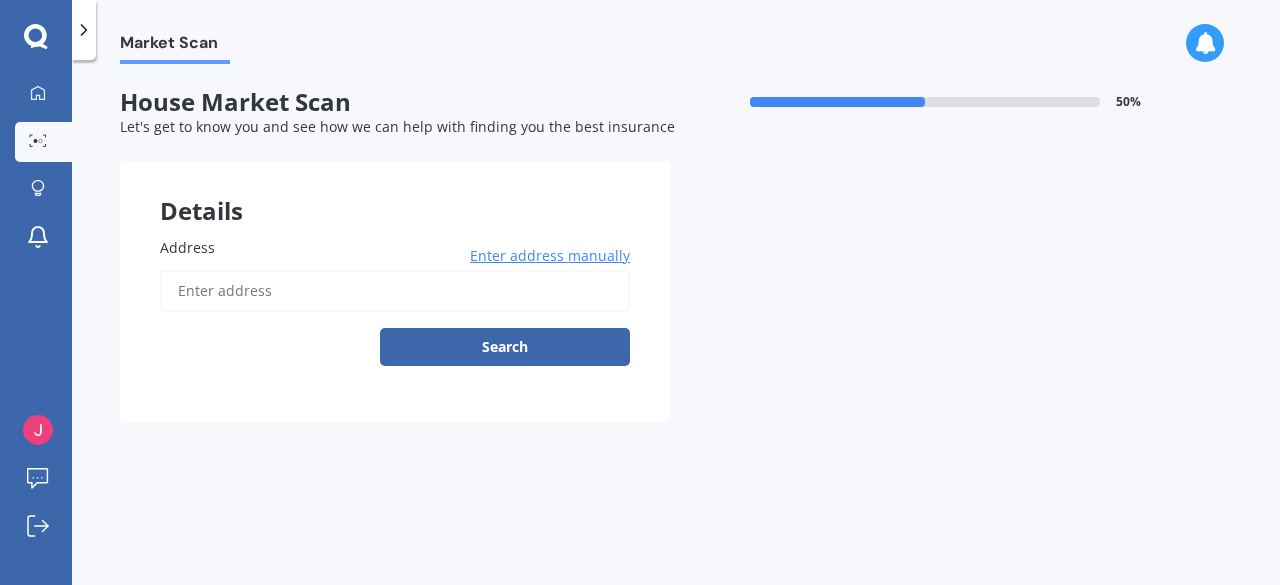 click on "Enter address manually Search" at bounding box center [395, 301] 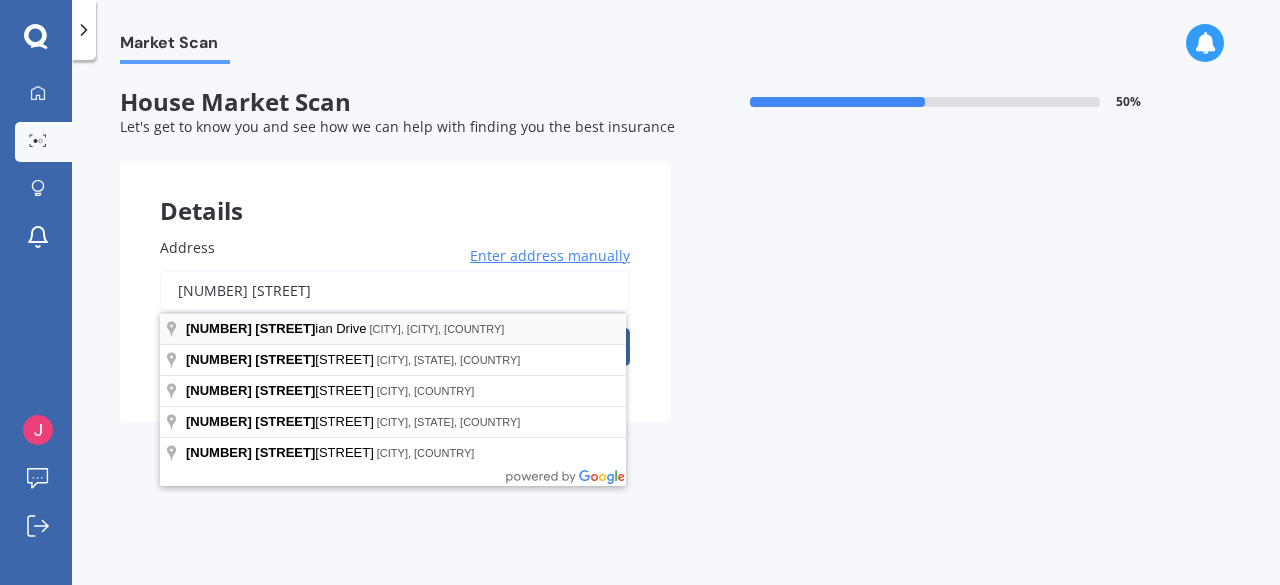 type on "[NUMBER] [STREET]" 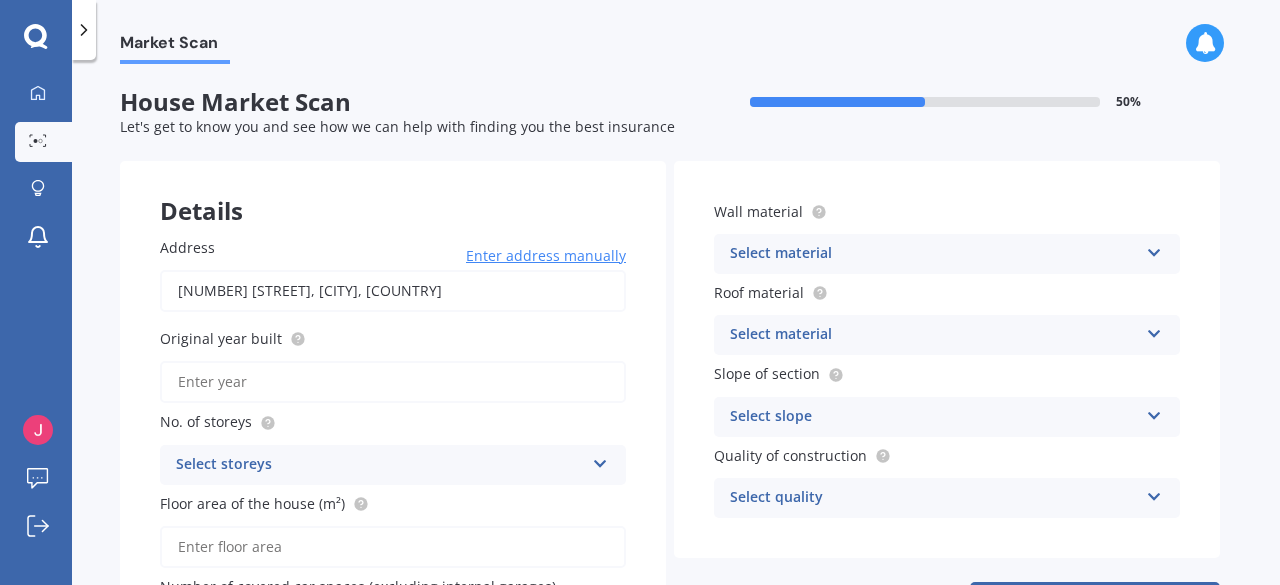 click on "Original year built" at bounding box center (393, 382) 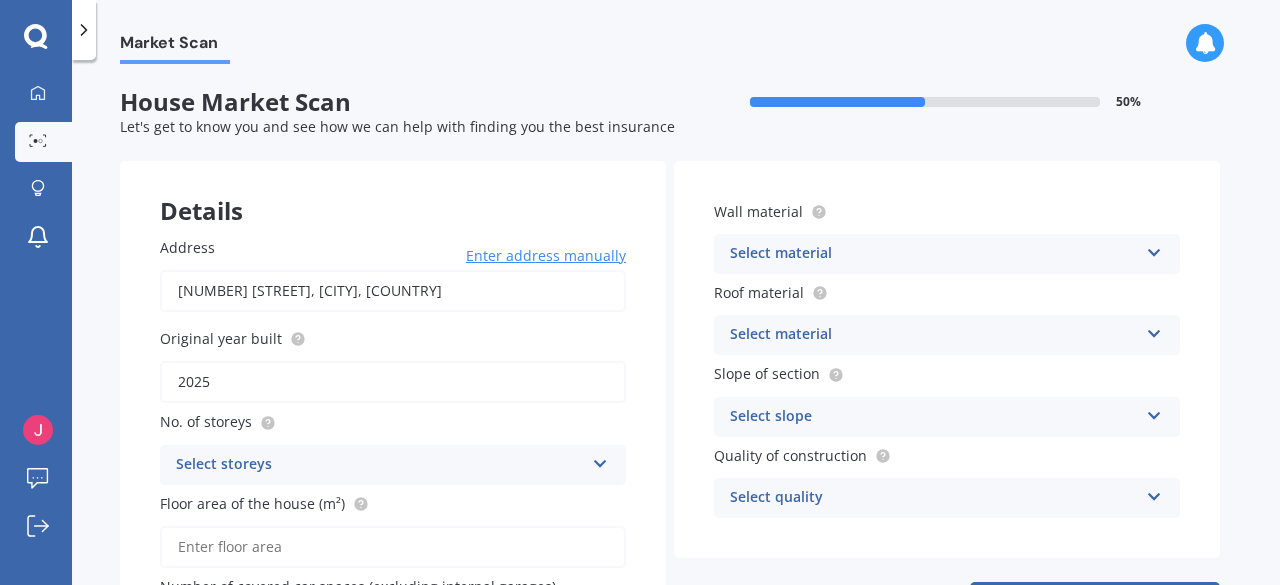type on "2025" 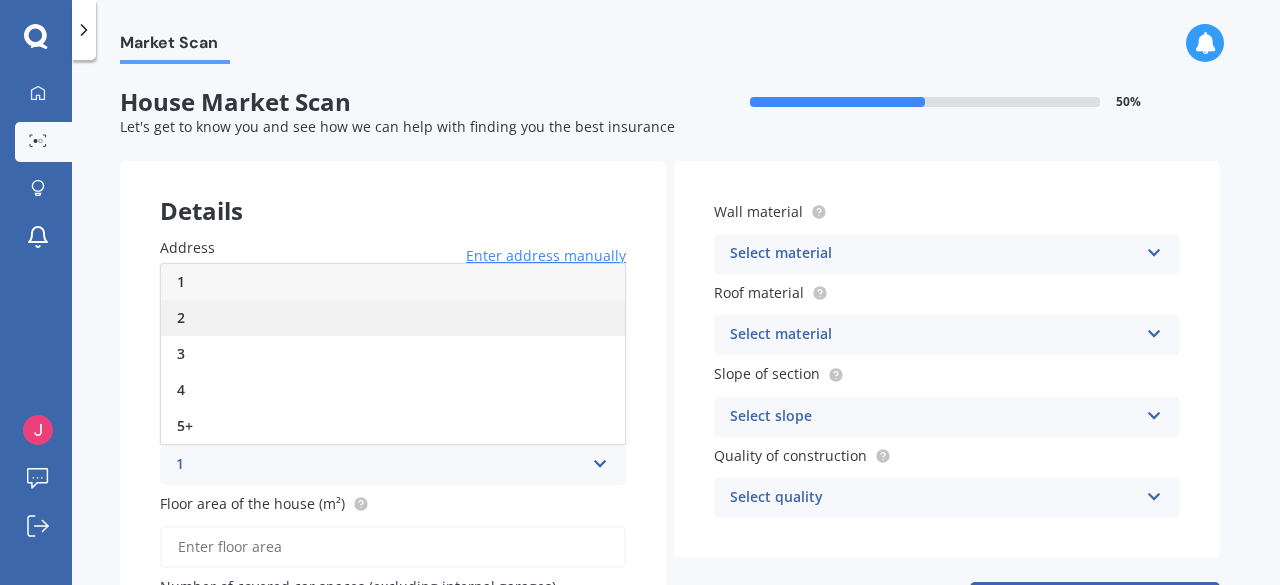click on "2" at bounding box center (393, 318) 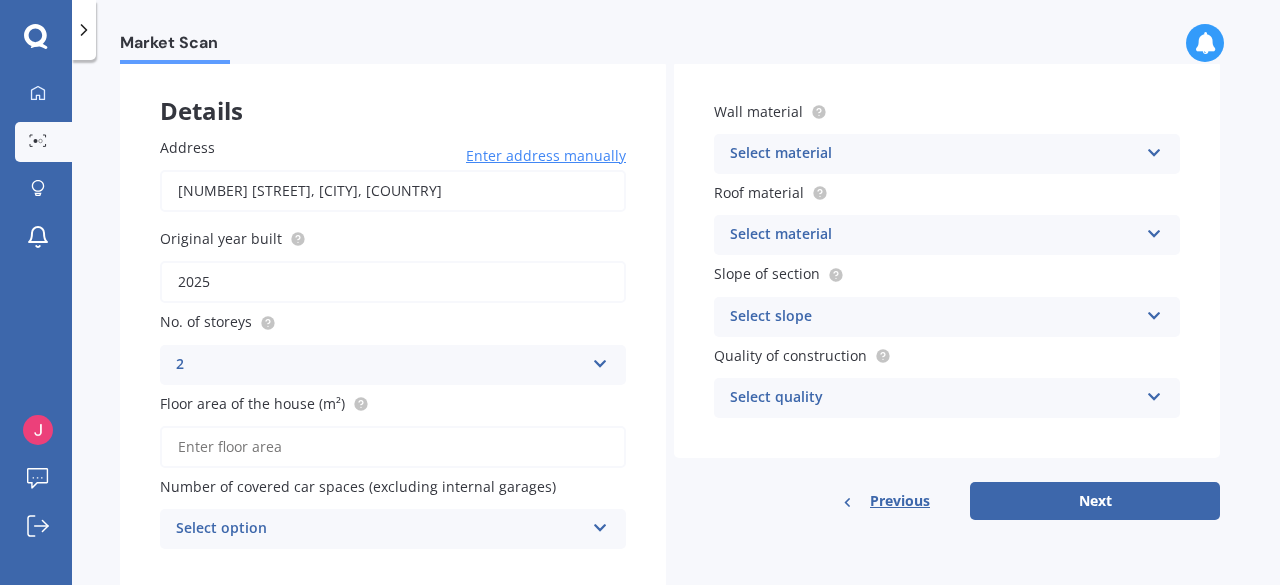 scroll, scrollTop: 157, scrollLeft: 0, axis: vertical 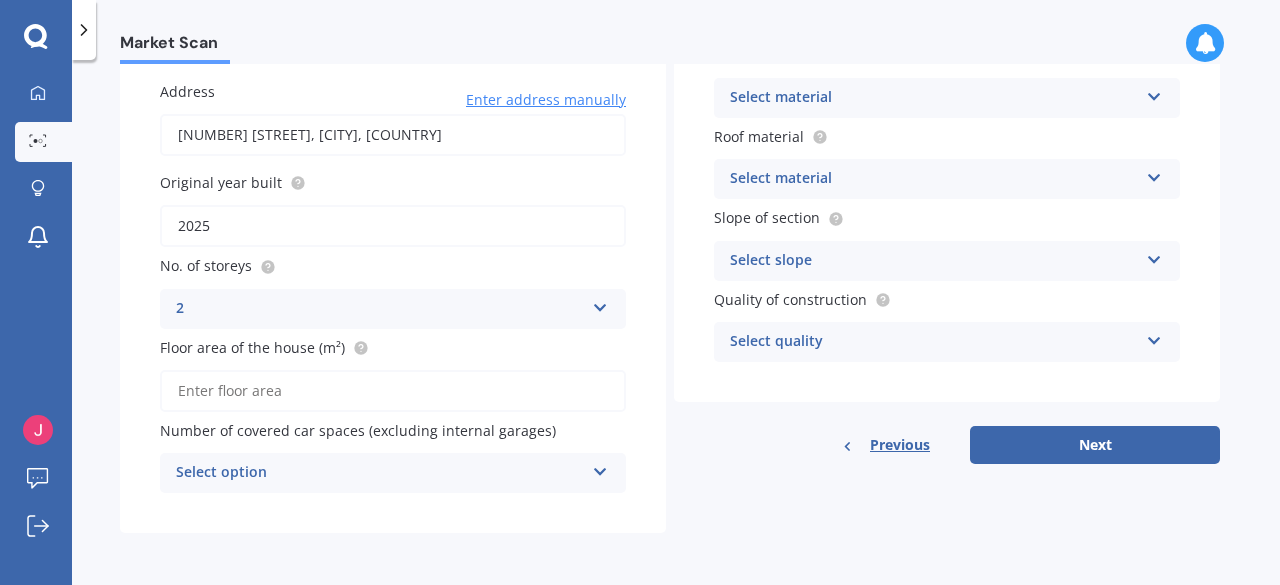 click on "Floor area of the house (m²)" at bounding box center [393, 391] 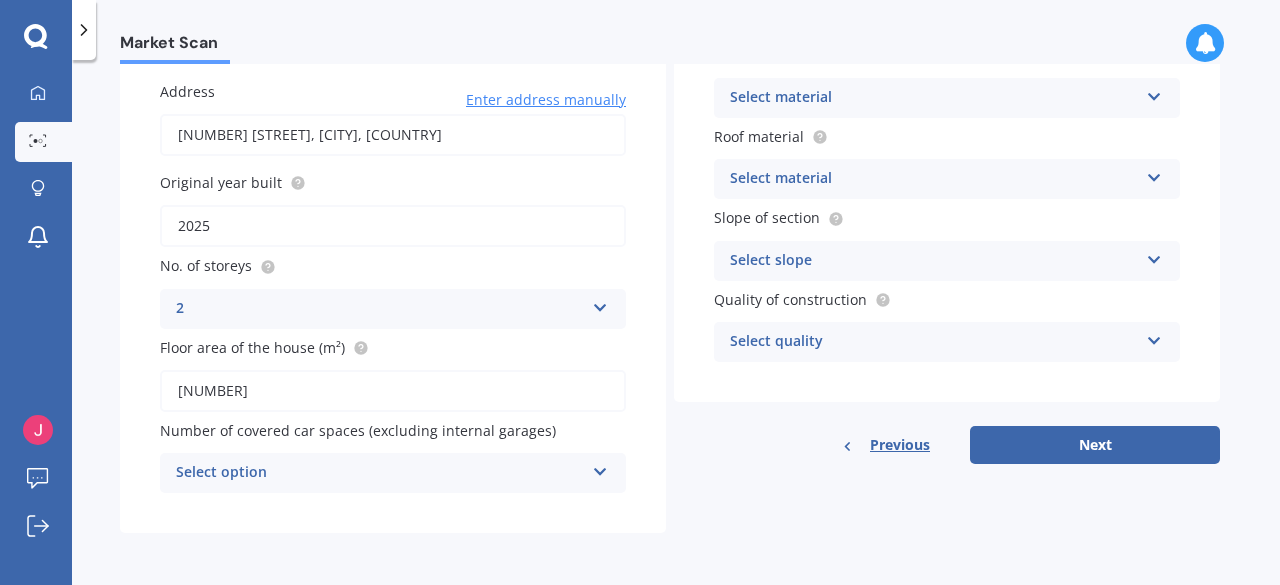 click on "Select option" at bounding box center [380, 473] 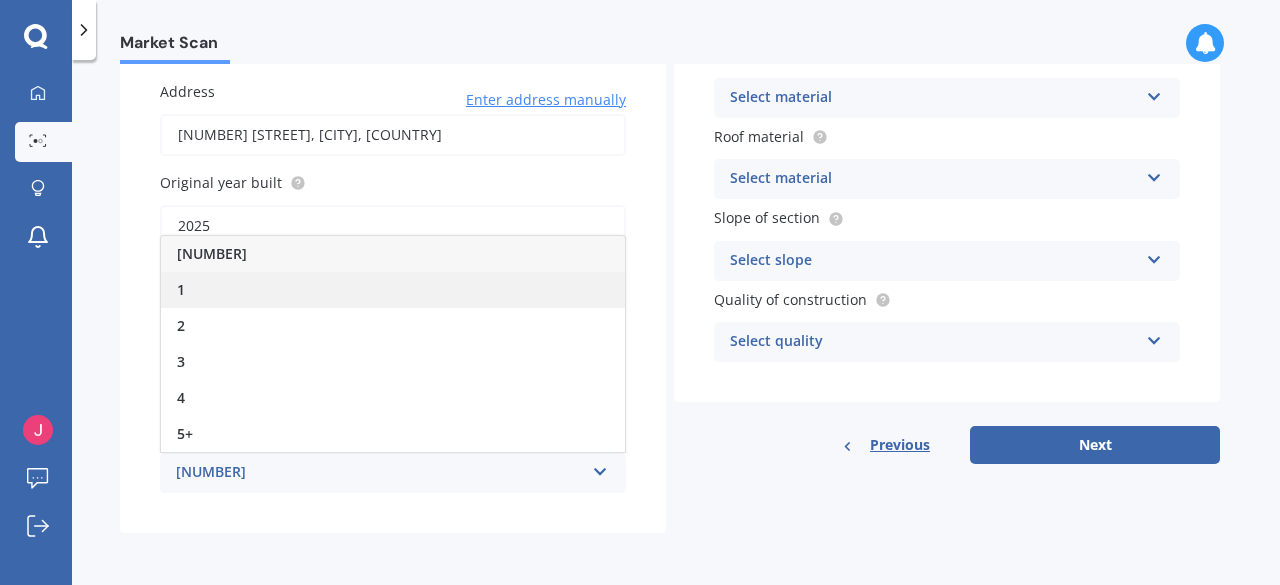 click on "1" at bounding box center (393, 290) 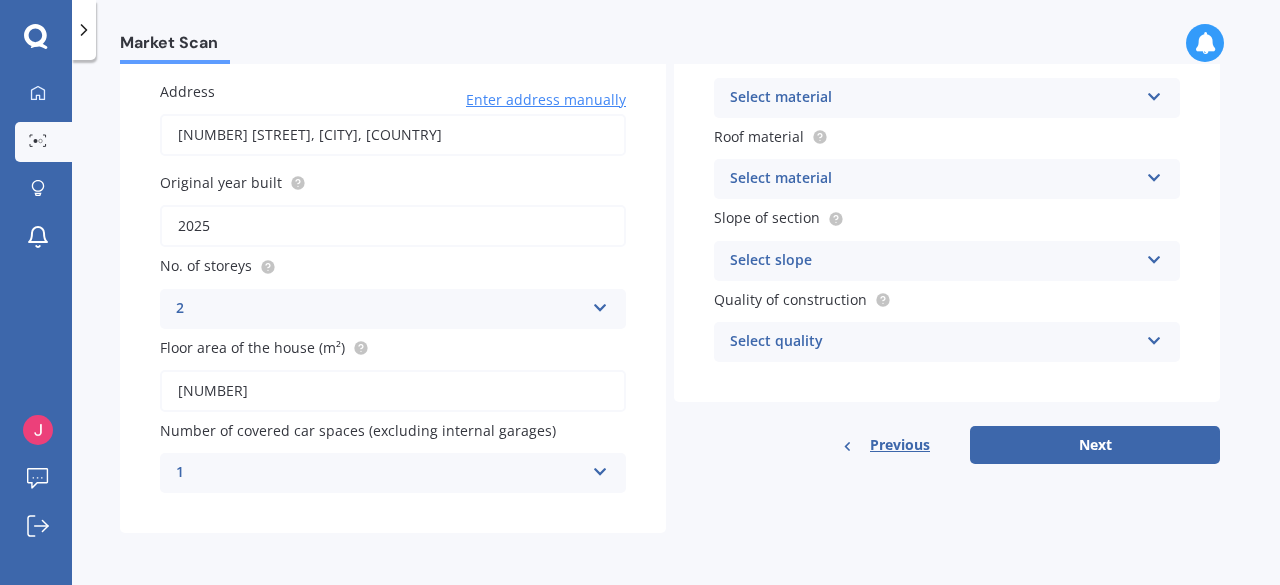 click on "1 0 1 2 3 4 5+" at bounding box center [393, 309] 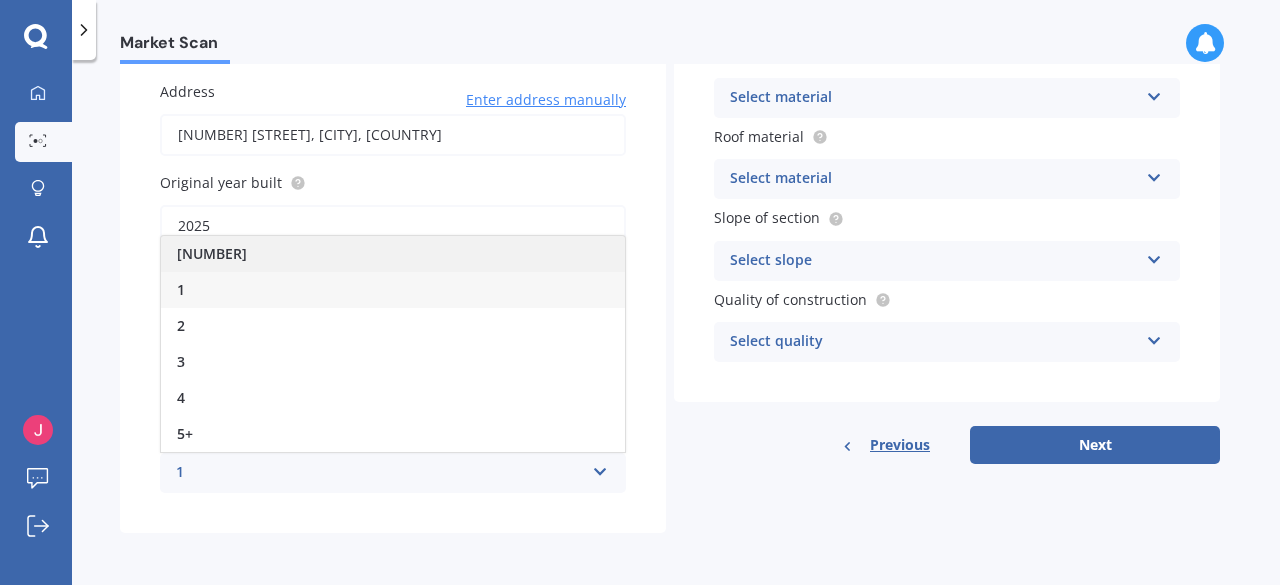 click on "[NUMBER]" at bounding box center [393, 254] 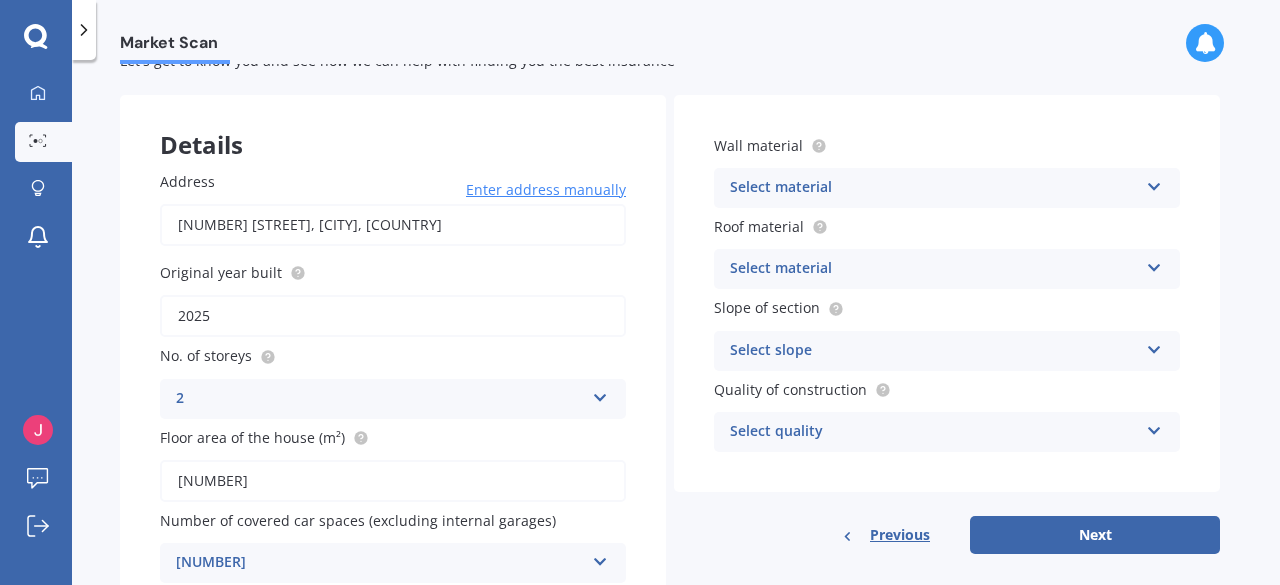 scroll, scrollTop: 0, scrollLeft: 0, axis: both 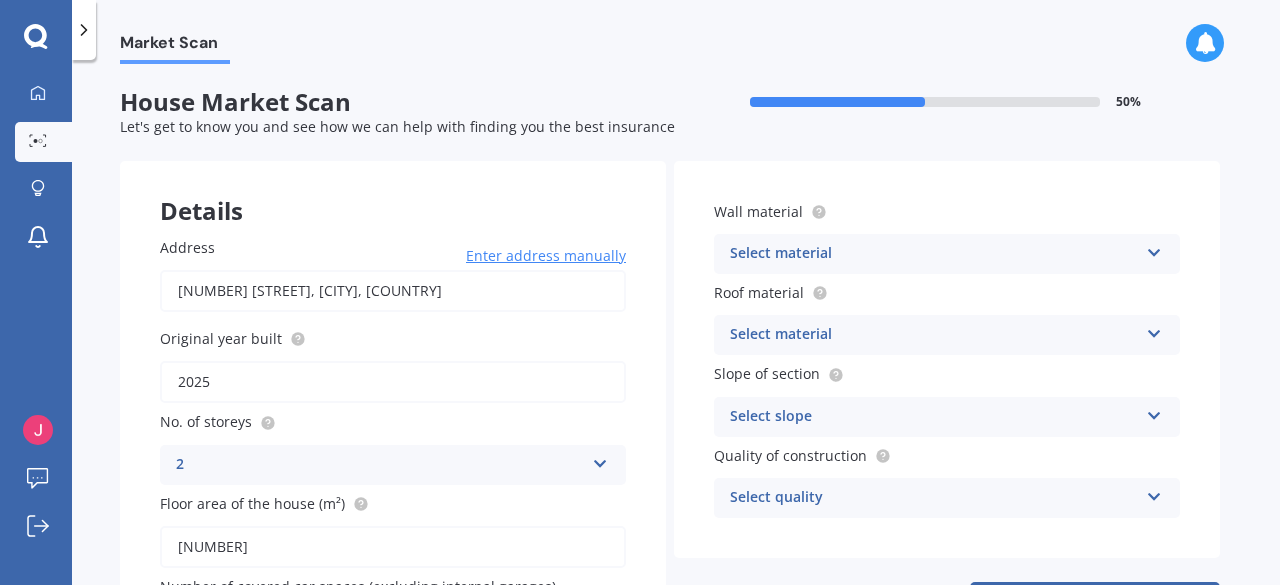 click on "Select material Artificial weatherboard/plank cladding Blockwork Brick veneer Double brick Mud brick Other Rockcote/EPS Sheet cladding Solid brickwork Stonework solid Stonework veneer Stucco Weatherboard/plank cladding" at bounding box center (393, 465) 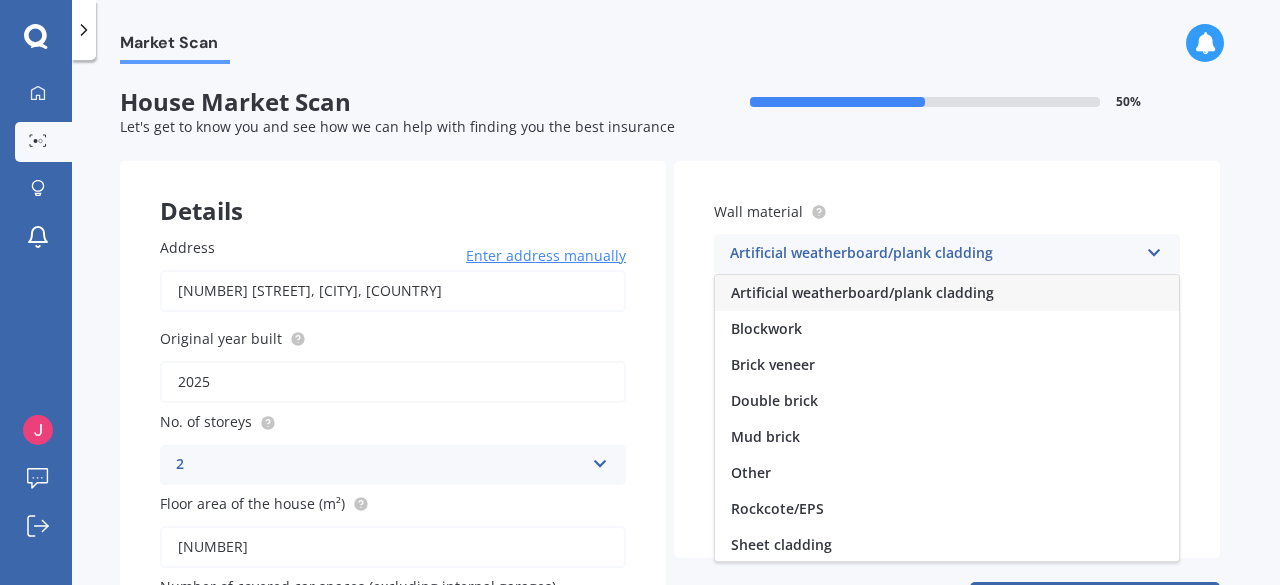 click on "Artificial weatherboard/plank cladding" at bounding box center [862, 292] 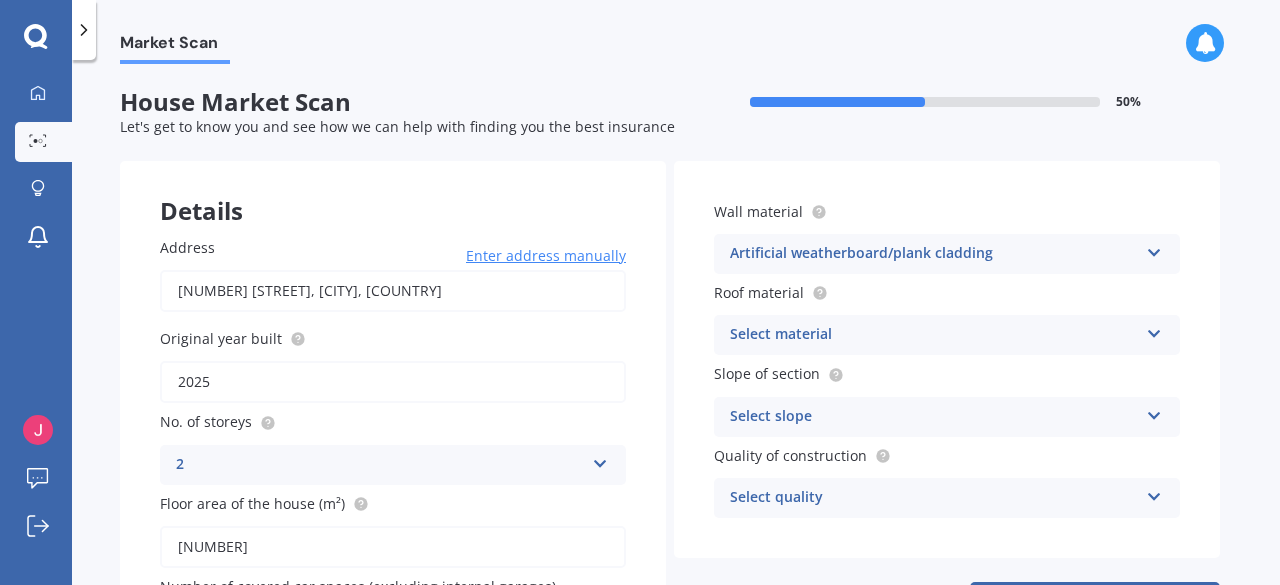 drag, startPoint x: 210, startPoint y: 550, endPoint x: 116, endPoint y: 541, distance: 94.42987 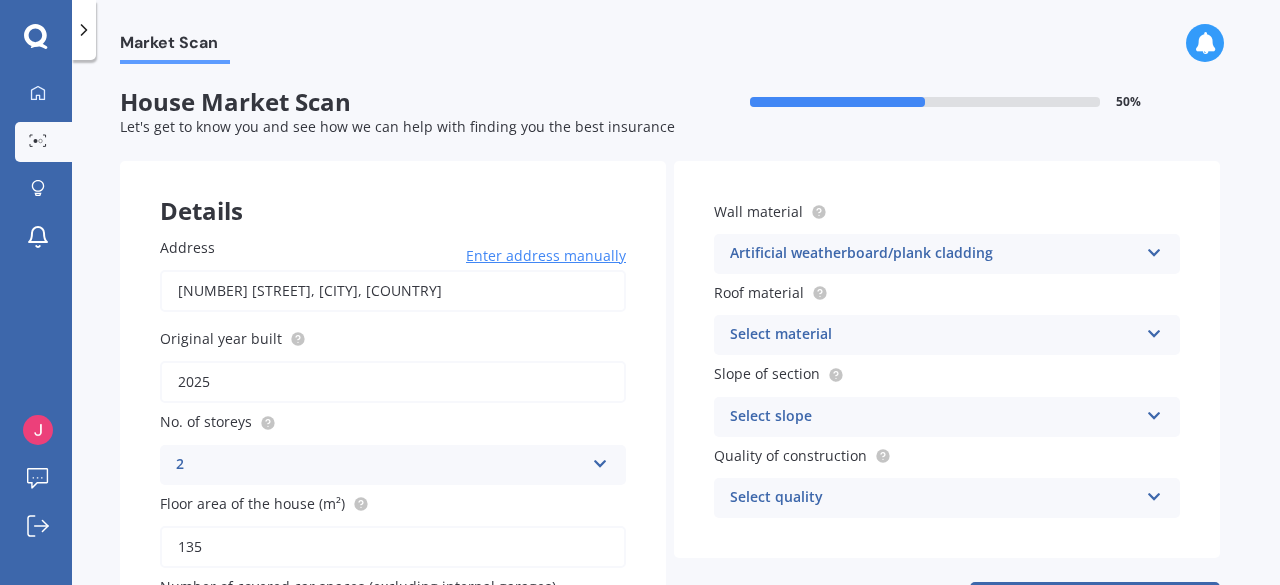 type on "[YEAR]" 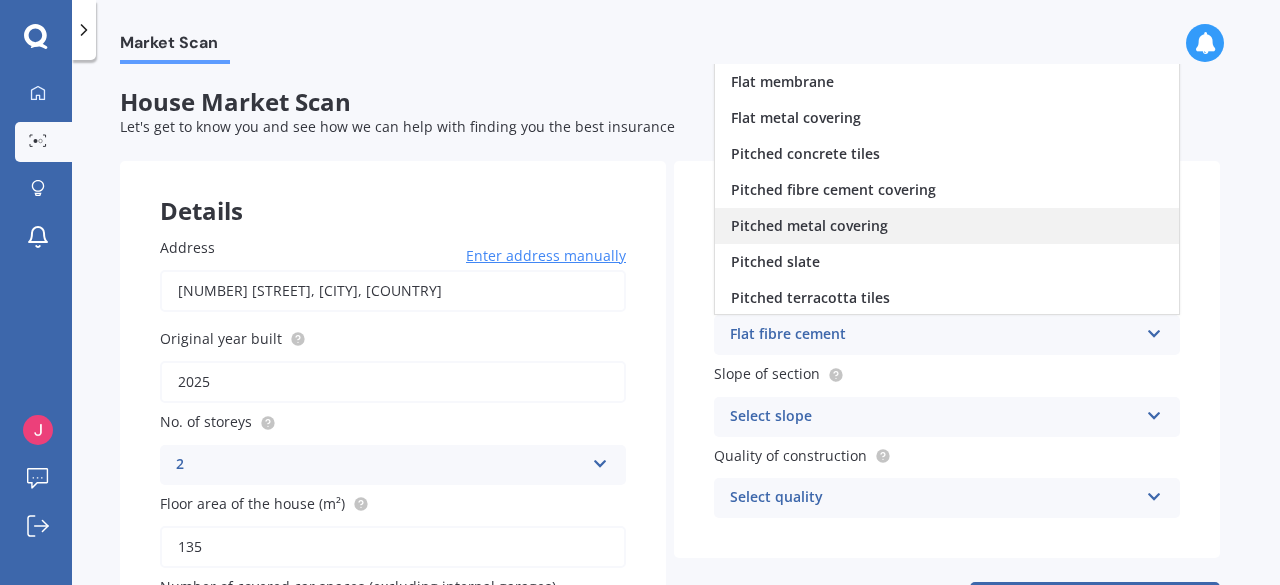 click on "Pitched metal covering" at bounding box center (789, 45) 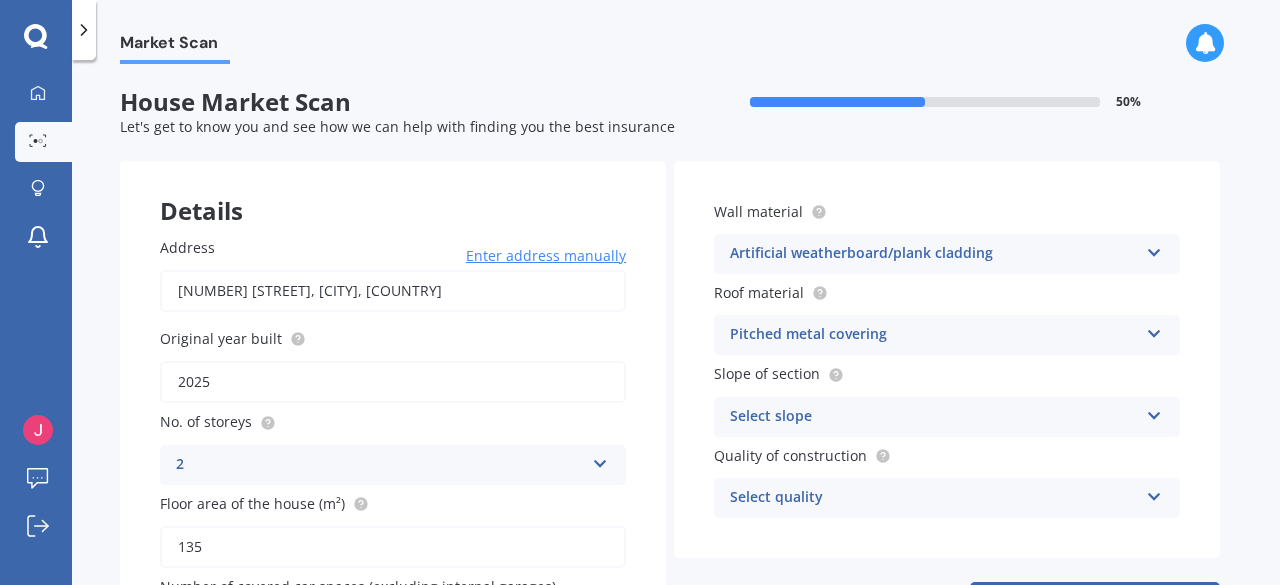 scroll, scrollTop: 100, scrollLeft: 0, axis: vertical 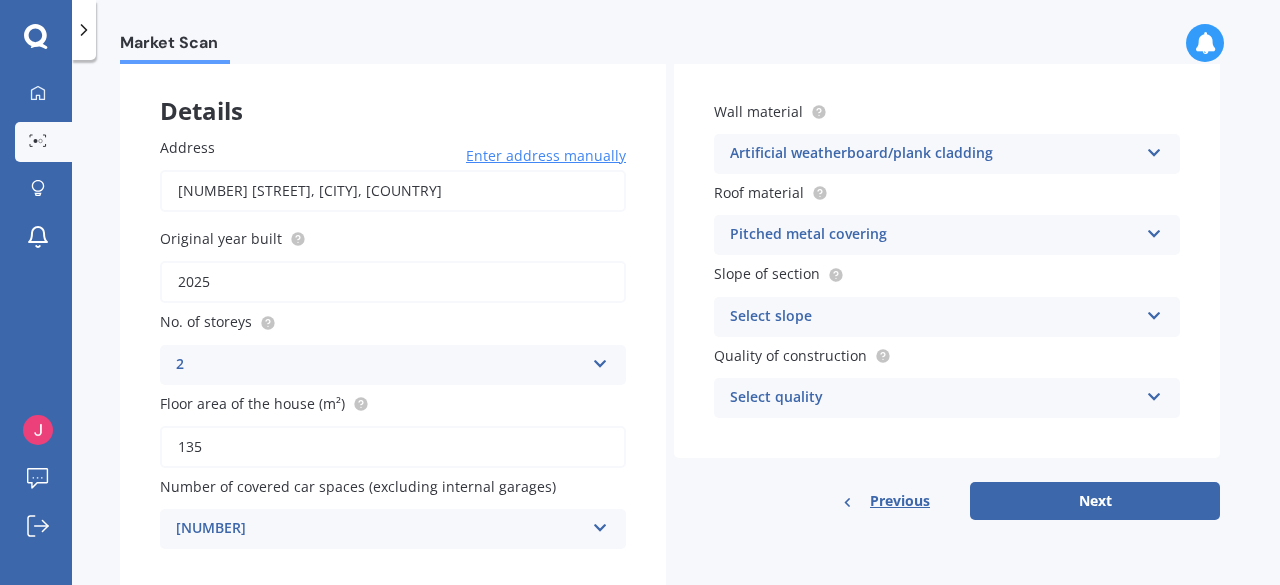 click on "Slope of section Select slope Flat or gentle slope (up to about 5°) Moderate slope (about 15°) Severe slope (35° or more)" at bounding box center (393, 347) 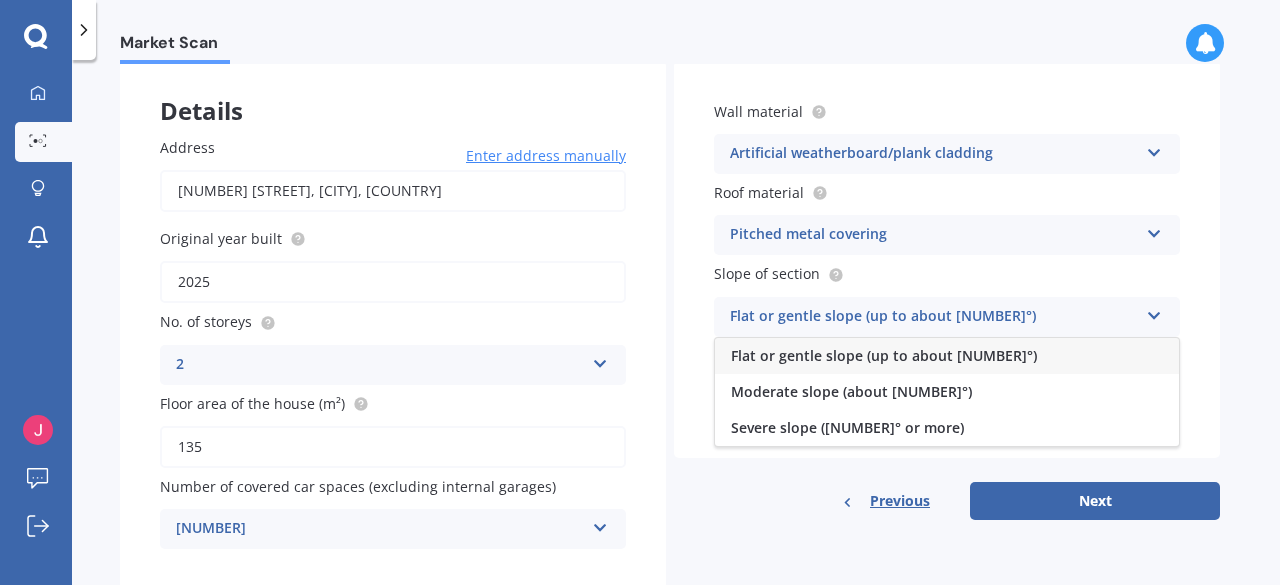 click on "Flat or gentle slope (up to about 5°)" at bounding box center [947, 356] 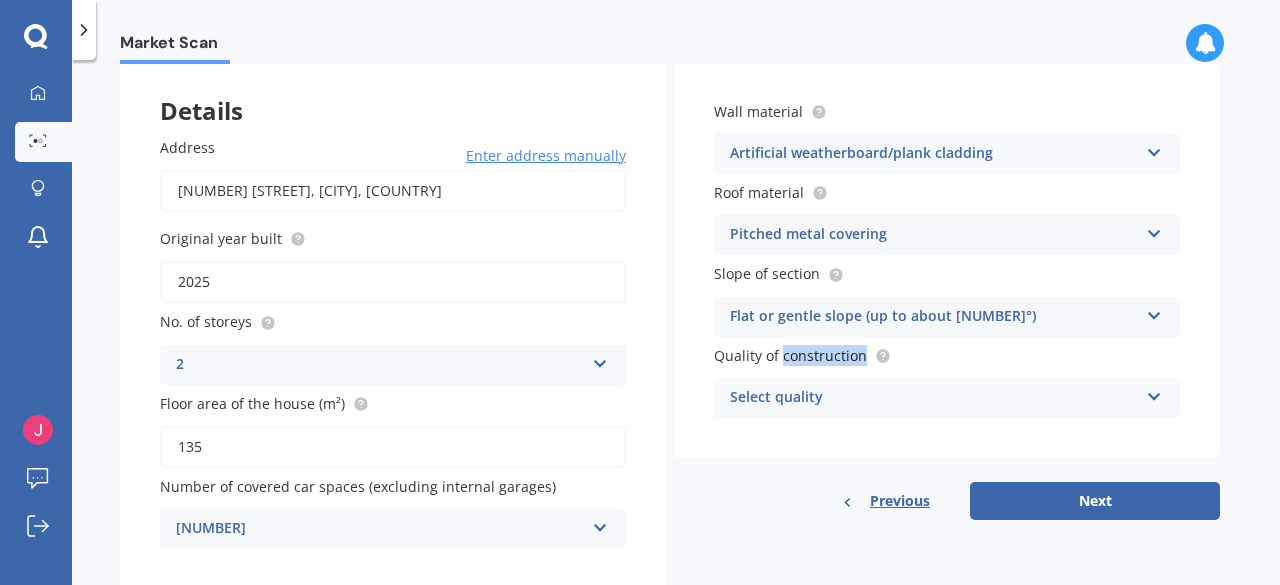 click on "Quality of construction Select quality Standard High Prestige" at bounding box center (393, 430) 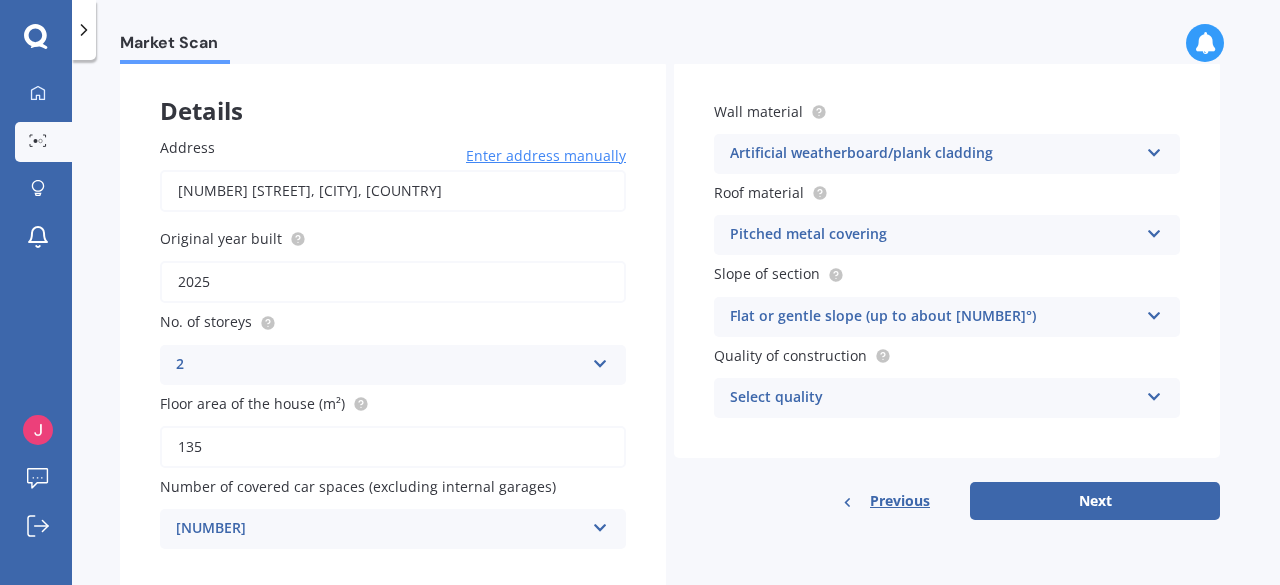 click on "Select quality Standard High Prestige" at bounding box center [393, 365] 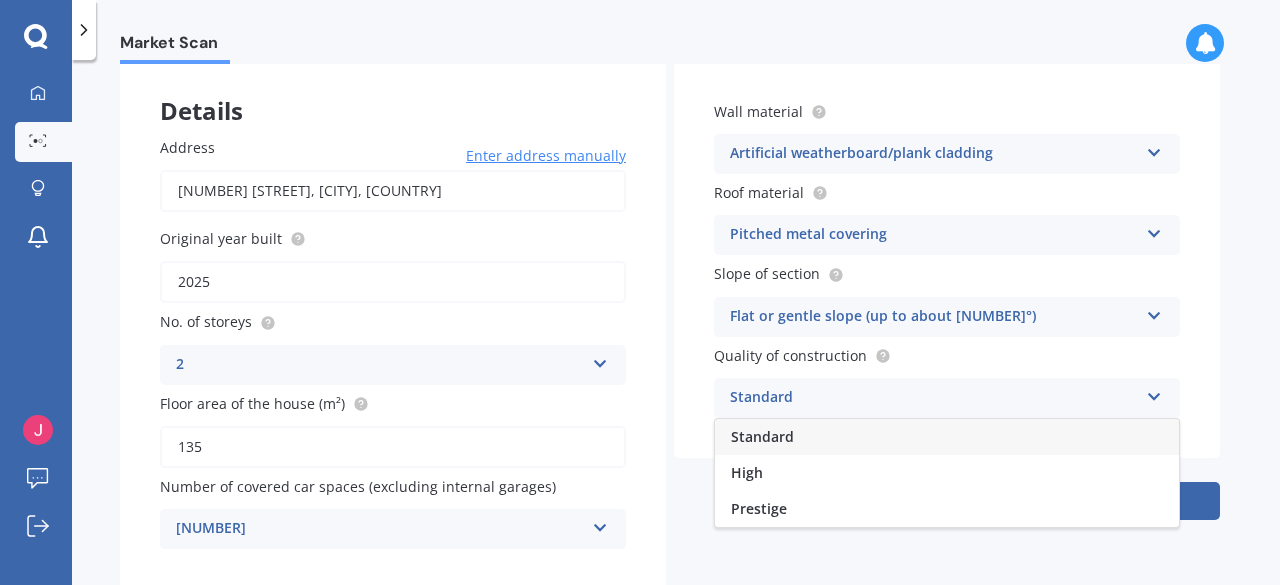 click on "Standard" at bounding box center [947, 437] 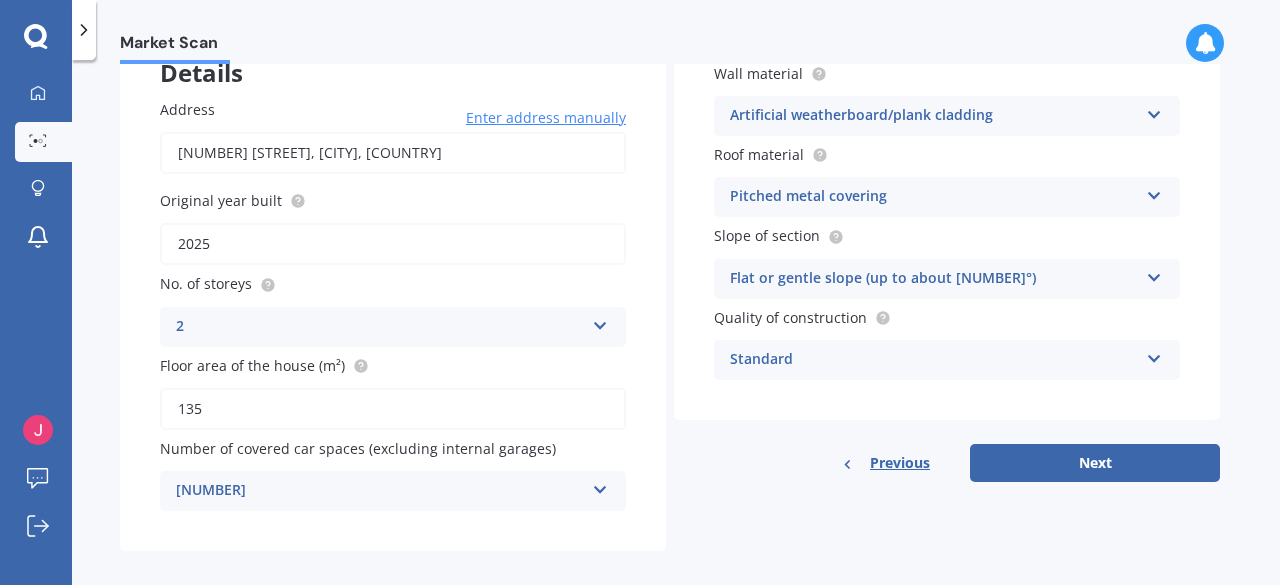 scroll, scrollTop: 157, scrollLeft: 0, axis: vertical 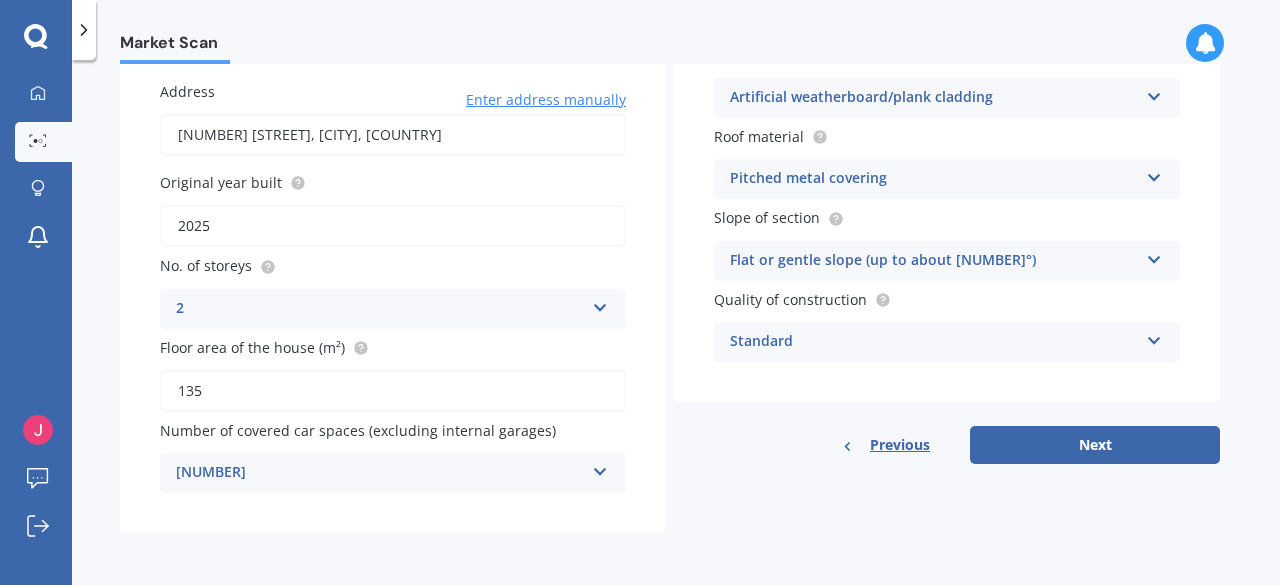 click on "Standard" at bounding box center [380, 309] 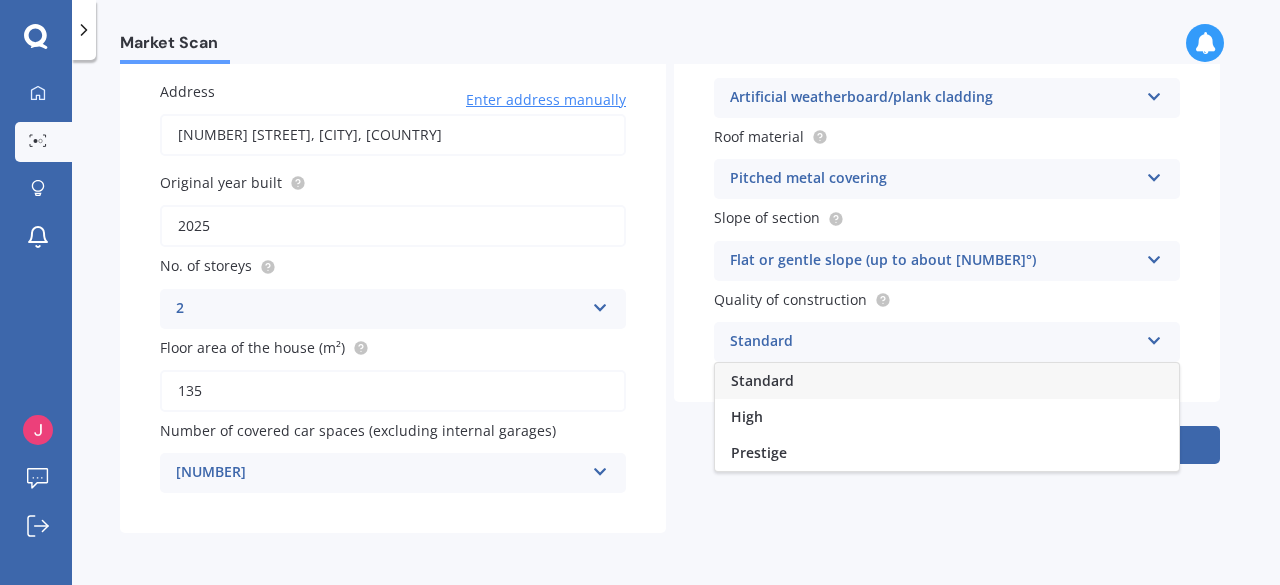 click on "[QUALITY_LEVEL]" at bounding box center [947, 417] 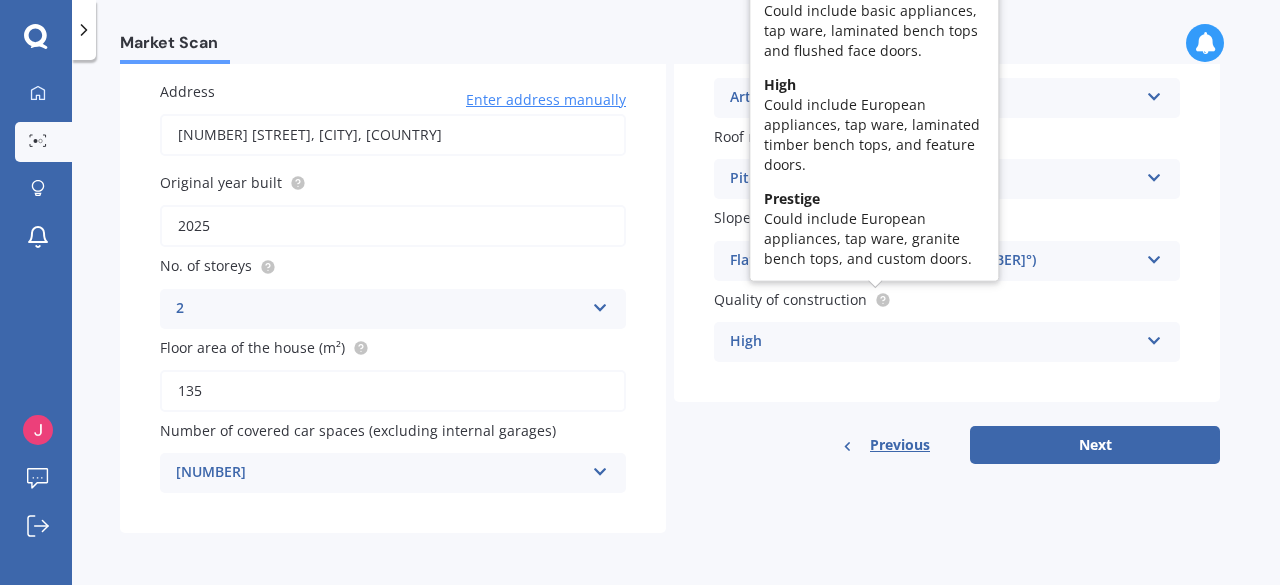 click at bounding box center [882, 299] 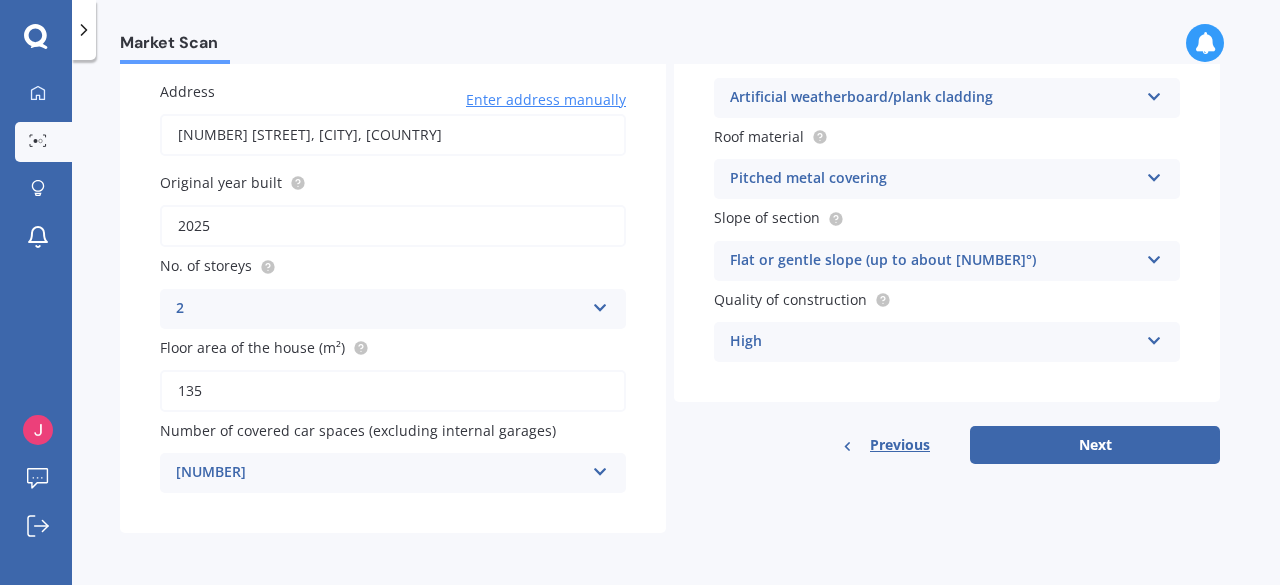 click on "[QUALITY_LEVEL]" at bounding box center [380, 309] 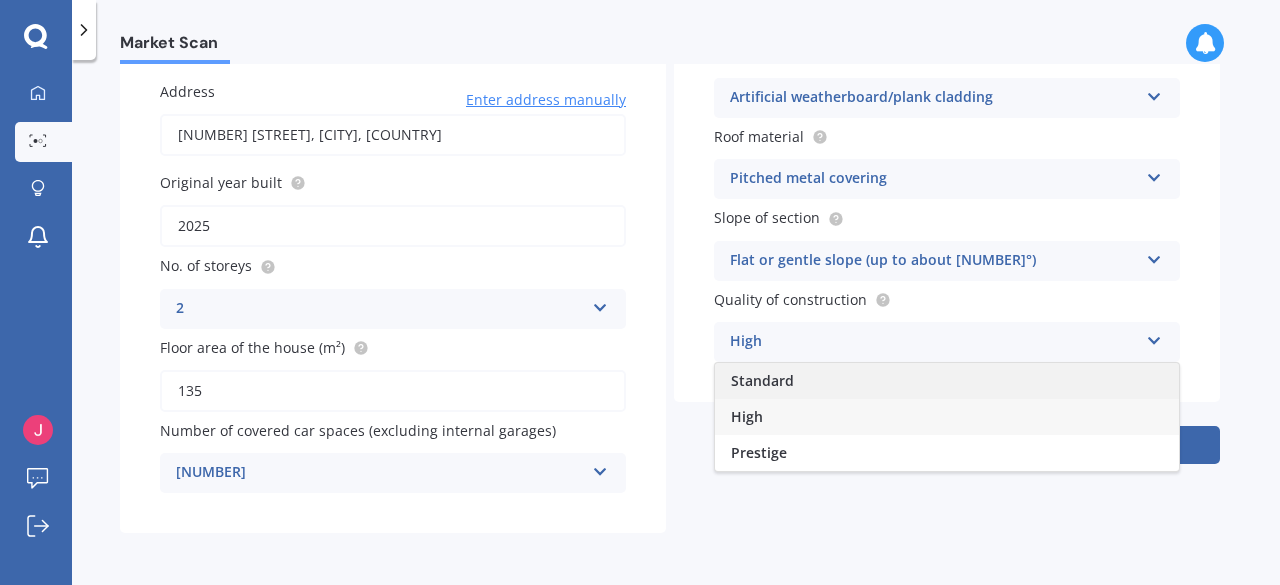 click on "Standard" at bounding box center (947, 381) 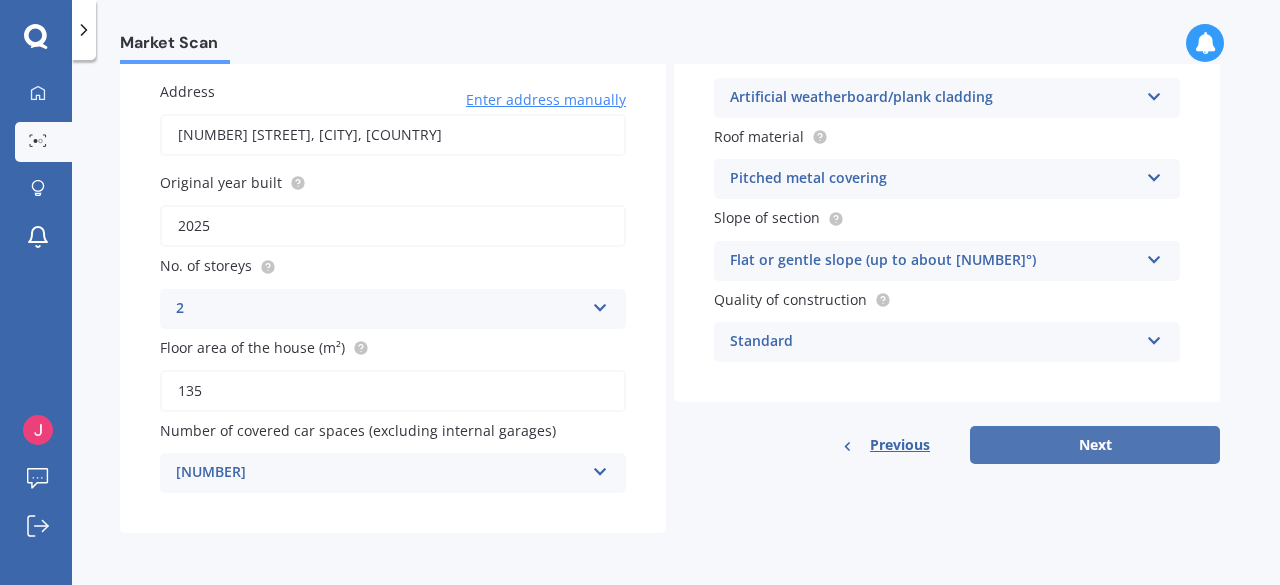 click on "Next" at bounding box center [1095, 445] 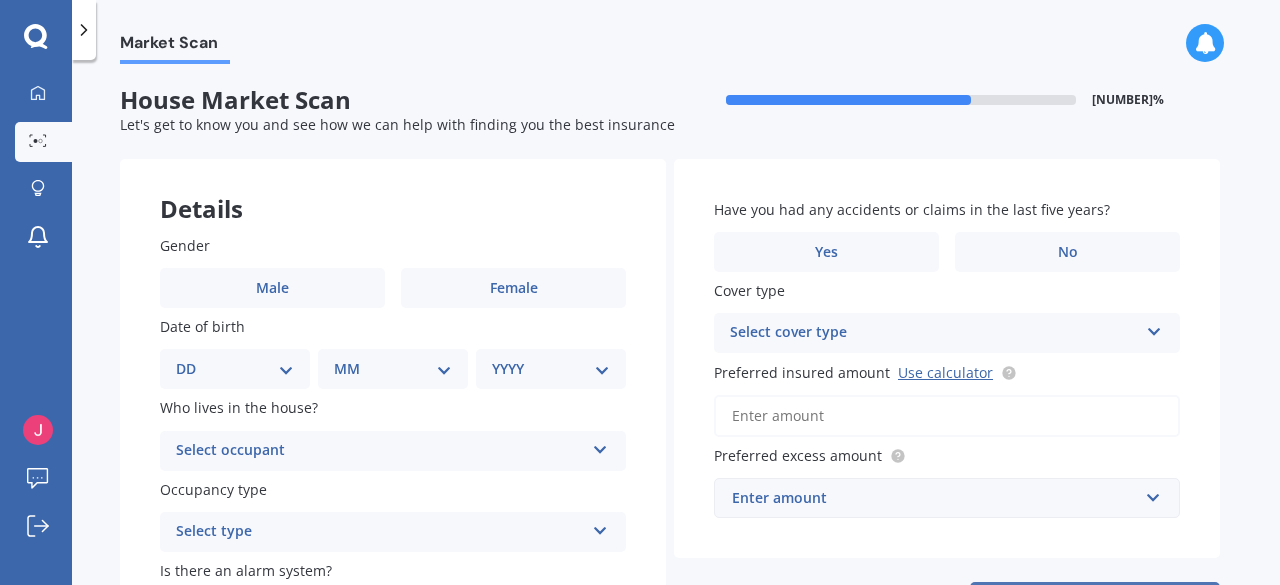 scroll, scrollTop: 0, scrollLeft: 0, axis: both 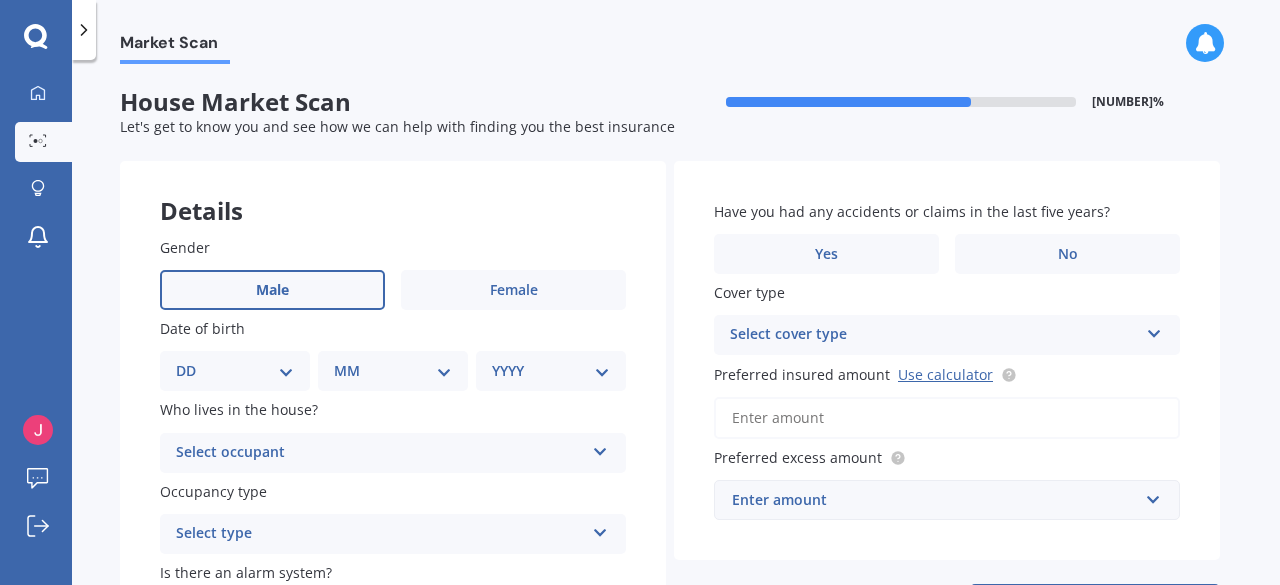 click on "[GENDER]" at bounding box center [272, 290] 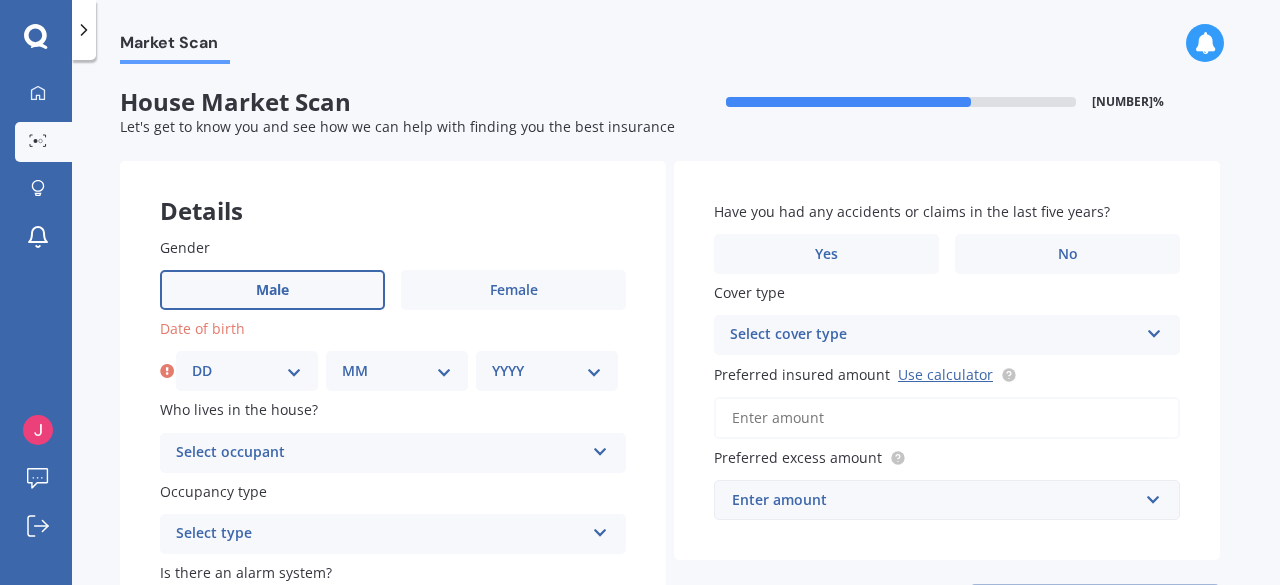 click on "MM 01 02 03 04 05 06 07 08 09 10 11 12" at bounding box center [397, 371] 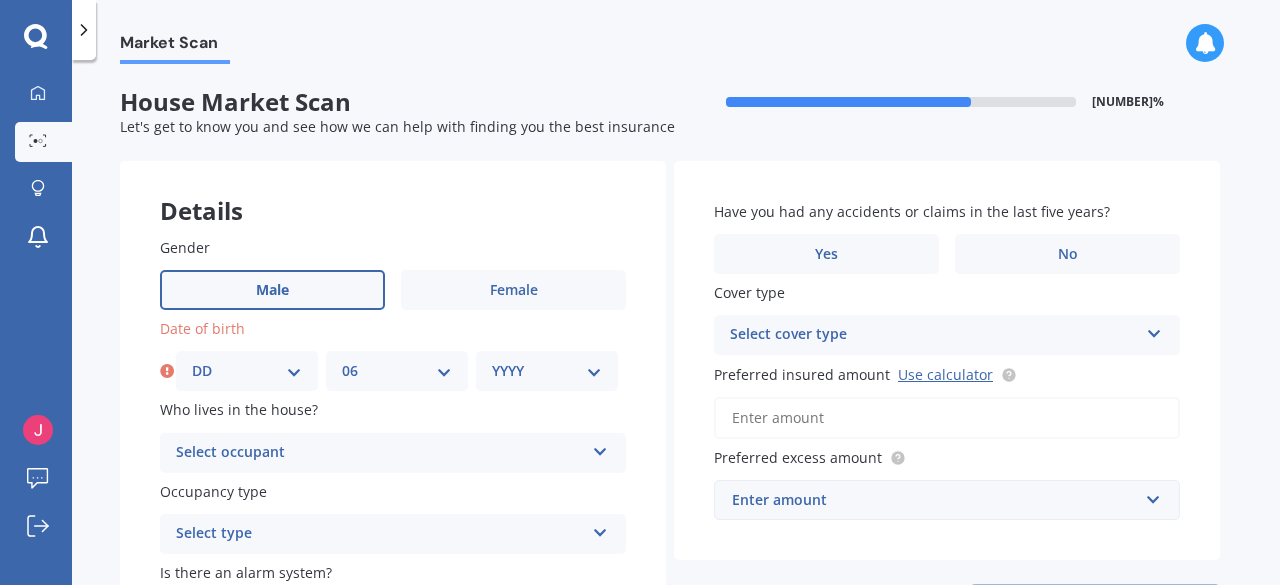 click on "MM 01 02 03 04 05 06 07 08 09 10 11 12" at bounding box center [397, 371] 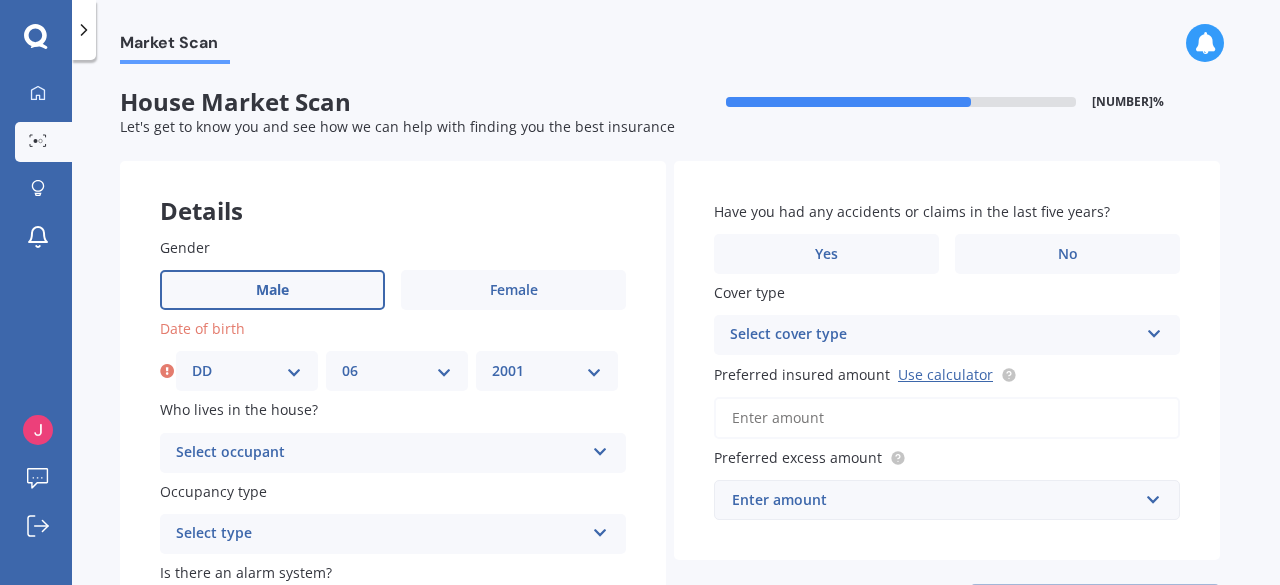 click on "YYYY 2009 2008 2007 2006 2005 2004 2003 2002 2001 2000 1999 1998 1997 1996 1995 1994 1993 1992 1991 1990 1989 1988 1987 1986 1985 1984 1983 1982 1981 1980 1979 1978 1977 1976 1975 1974 1973 1972 1971 1970 1969 1968 1967 1966 1965 1964 1963 1962 1961 1960 1959 1958 1957 1956 1955 1954 1953 1952 1951 1950 1949 1948 1947 1946 1945 1944 1943 1942 1941 1940 1939 1938 1937 1936 1935 1934 1933 1932 1931 1930 1929 1928 1927 1926 1925 1924 1923 1922 1921 1920 1919 1918 1917 1916 1915 1914 1913 1912 1911 1910" at bounding box center [547, 371] 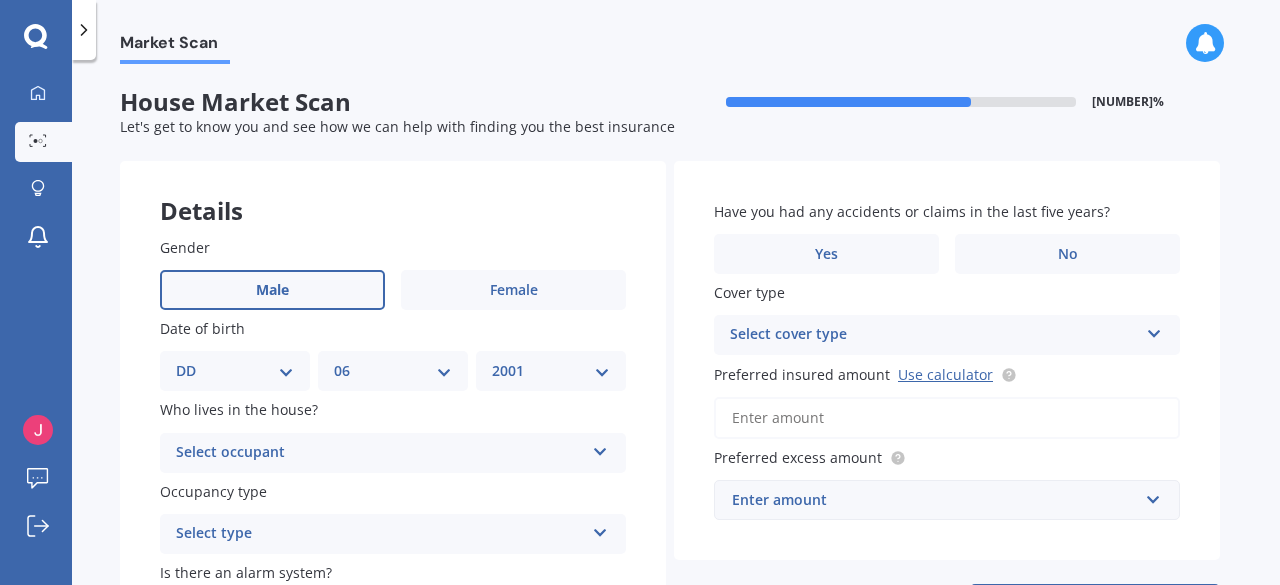click on "Select occupant" at bounding box center (380, 453) 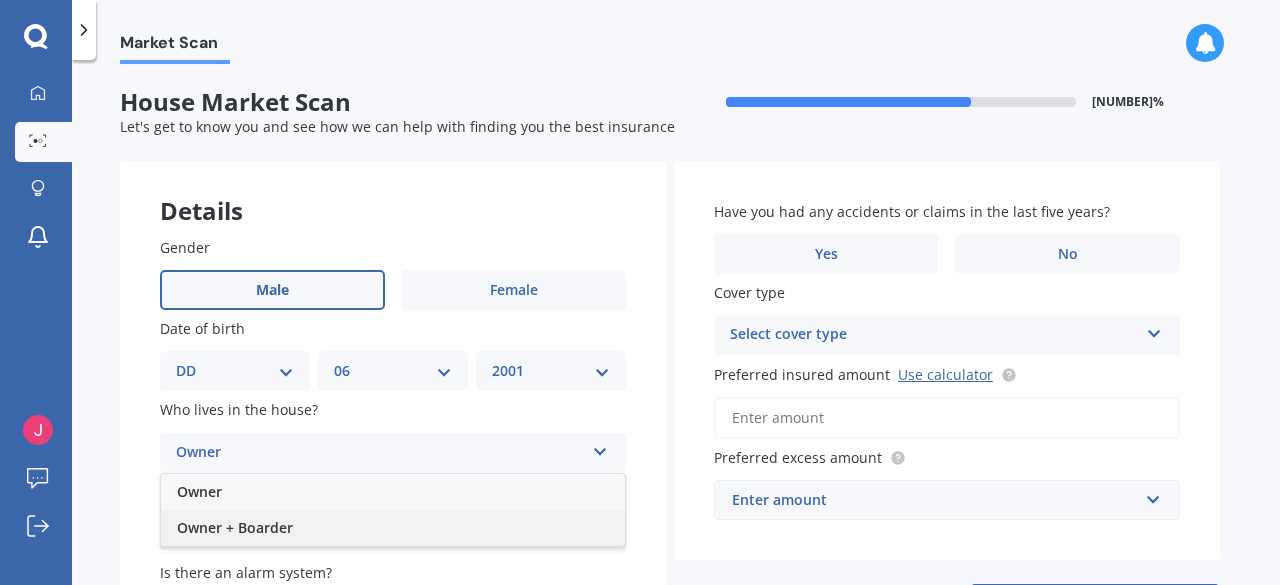 click on "[OCCUPANT_TYPE]" at bounding box center [393, 528] 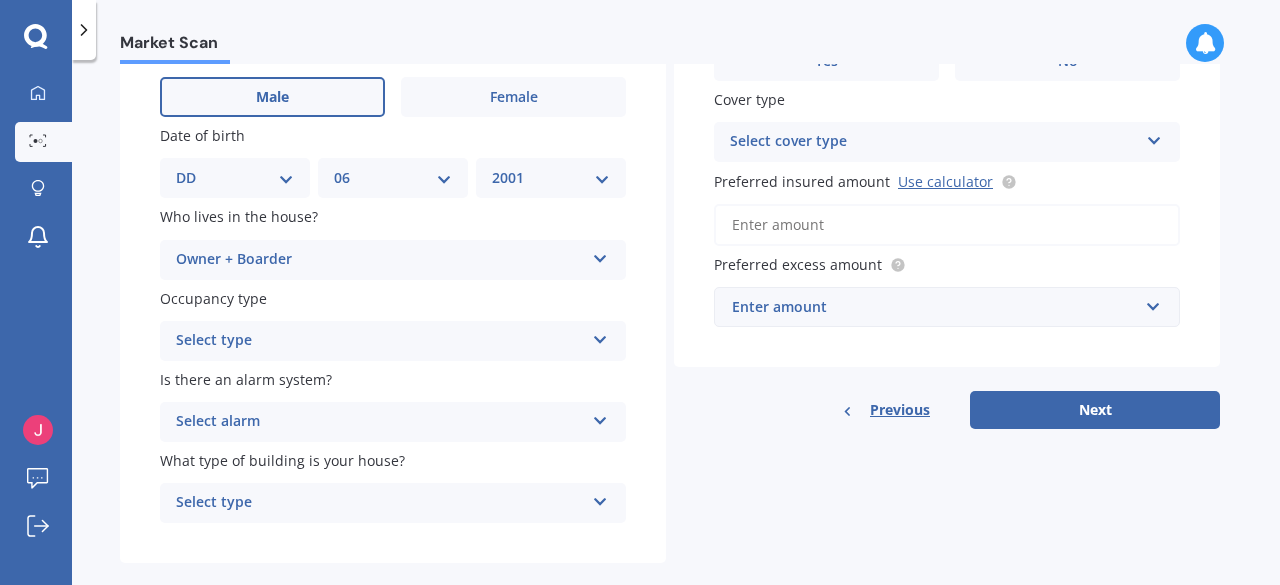 scroll, scrollTop: 200, scrollLeft: 0, axis: vertical 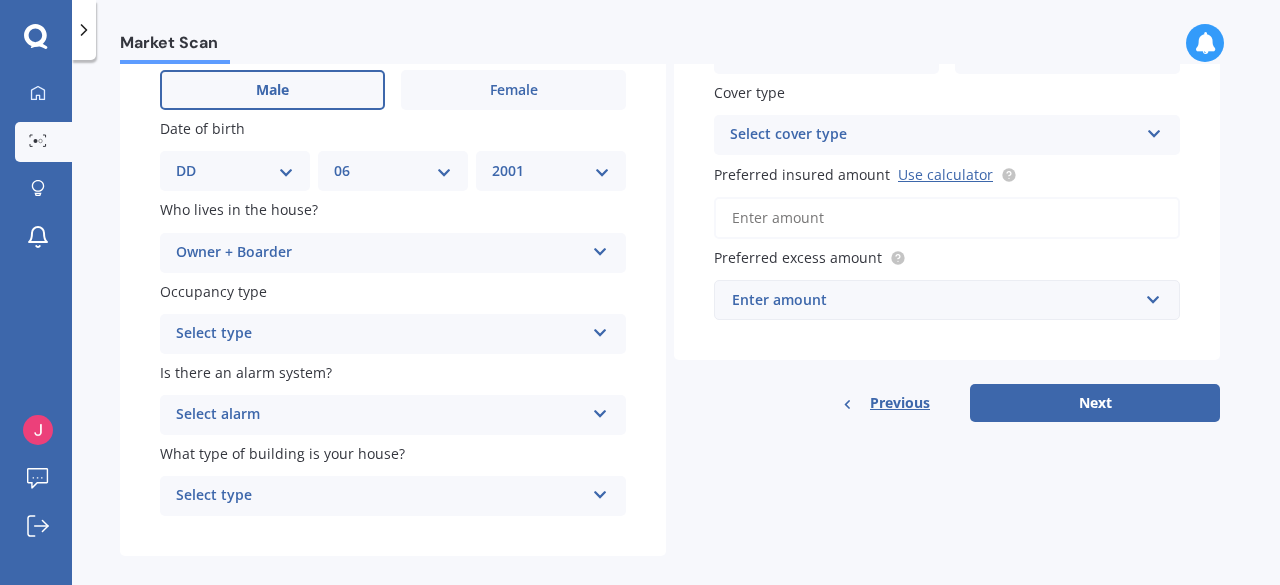 click on "Select type" at bounding box center (380, 334) 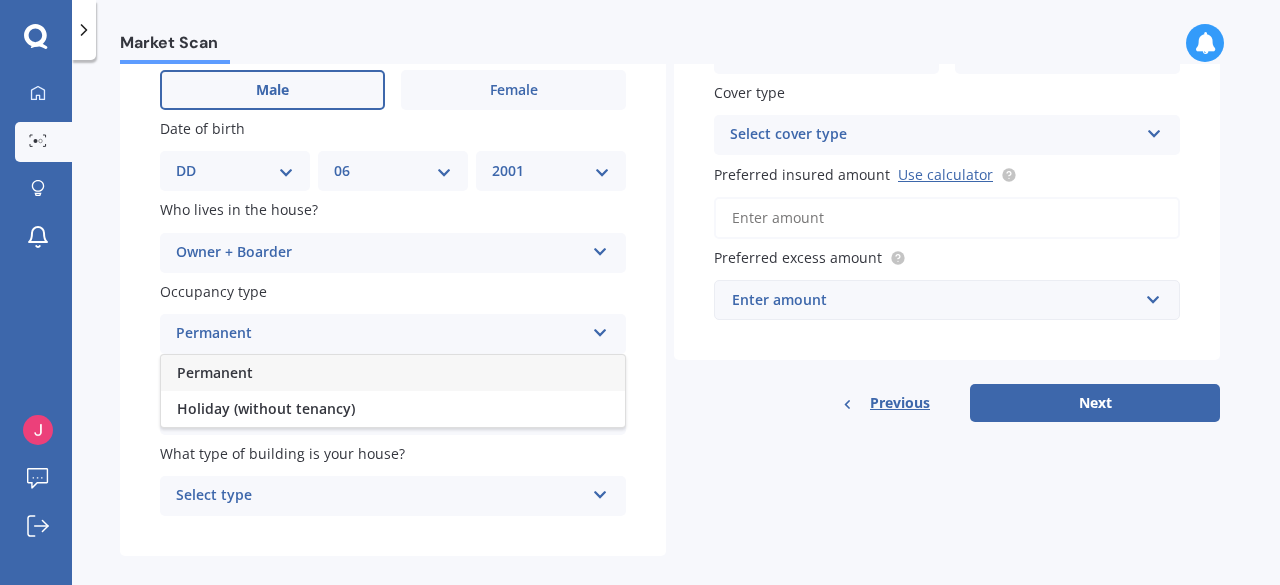 click on "Permanent" at bounding box center [393, 373] 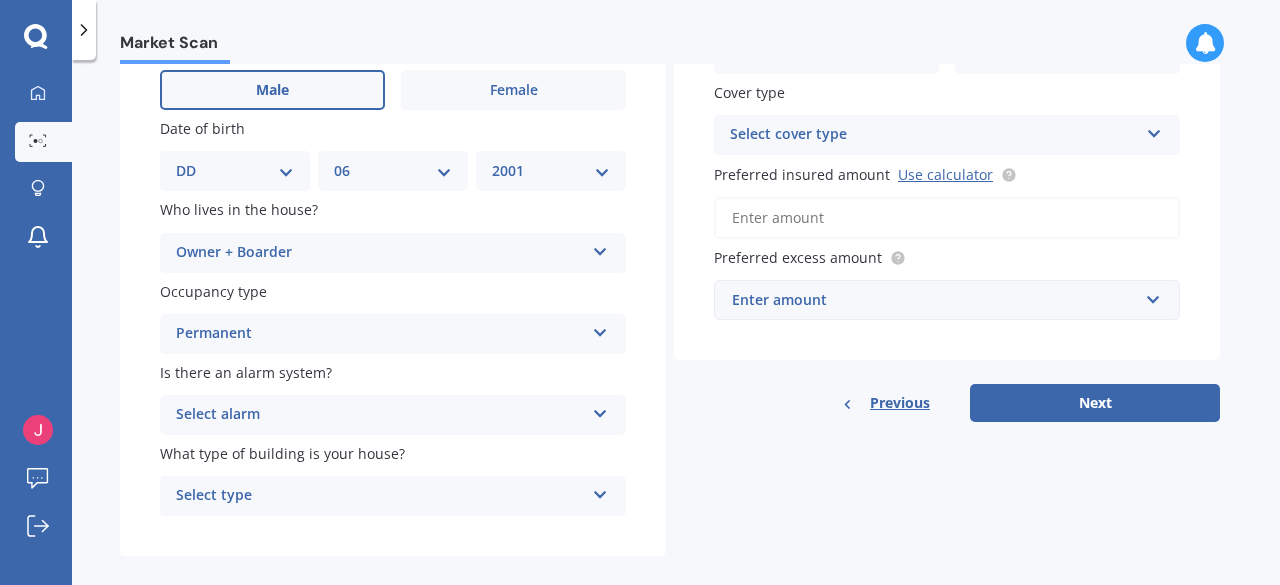 click on "[ALARM_SYSTEM]" at bounding box center (380, 415) 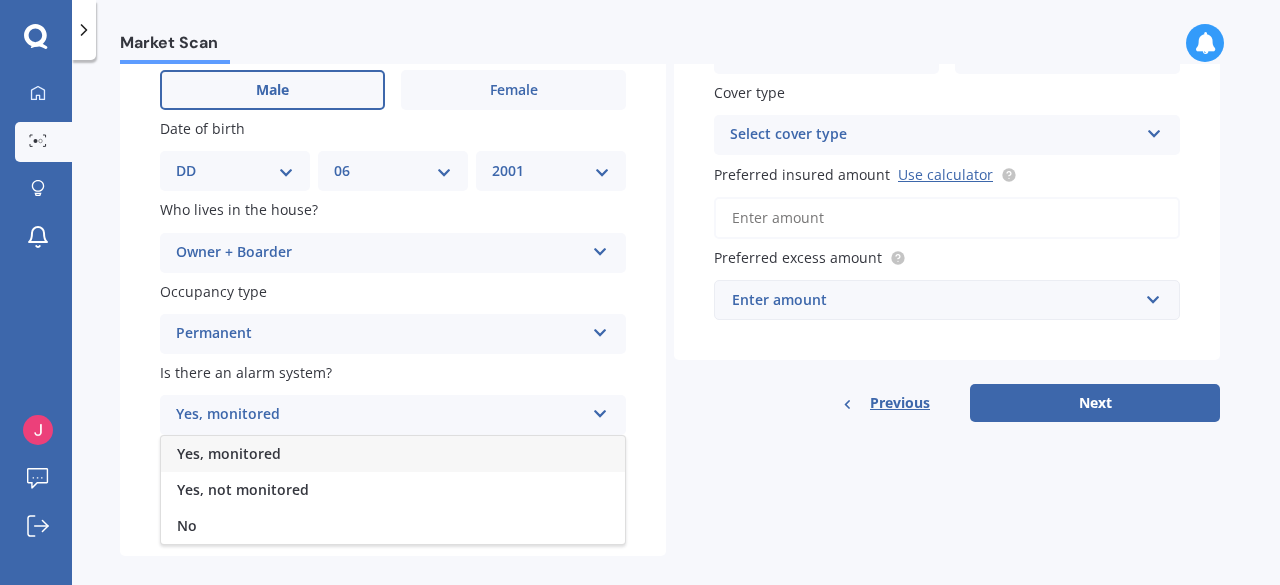 click on "Yes, monitored" at bounding box center (393, 454) 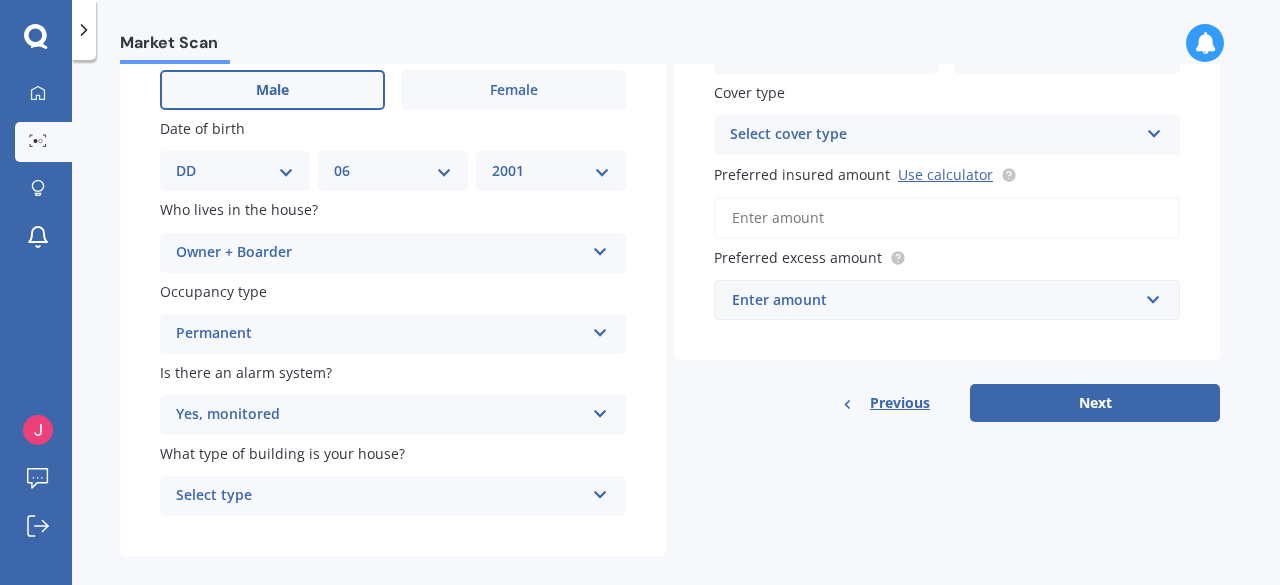 click on "Yes, monitored" at bounding box center [380, 253] 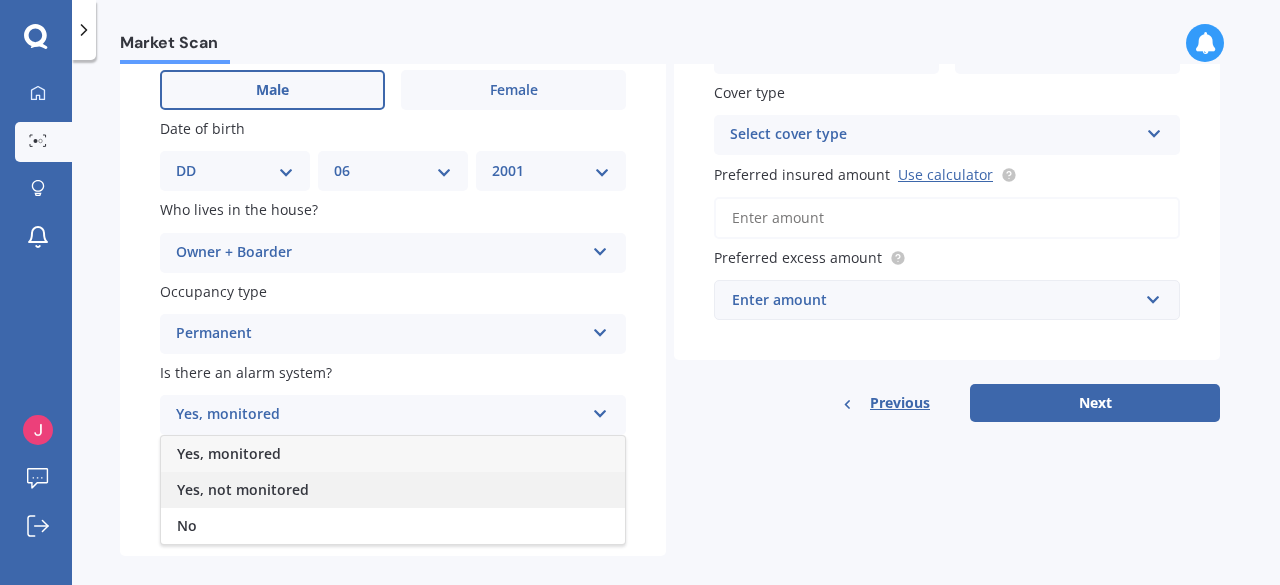 click on "Yes, not monitored" at bounding box center (229, 453) 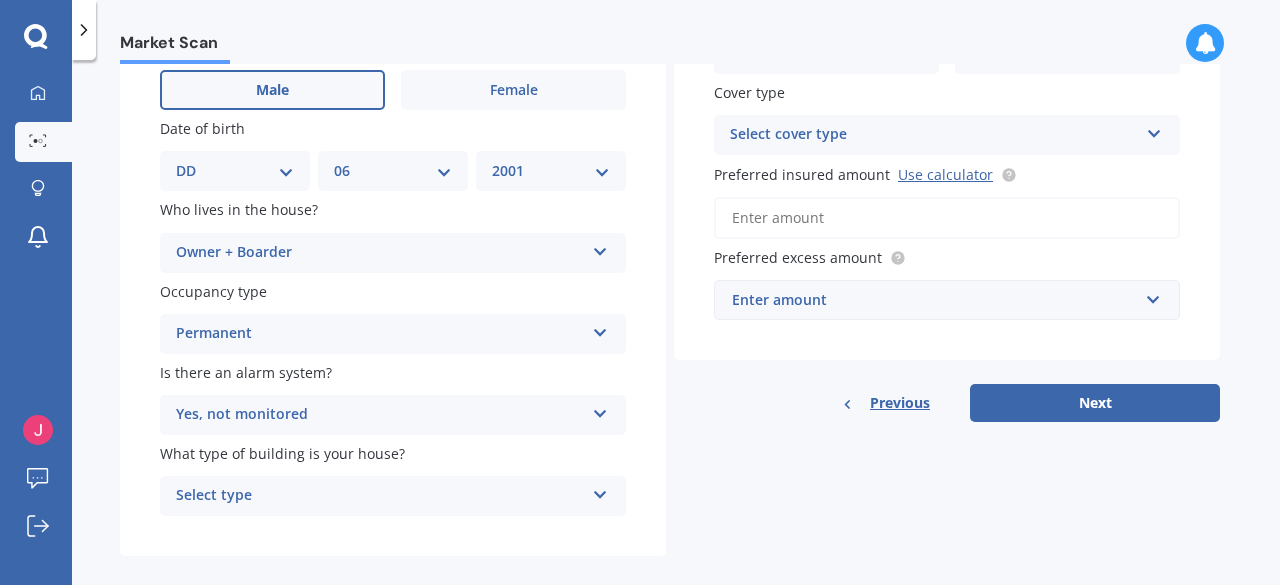 click on "Select type" at bounding box center (380, 496) 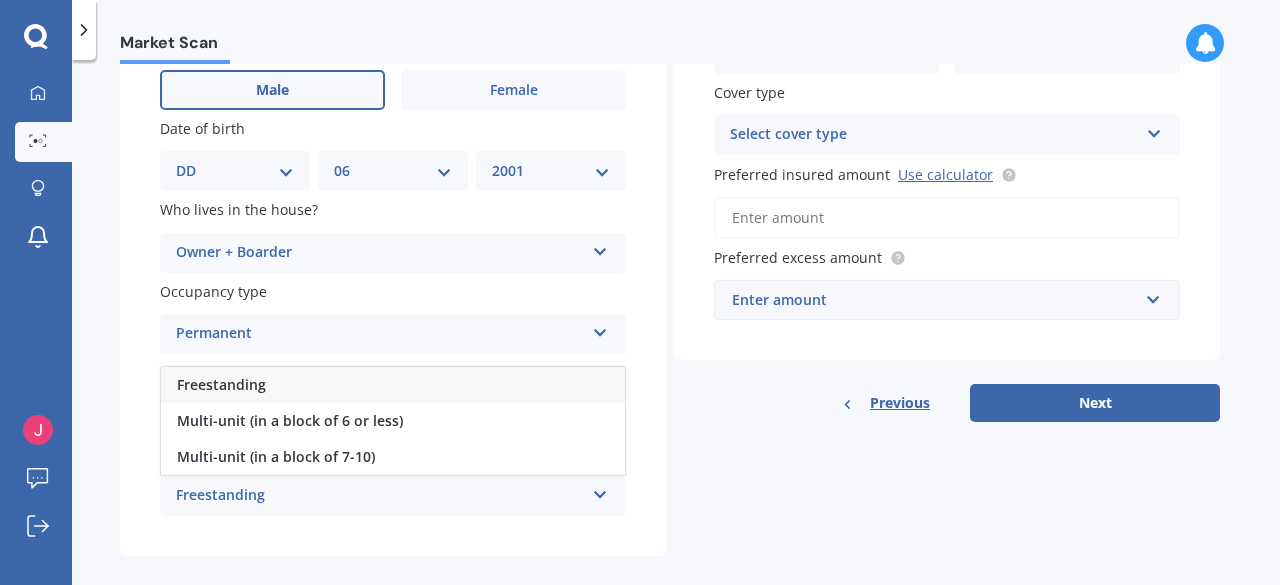 click on "Freestanding" at bounding box center (393, 385) 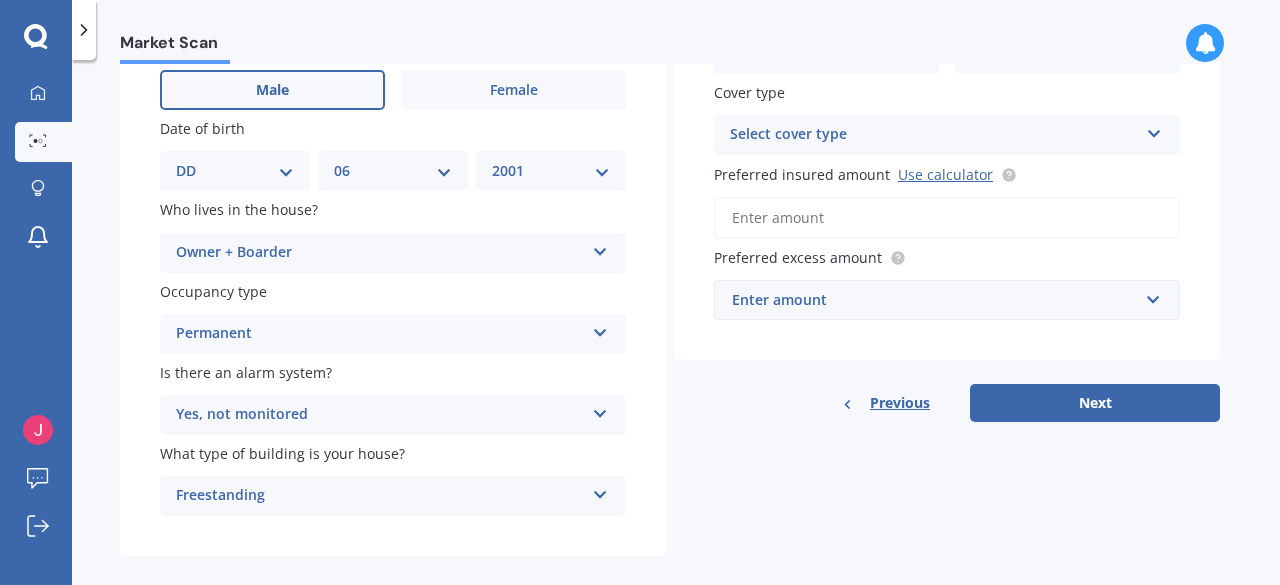 scroll, scrollTop: 0, scrollLeft: 0, axis: both 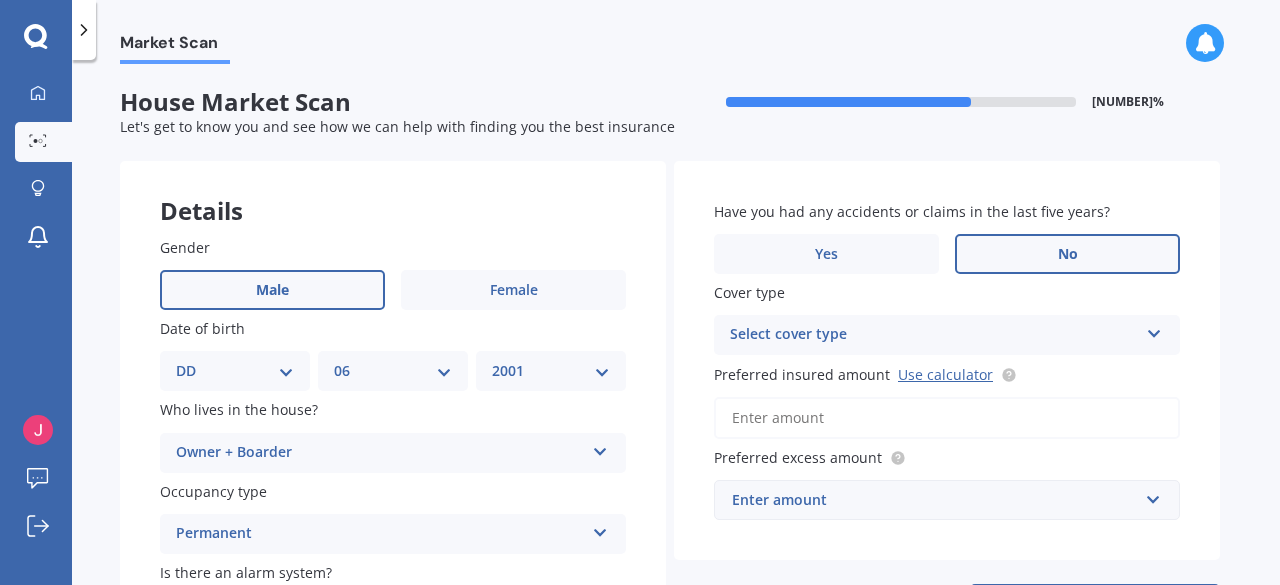 click on "No" at bounding box center [513, 290] 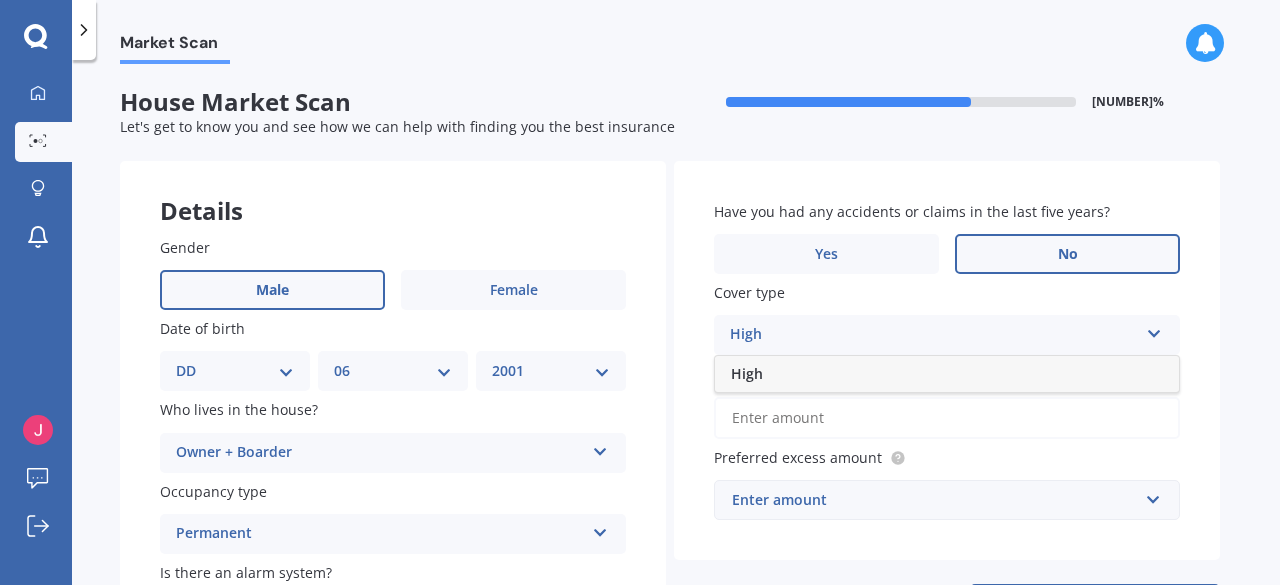 click on "[QUALITY_LEVEL]" at bounding box center [934, 335] 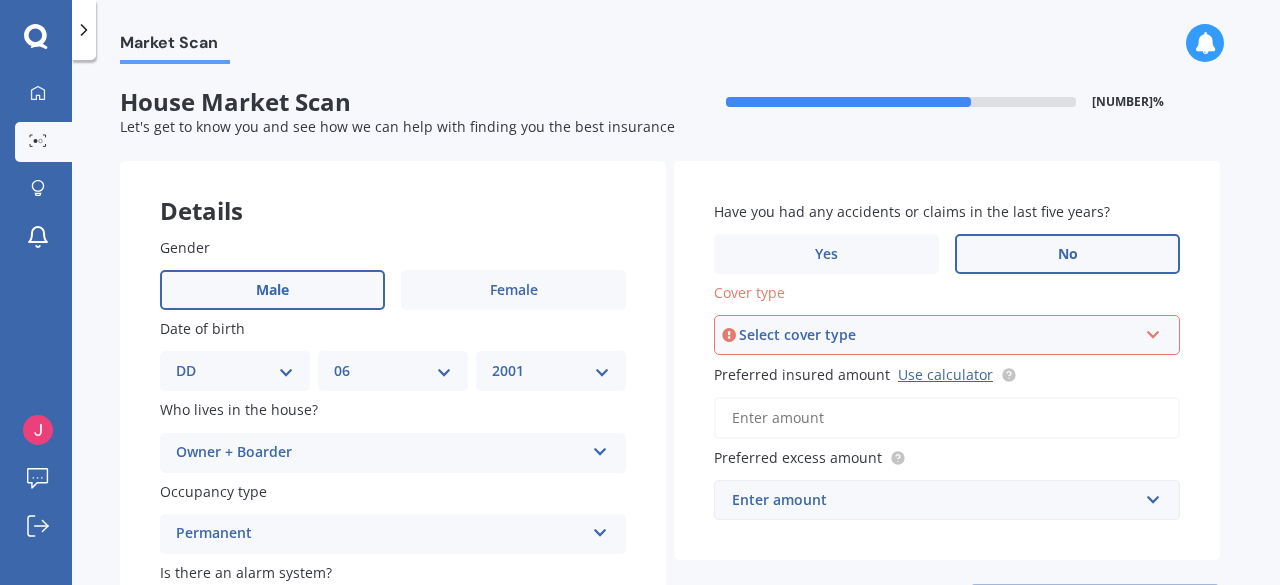 click on "Select cover type High" at bounding box center [947, 335] 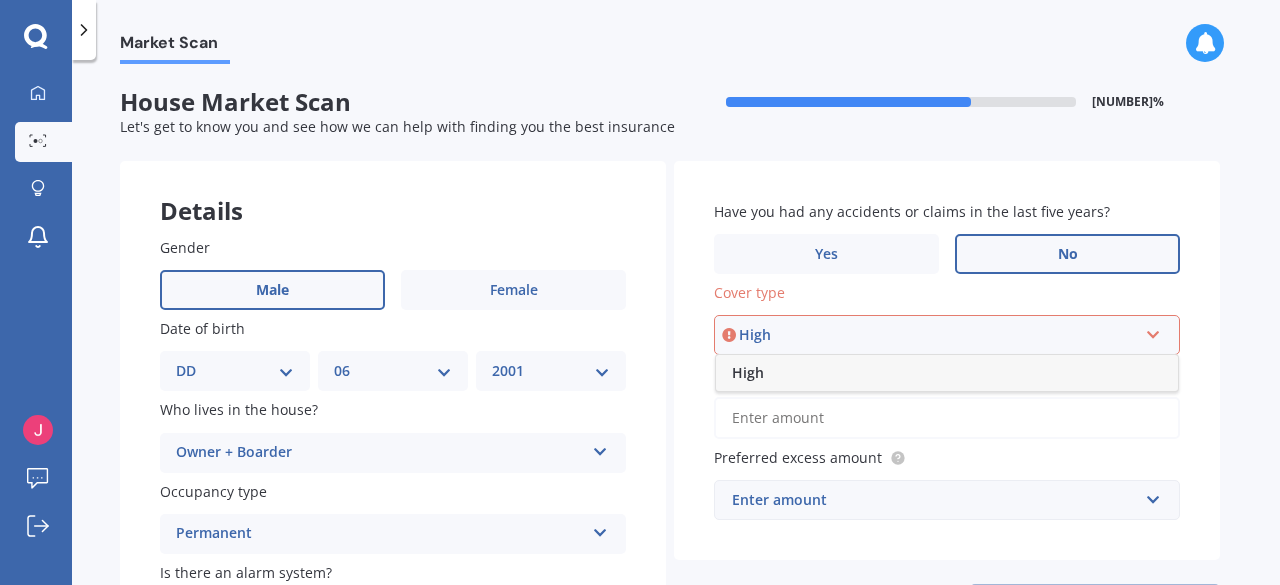click on "[QUALITY_LEVEL]" at bounding box center [947, 373] 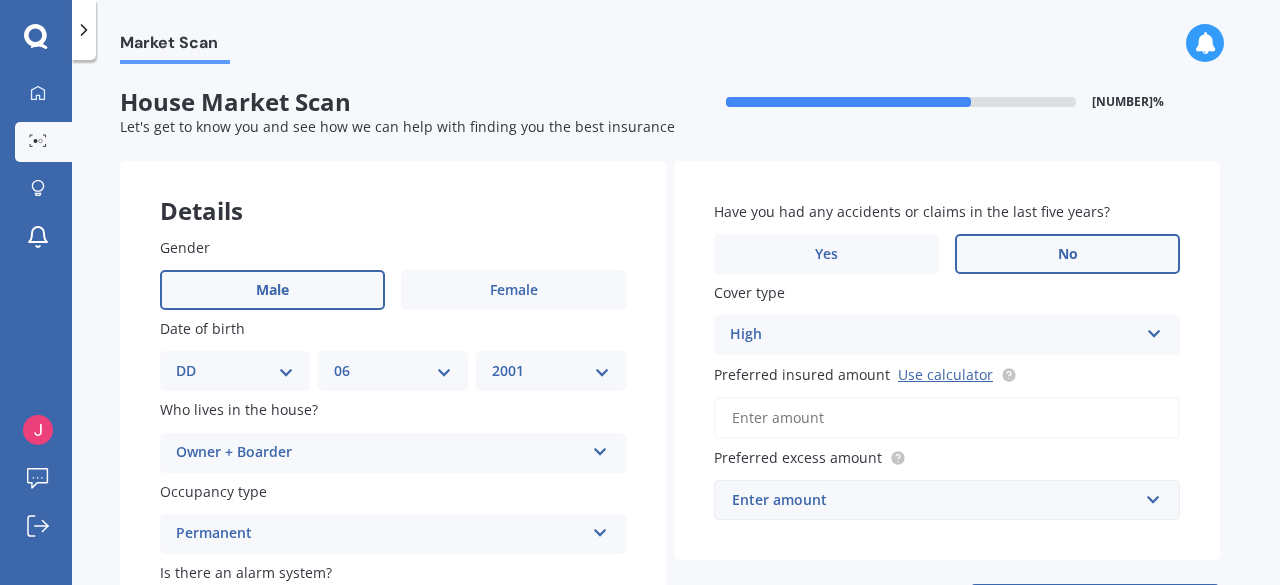 drag, startPoint x: 1057, startPoint y: 341, endPoint x: 434, endPoint y: 51, distance: 687.1892 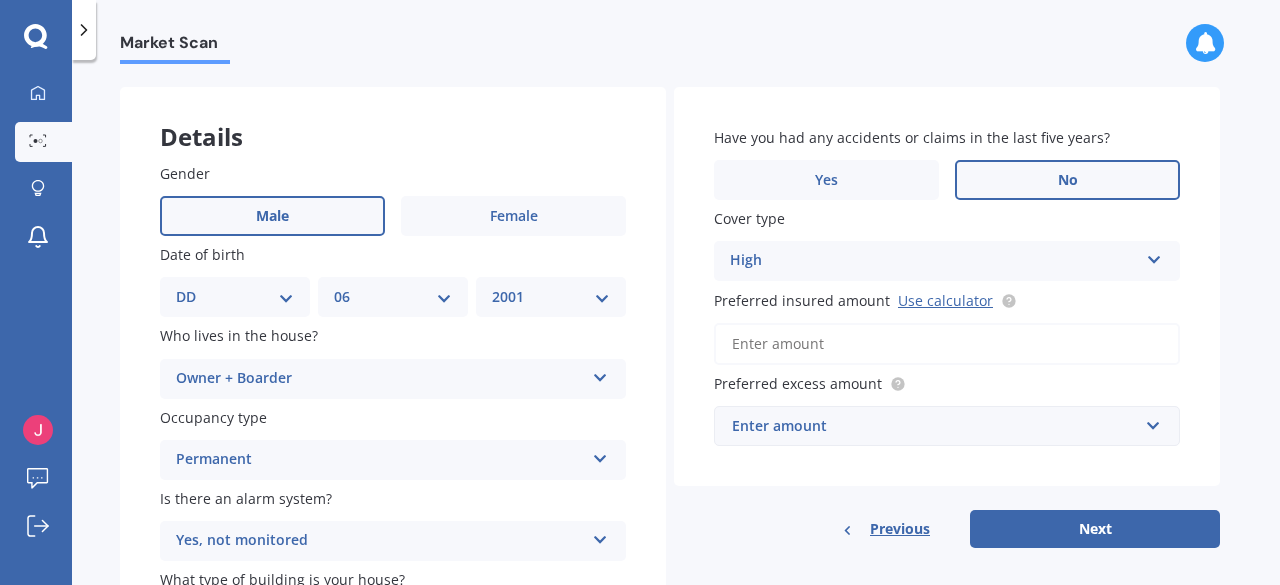 scroll, scrollTop: 100, scrollLeft: 0, axis: vertical 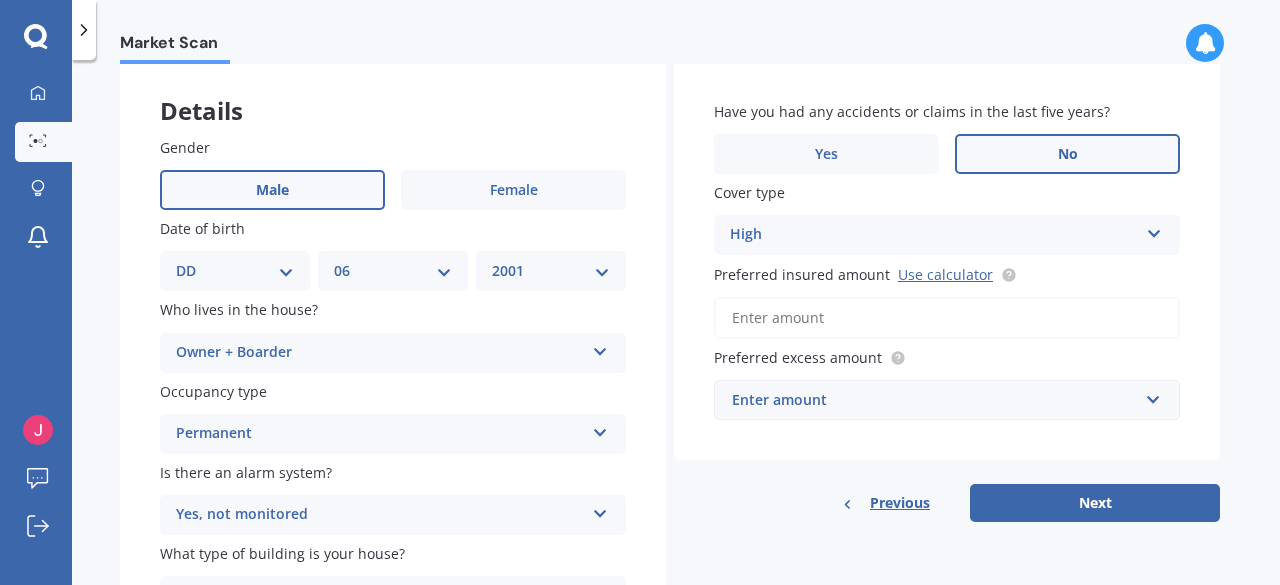 click on "Preferred insured amount Use calculator" at bounding box center [947, 300] 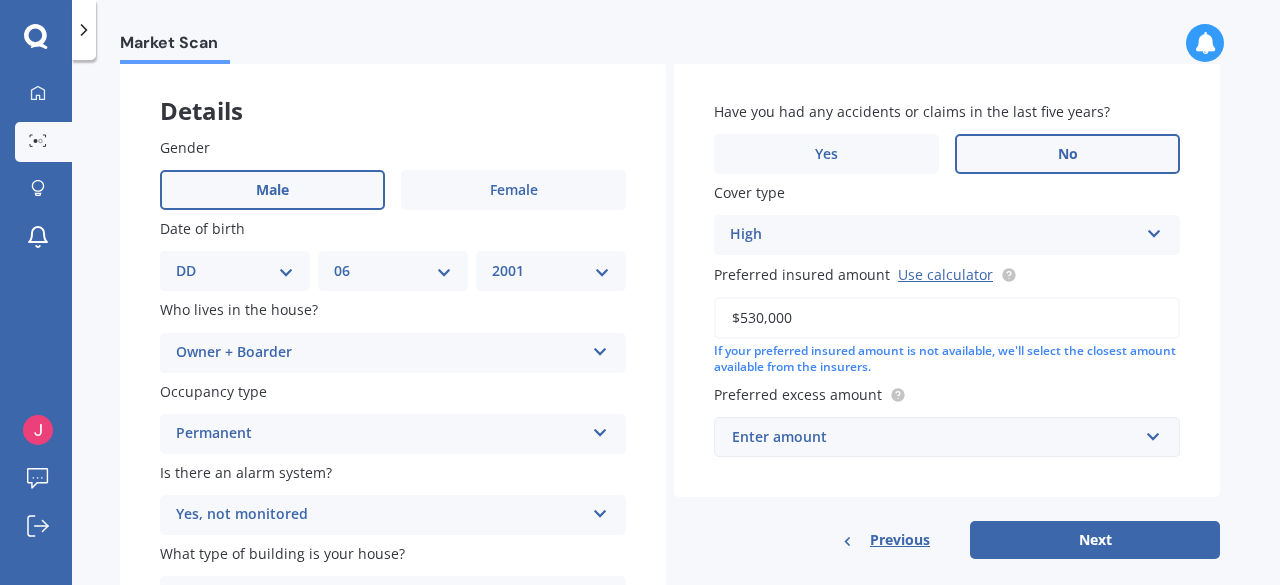 type on "[CURRENCY][AMOUNT]" 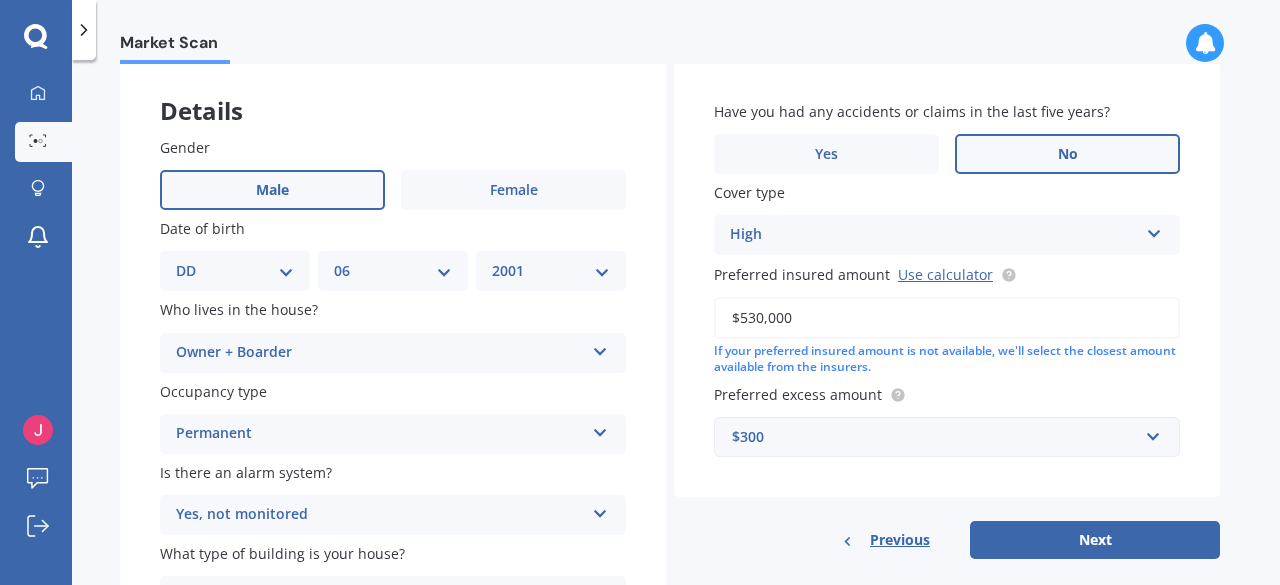 click on "Have you had any accidents or claims in the last five years? Yes No Cover type High High Preferred insured amount Use calculator $530,000 If your preferred insured amount is not available, we'll select the closest amount available from the insurers. Preferred excess amount $300 $300 $400 $500 $750 $1,000 $2,000 $2,500" at bounding box center (947, 279) 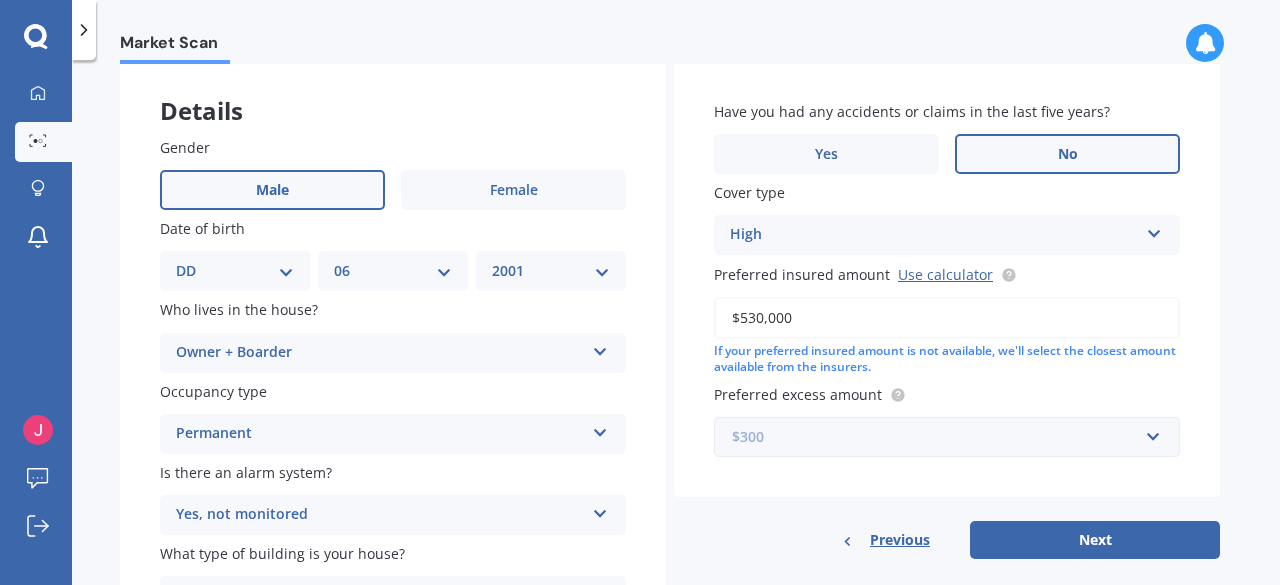 click at bounding box center [940, 437] 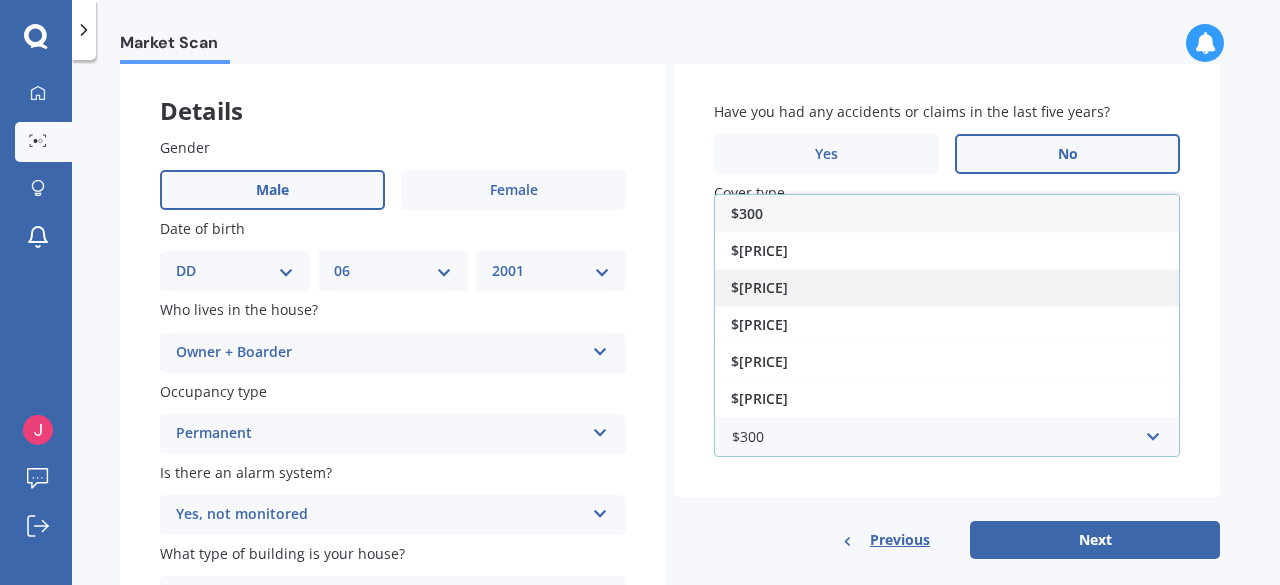 click on "$500" at bounding box center (947, 287) 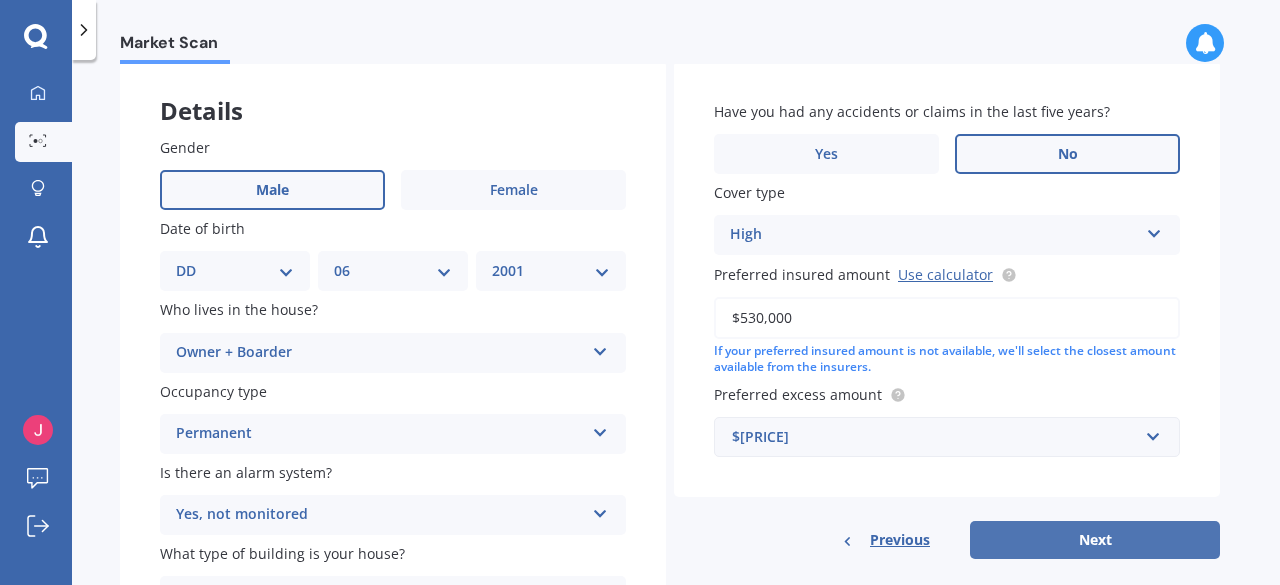 click on "Next" at bounding box center (1095, 540) 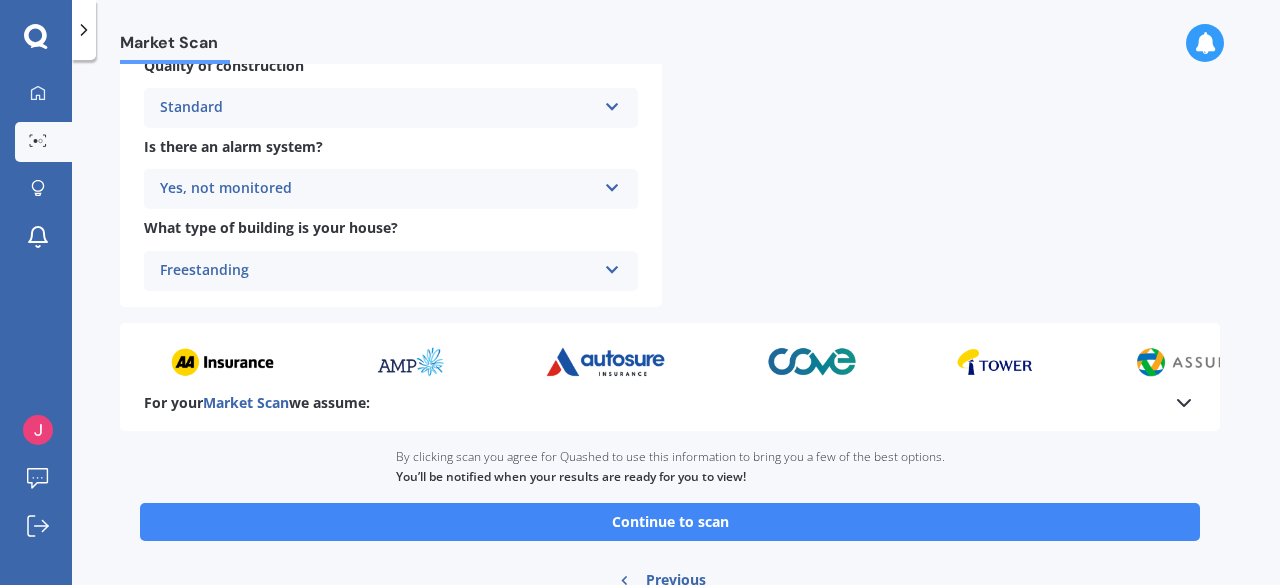 scroll, scrollTop: 800, scrollLeft: 0, axis: vertical 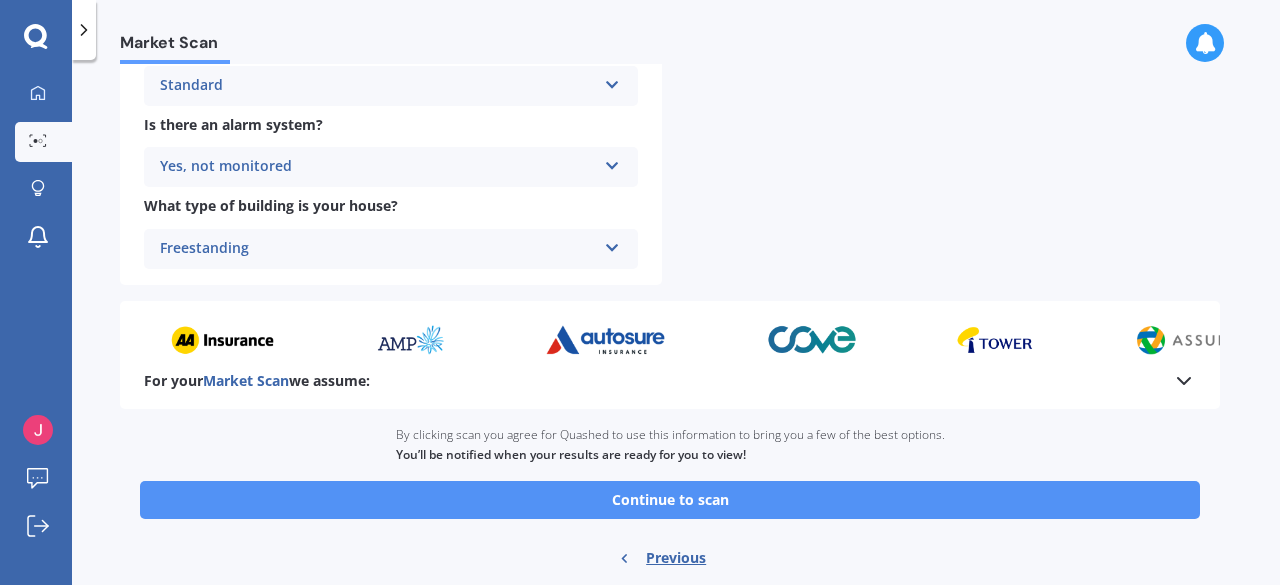click on "[NAVIGATION]" at bounding box center (670, 500) 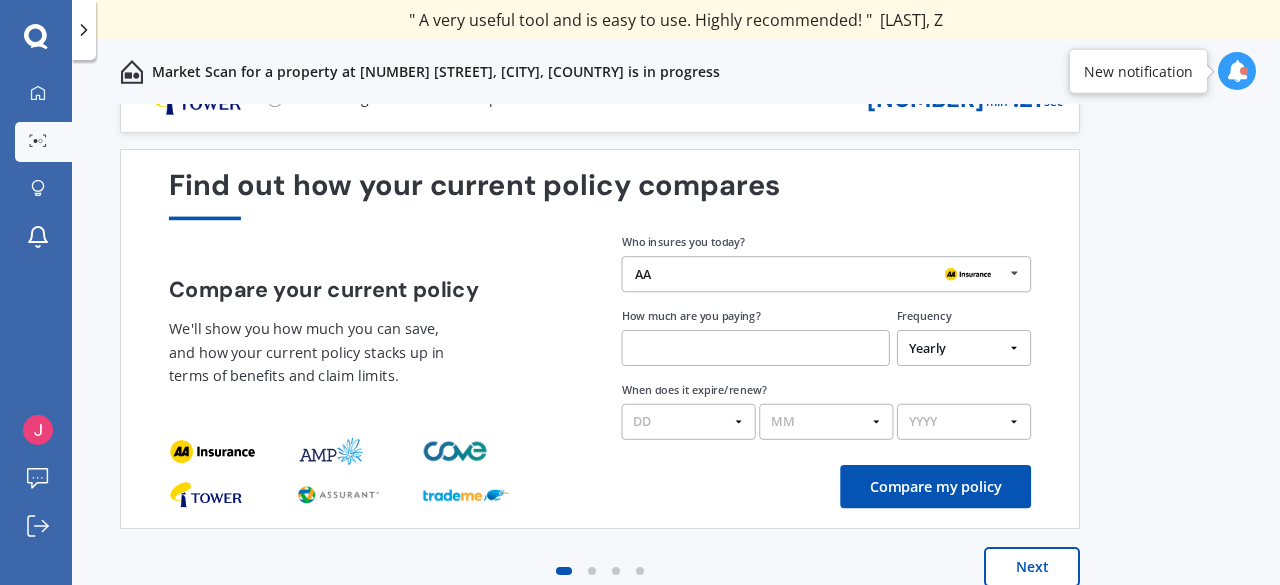 scroll, scrollTop: 60, scrollLeft: 0, axis: vertical 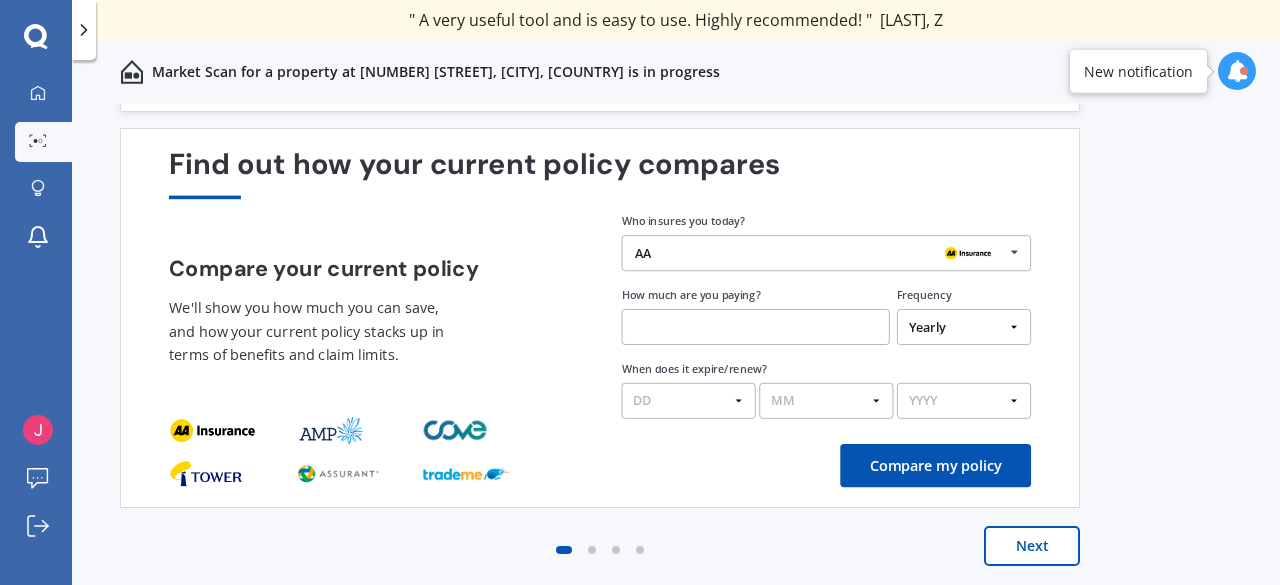 click on "AA" at bounding box center [819, 253] 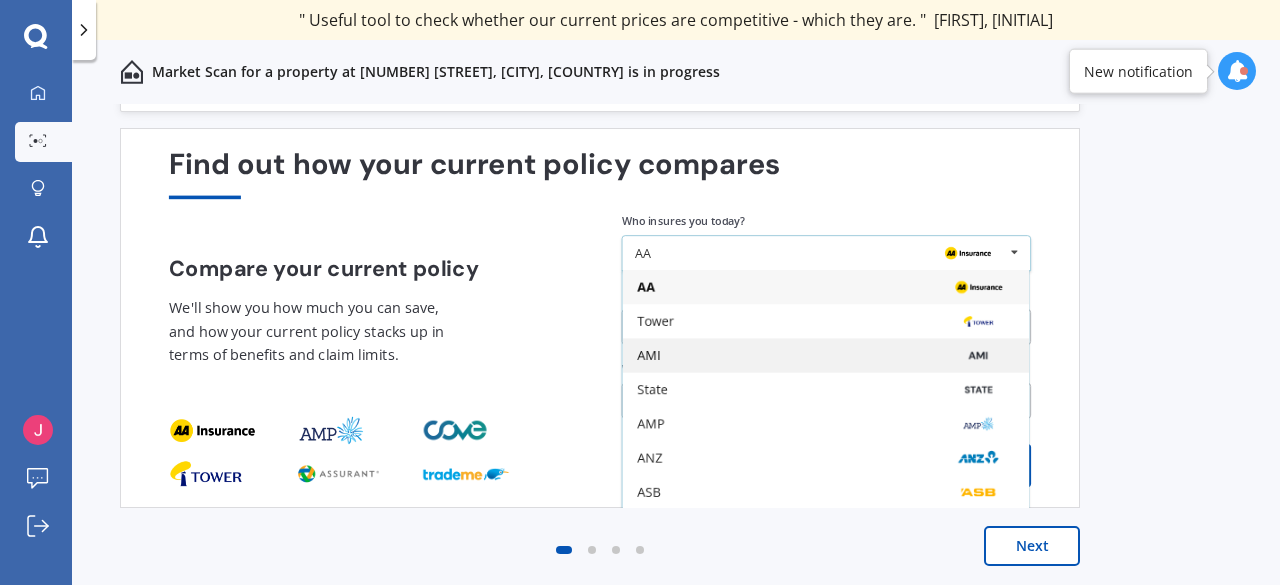 click on "AMI" at bounding box center (825, 287) 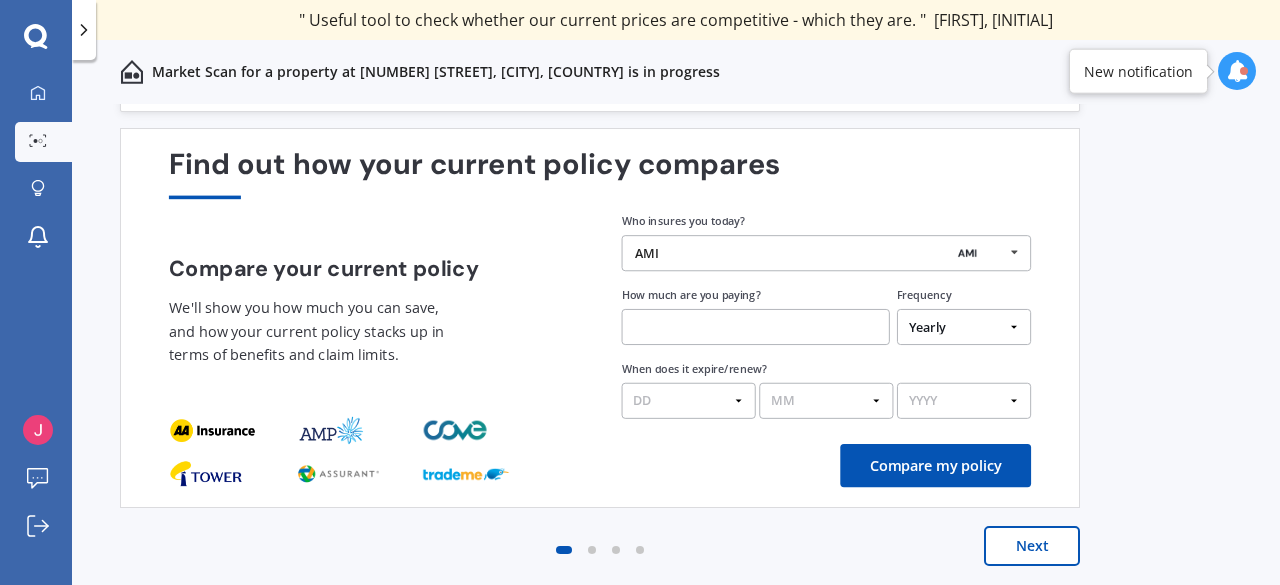 click on "Next" at bounding box center [1032, 546] 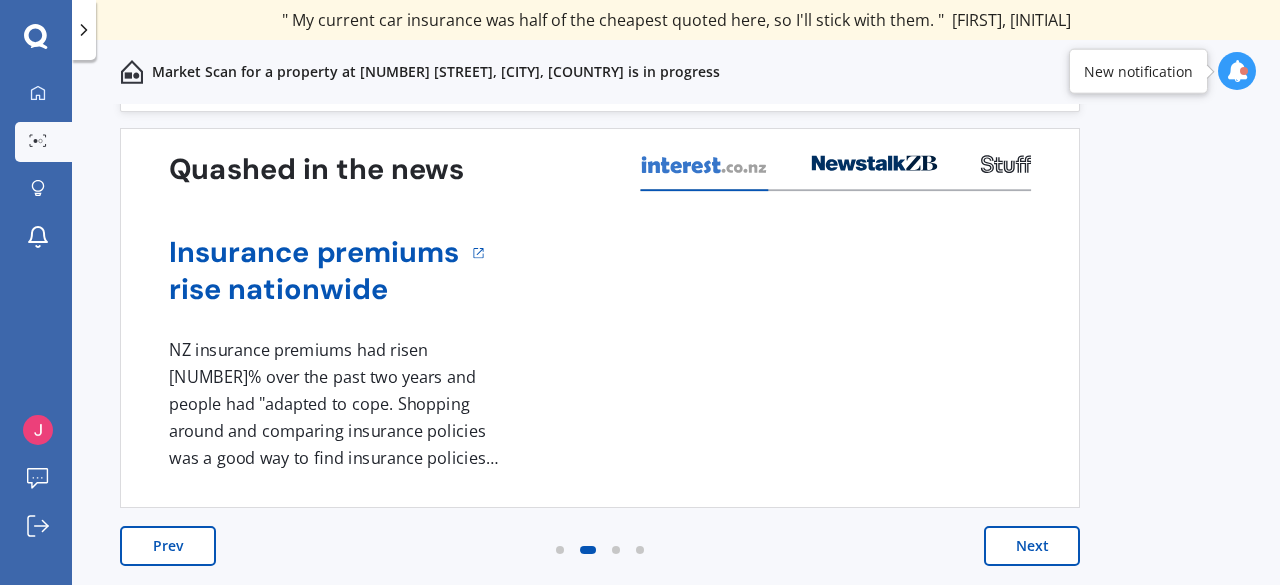 scroll, scrollTop: 0, scrollLeft: 0, axis: both 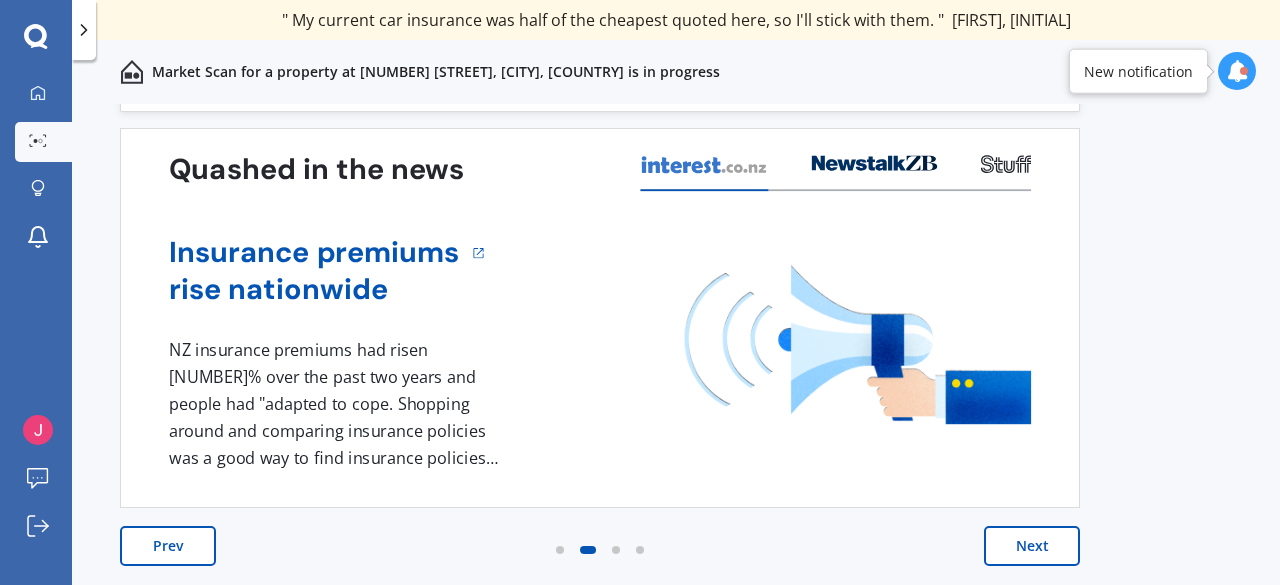 click on "Next" at bounding box center (1032, 546) 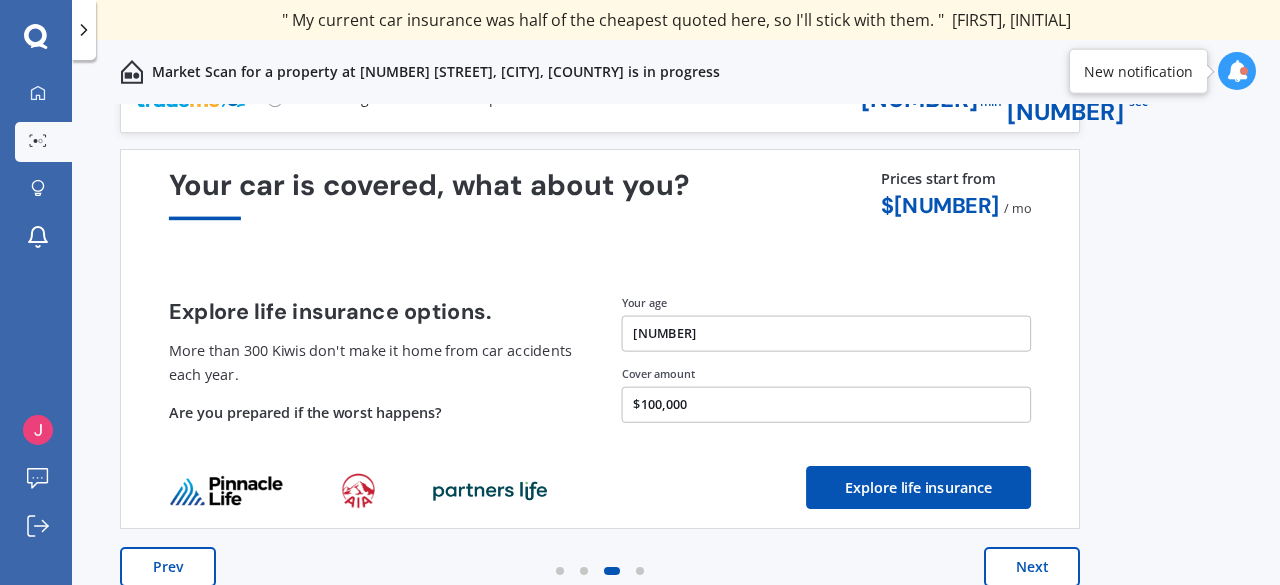scroll, scrollTop: 60, scrollLeft: 0, axis: vertical 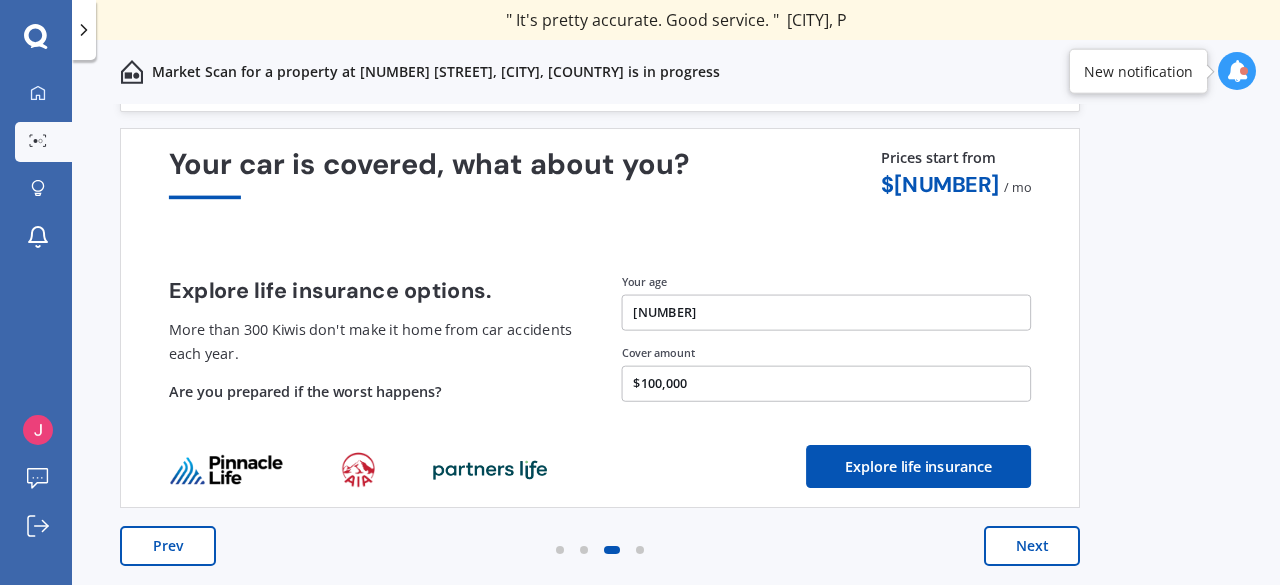 click on "Next" at bounding box center [1032, 546] 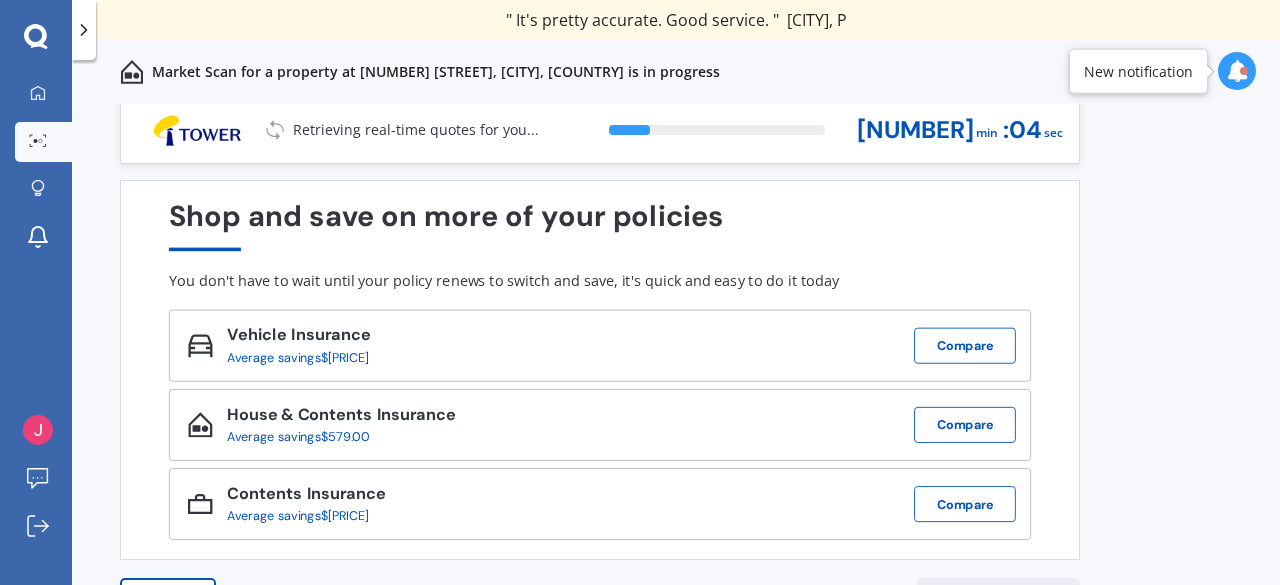 scroll, scrollTop: 0, scrollLeft: 0, axis: both 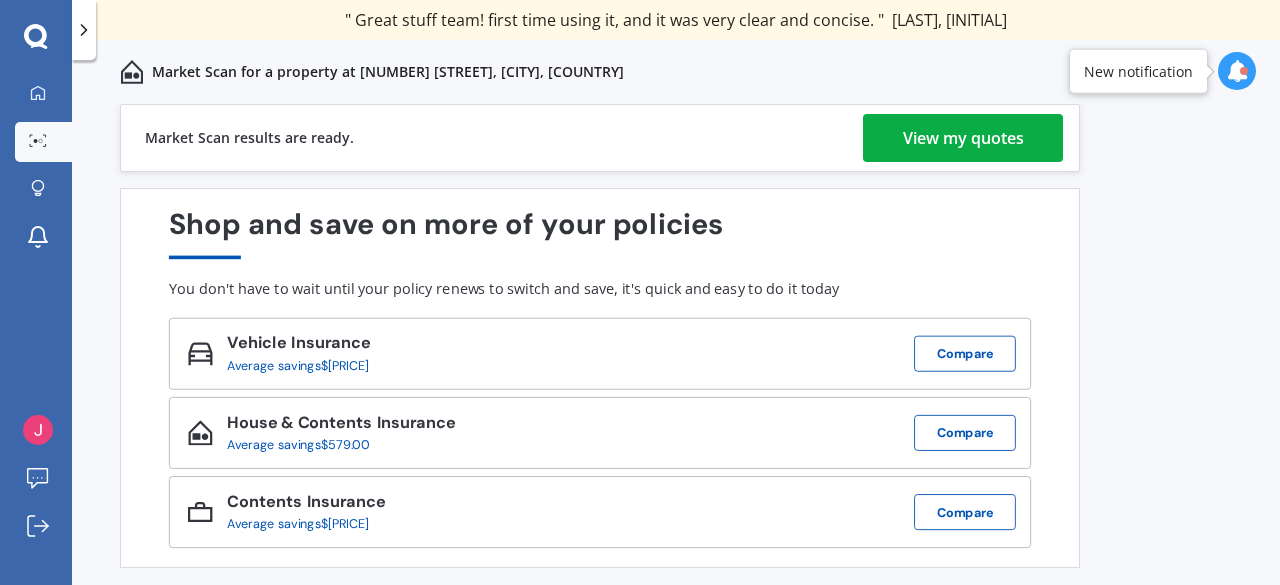 click on "View my quotes" at bounding box center (963, 138) 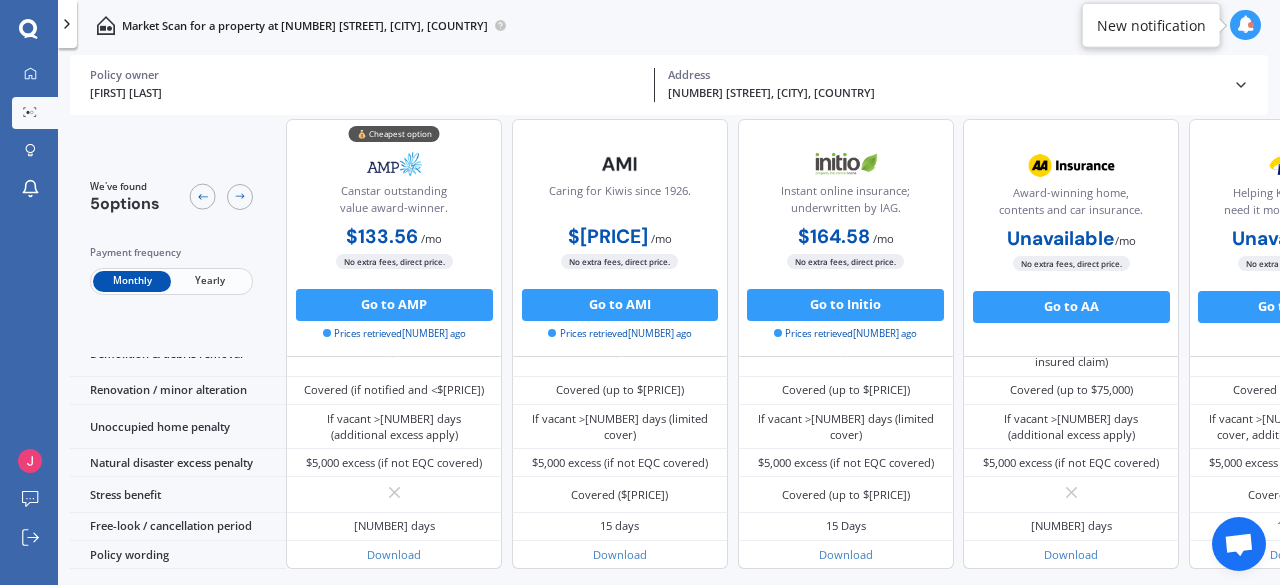 scroll, scrollTop: 954, scrollLeft: 0, axis: vertical 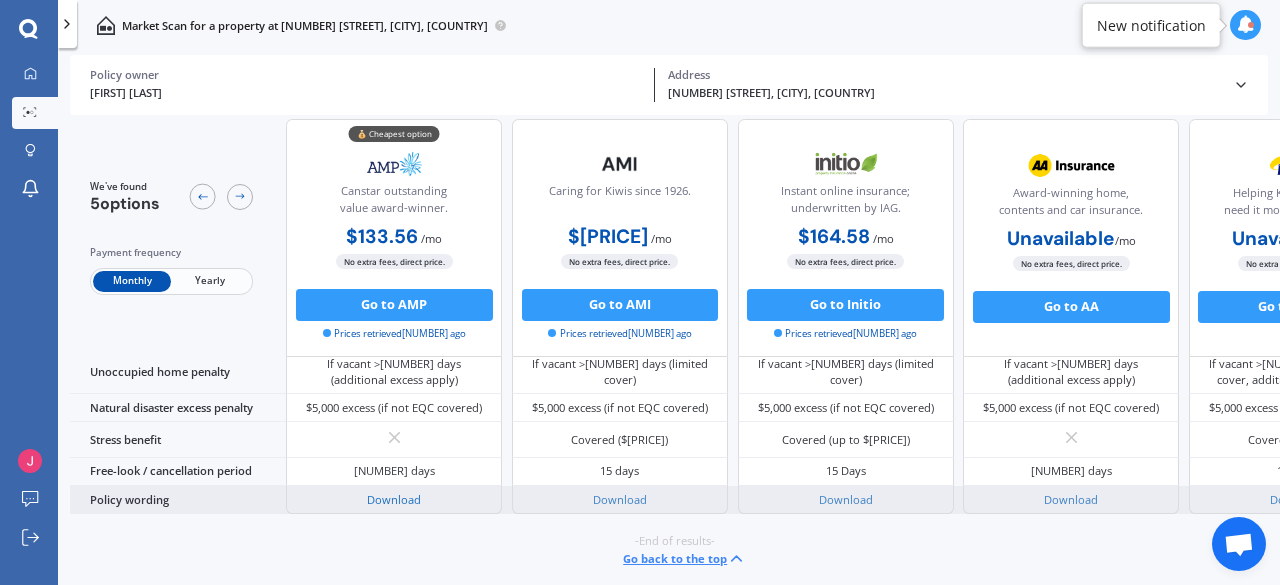 click on "Download" at bounding box center [394, 499] 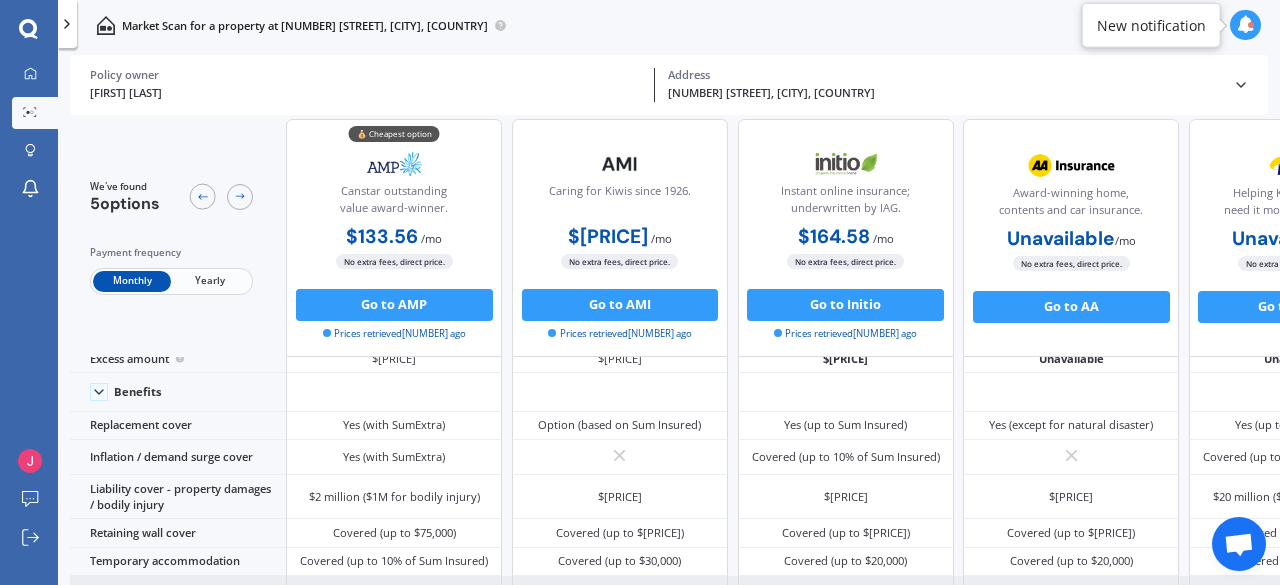 scroll, scrollTop: 0, scrollLeft: 0, axis: both 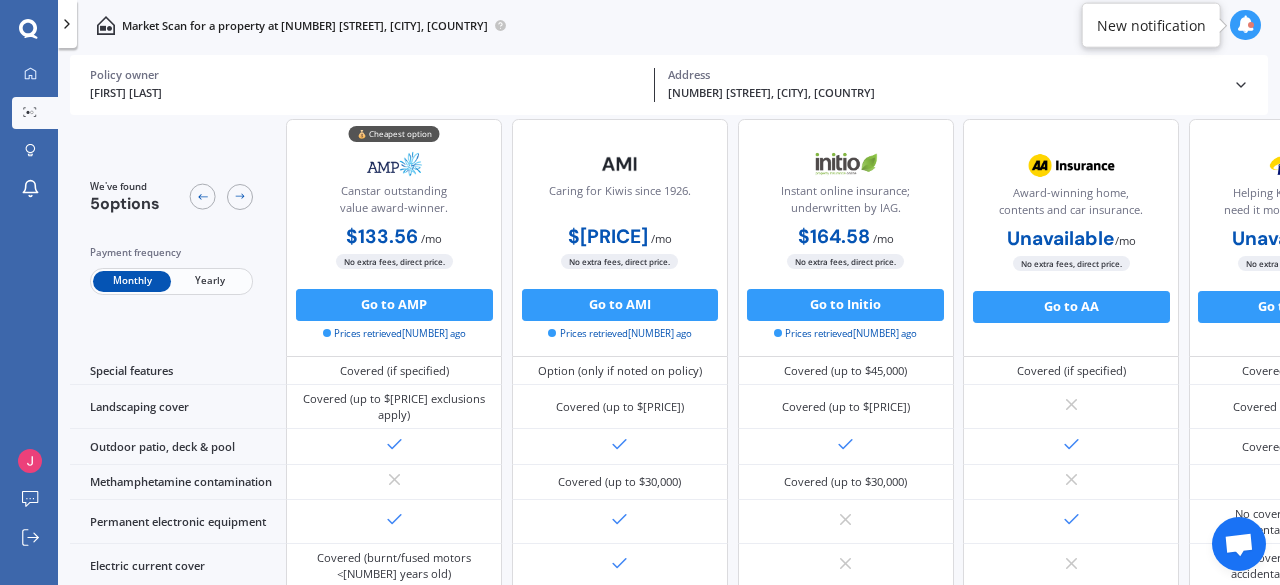 click on "Jack Reidy Policy owner 16 Friesian Drive, Māngere, Auckland 2022 Address" at bounding box center (669, 85) 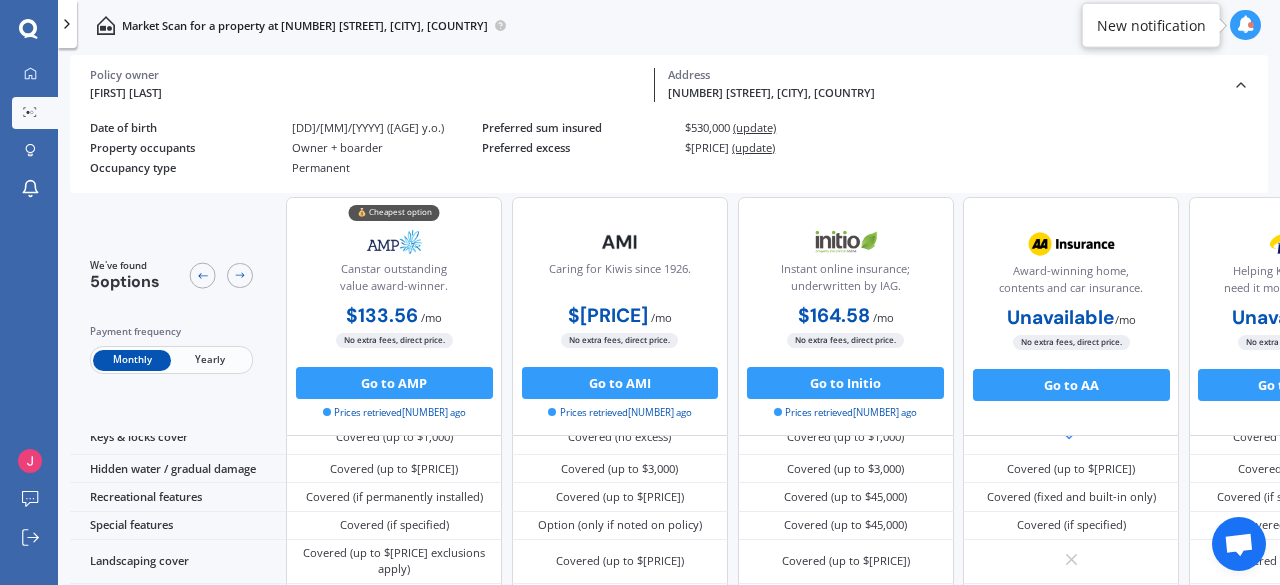 scroll, scrollTop: 0, scrollLeft: 0, axis: both 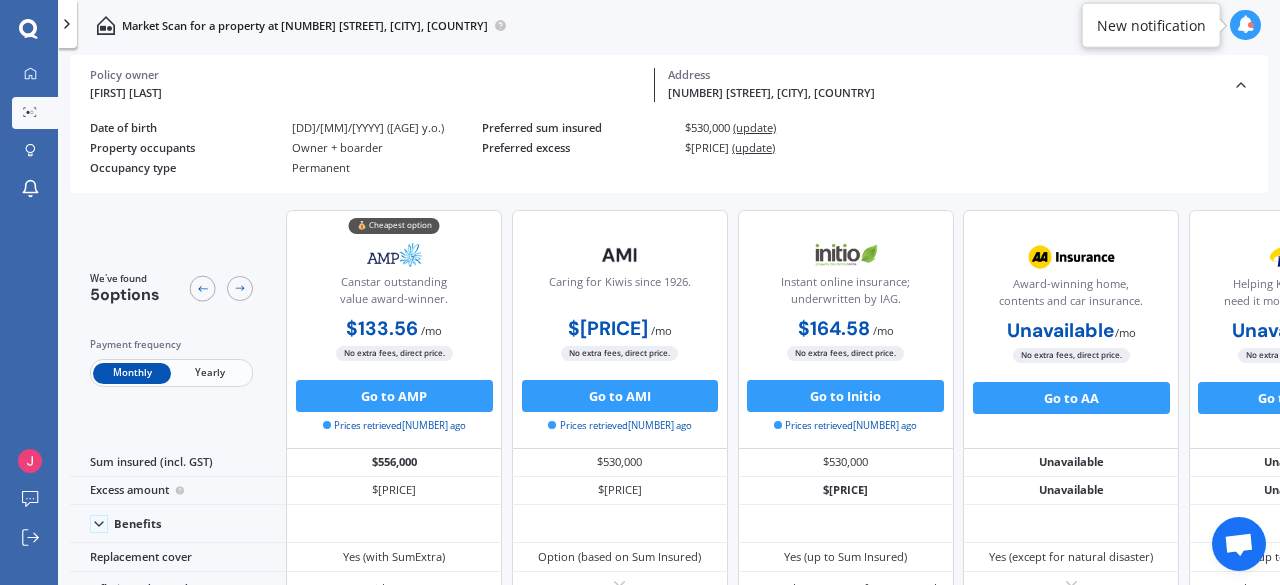 click on "Jack Reidy Policy owner 16 Friesian Drive, Māngere, Auckland 2022 Address Policy owner Jack Reidy   Address 16 Friesian Drive, Māngere, Auckland ( 2022 )   Address 16 Friesian Drive, Māngere, Auckland ( 2022 )   Date of birth 07/06/2001 (24 y.o.)   Property occupants Owner + boarder   Occupancy type Permanent   Preferred sum insured $530,000   (update) Preferred excess $500   (update)" at bounding box center (669, 124) 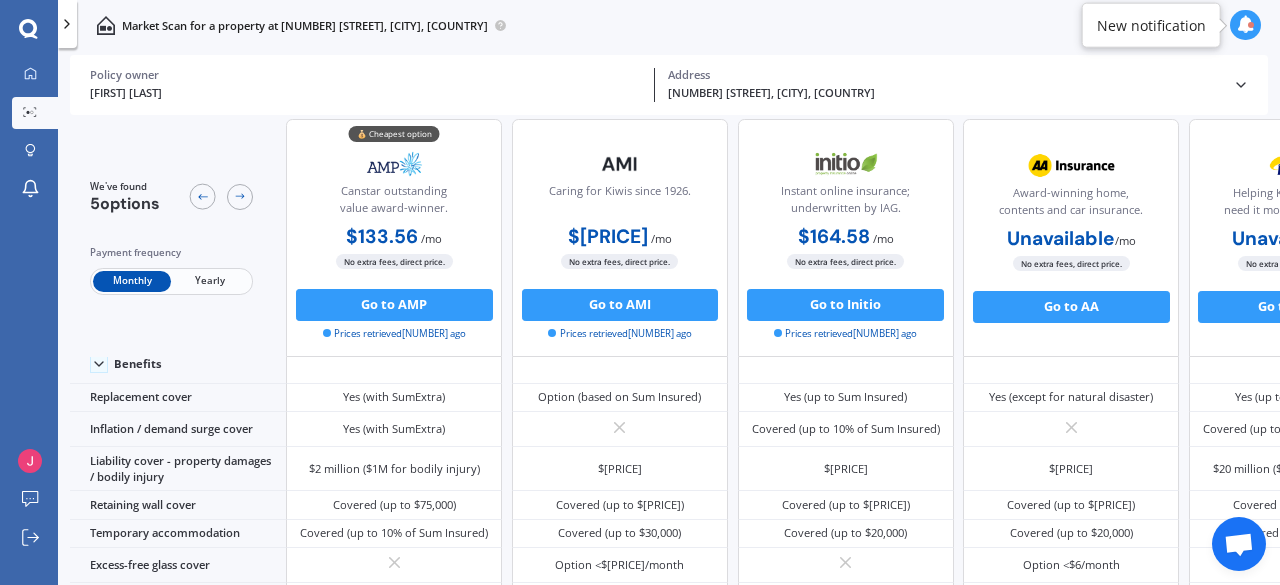 scroll, scrollTop: 0, scrollLeft: 0, axis: both 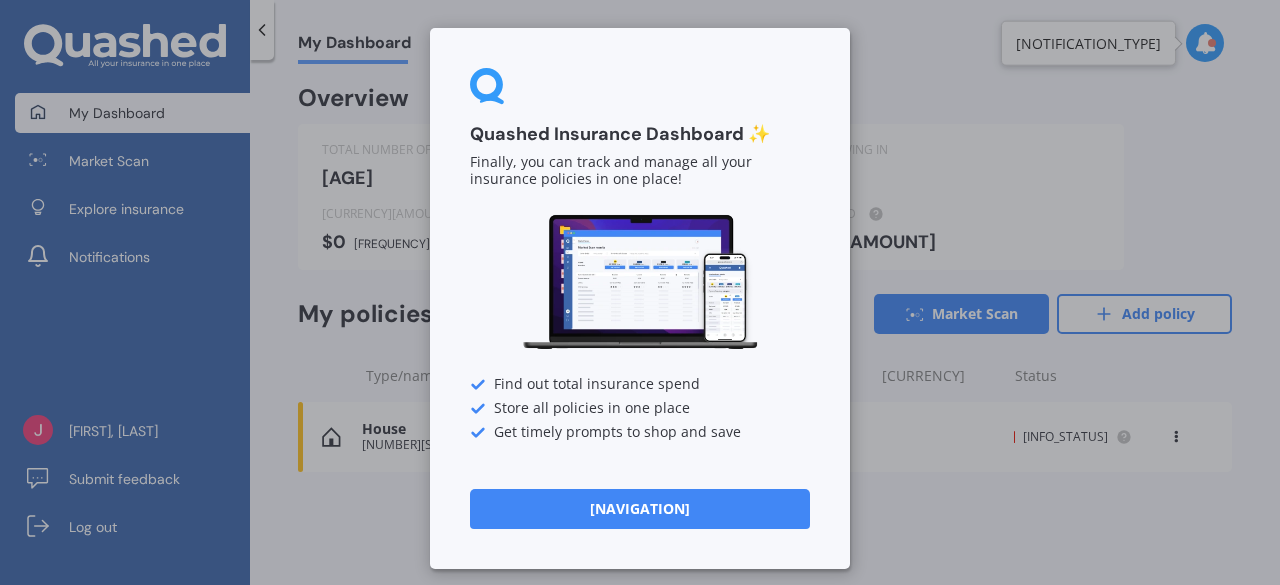click on "[NAVIGATION]" at bounding box center [640, 509] 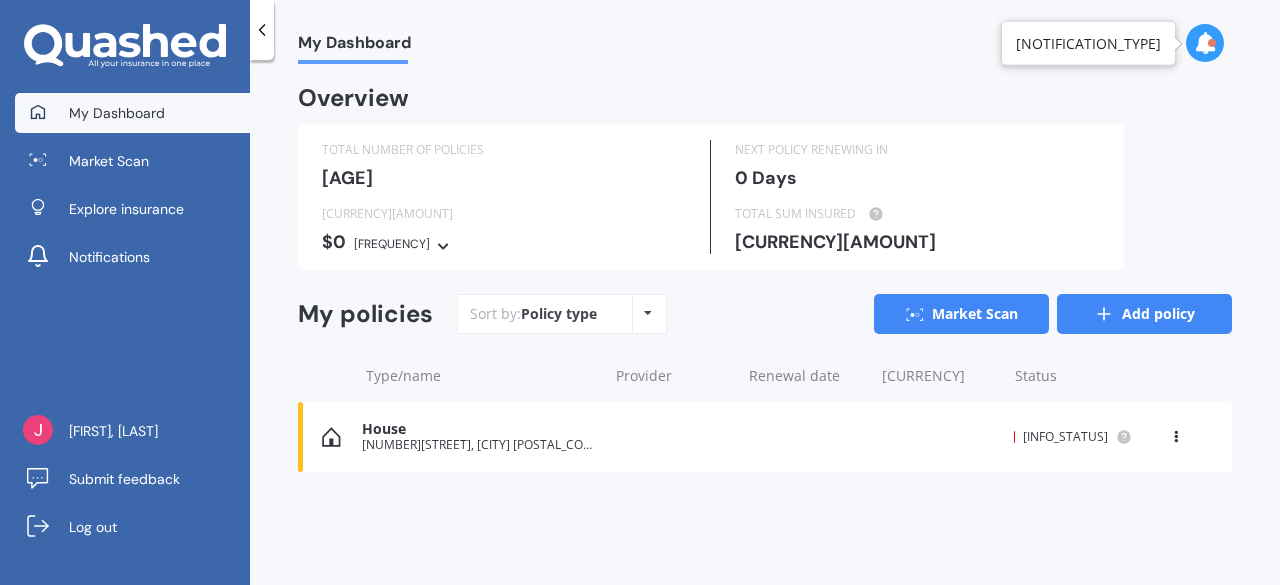 click on "Add policy" at bounding box center [1144, 314] 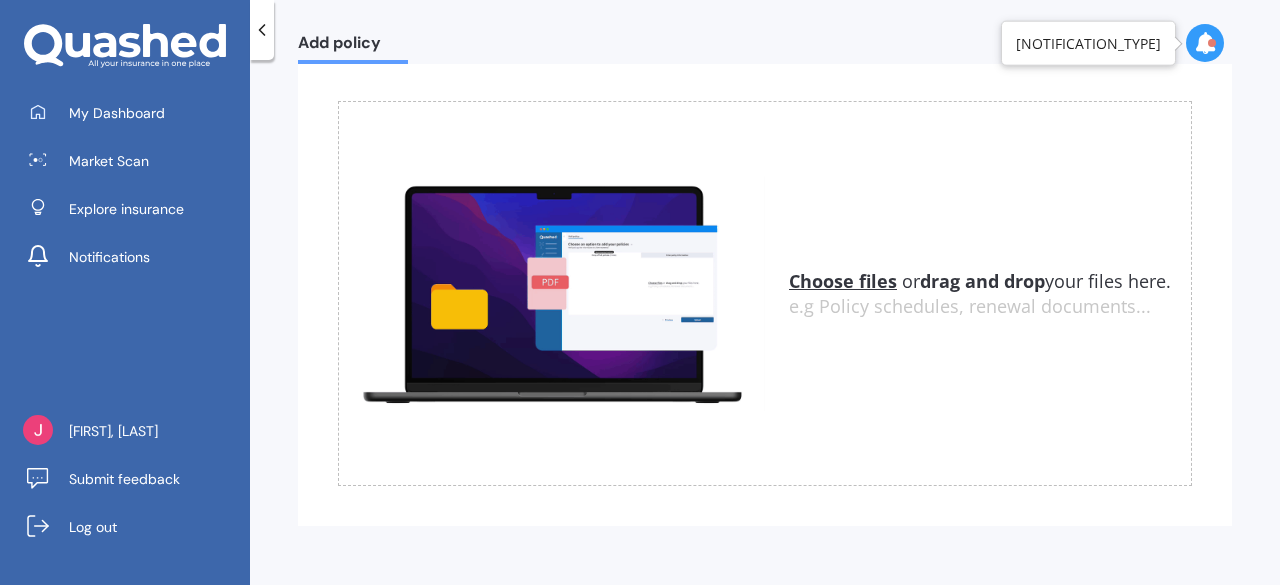 scroll, scrollTop: 0, scrollLeft: 0, axis: both 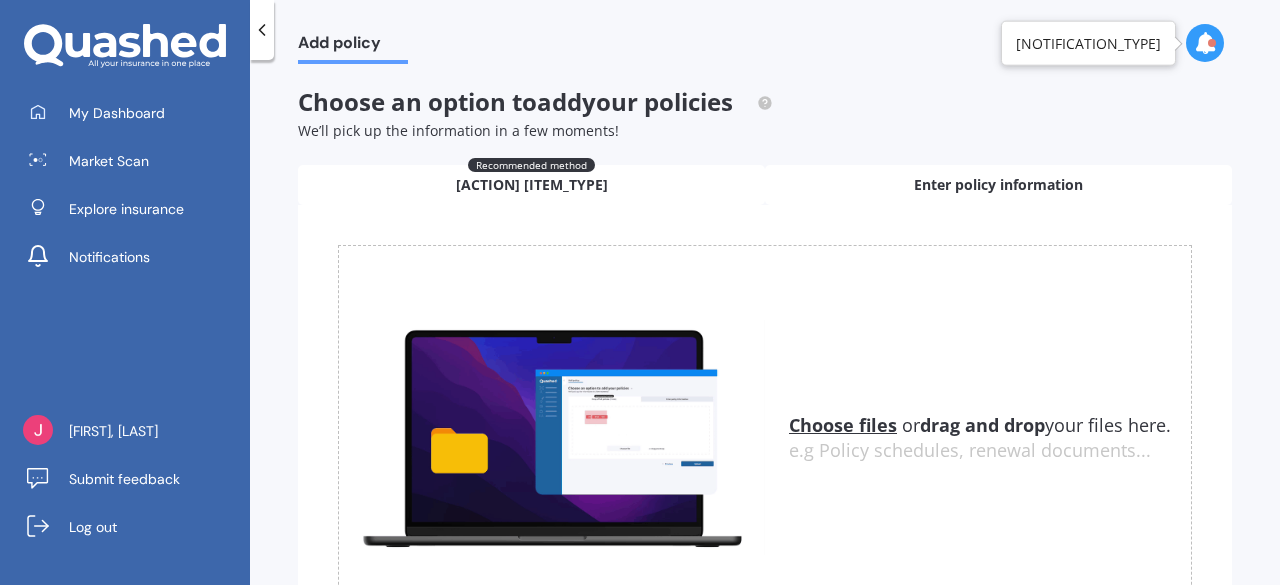 click on "Enter policy information" at bounding box center (998, 185) 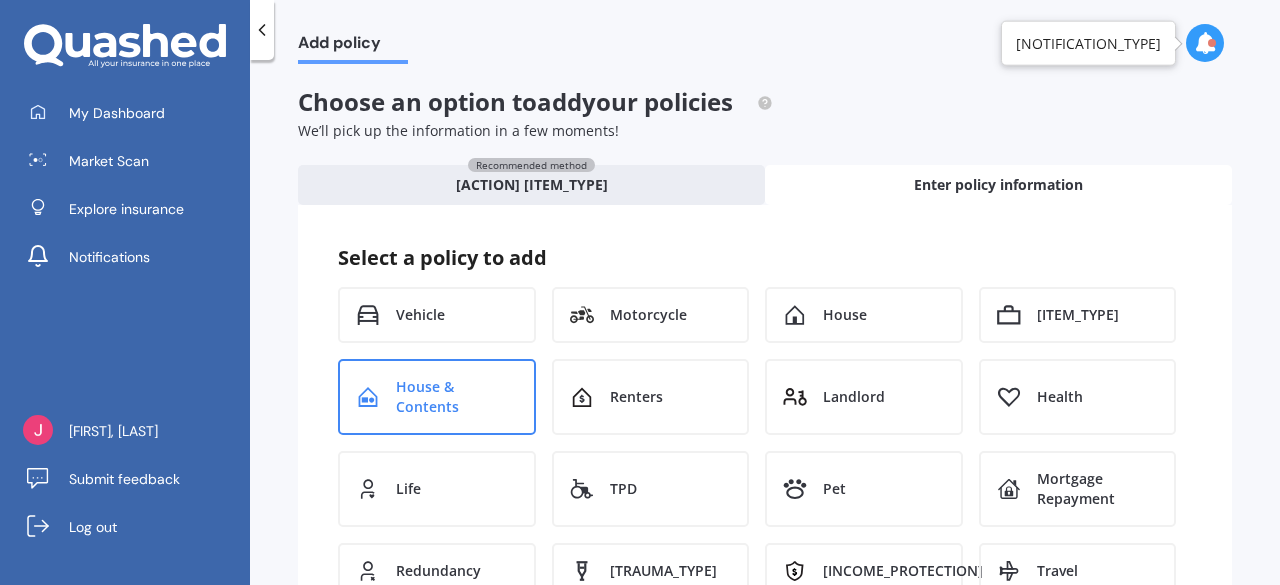 click on "House & Contents" at bounding box center [420, 315] 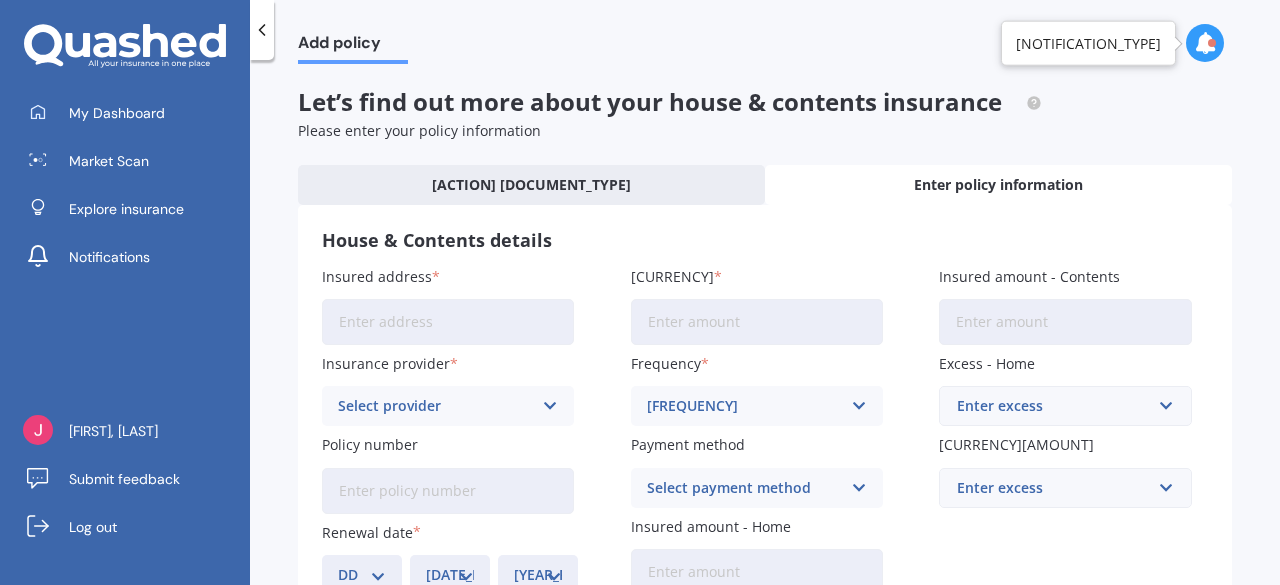 click on "Insured address" at bounding box center (448, 322) 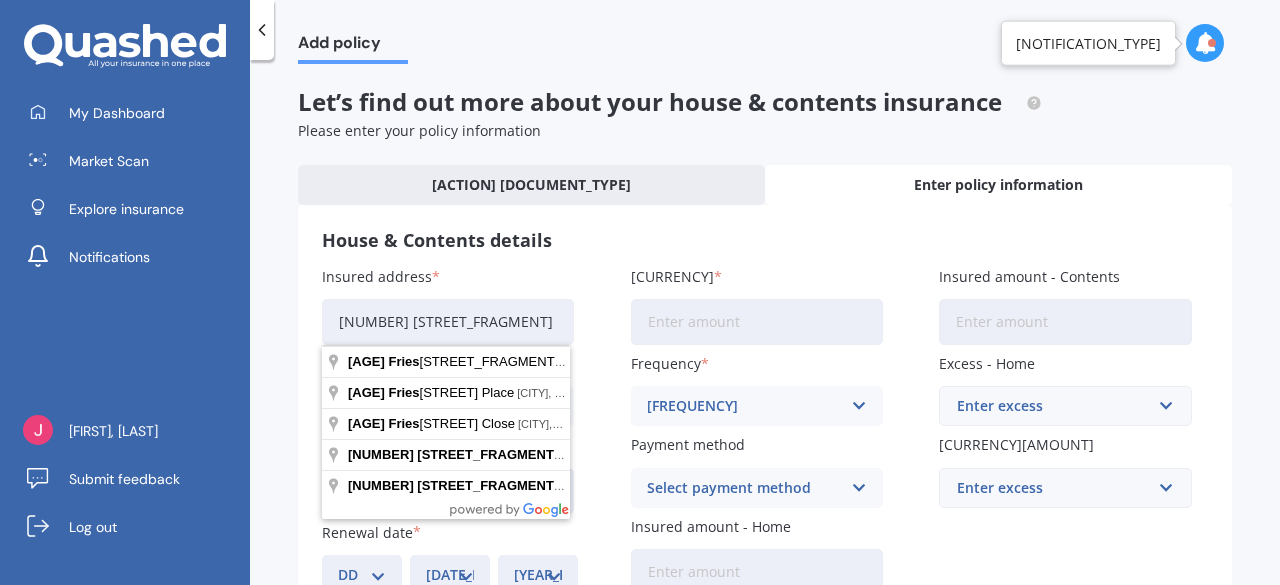 click on "[NUMBER] [STREET_FRAGMENT]" at bounding box center [448, 322] 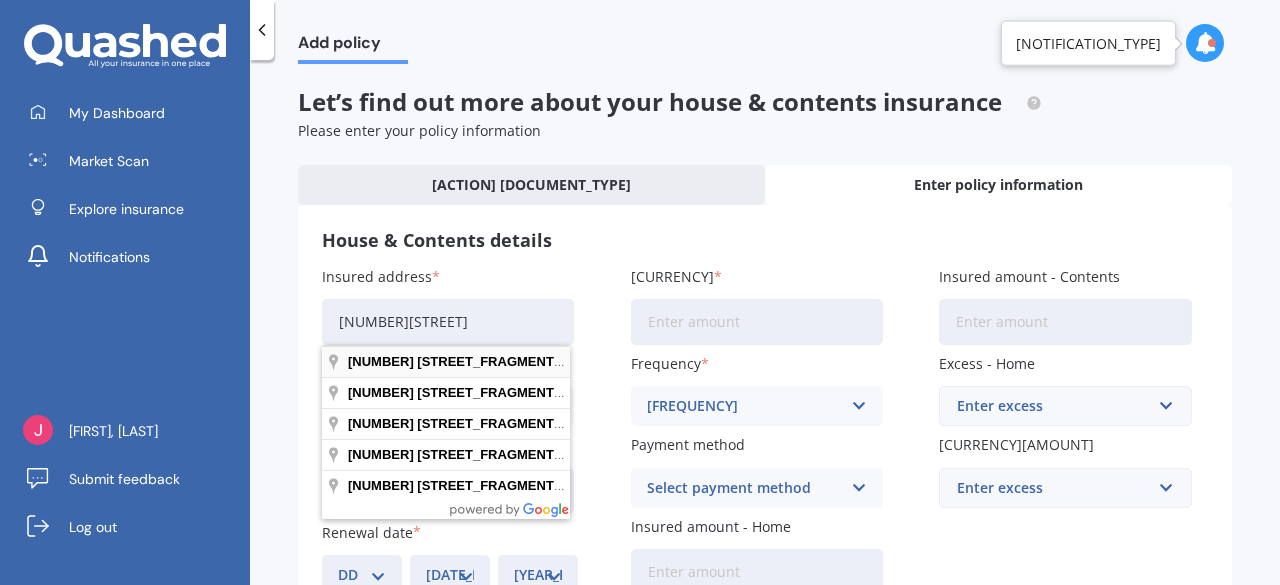type on "[NUMBER][STREET]" 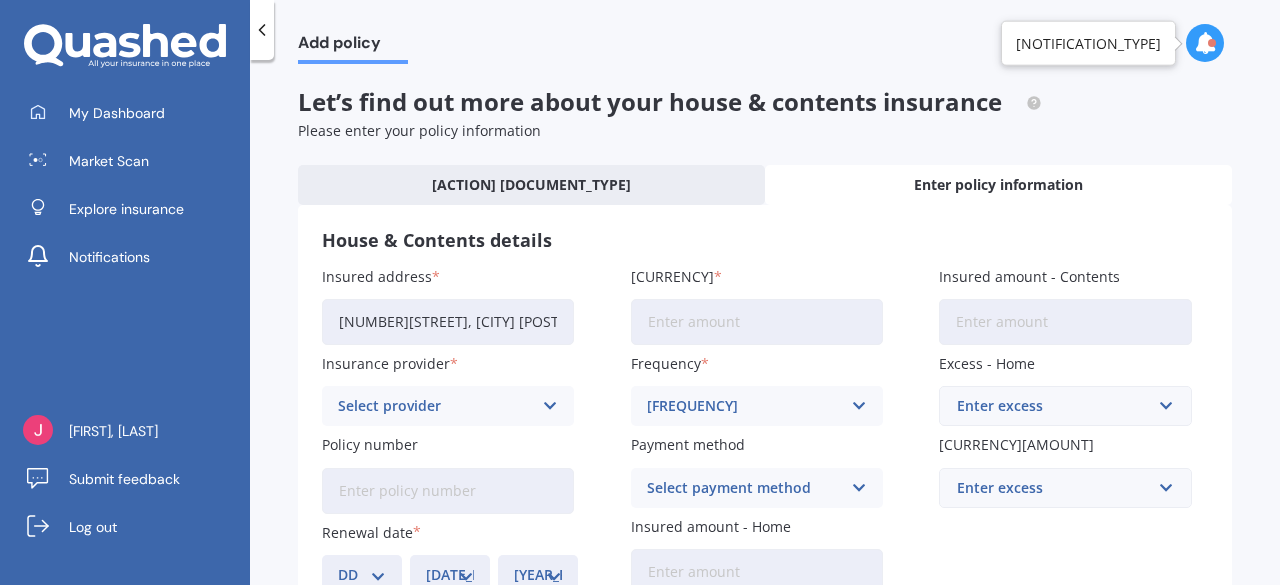 click on "[CURRENCY]" at bounding box center [757, 322] 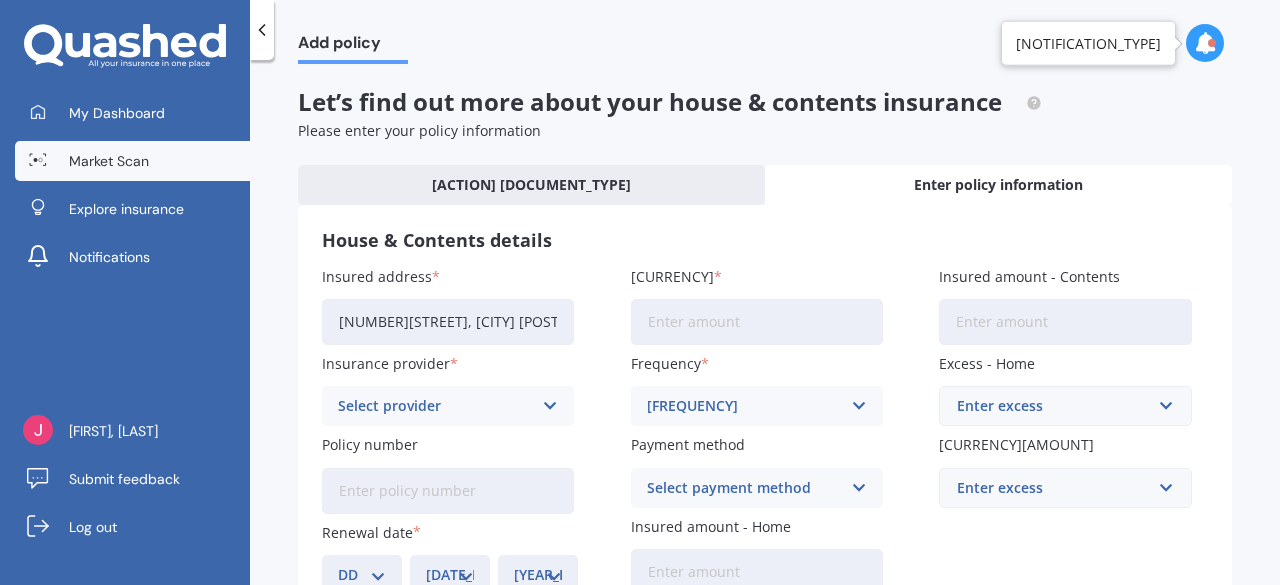 click on "Market Scan" at bounding box center [109, 161] 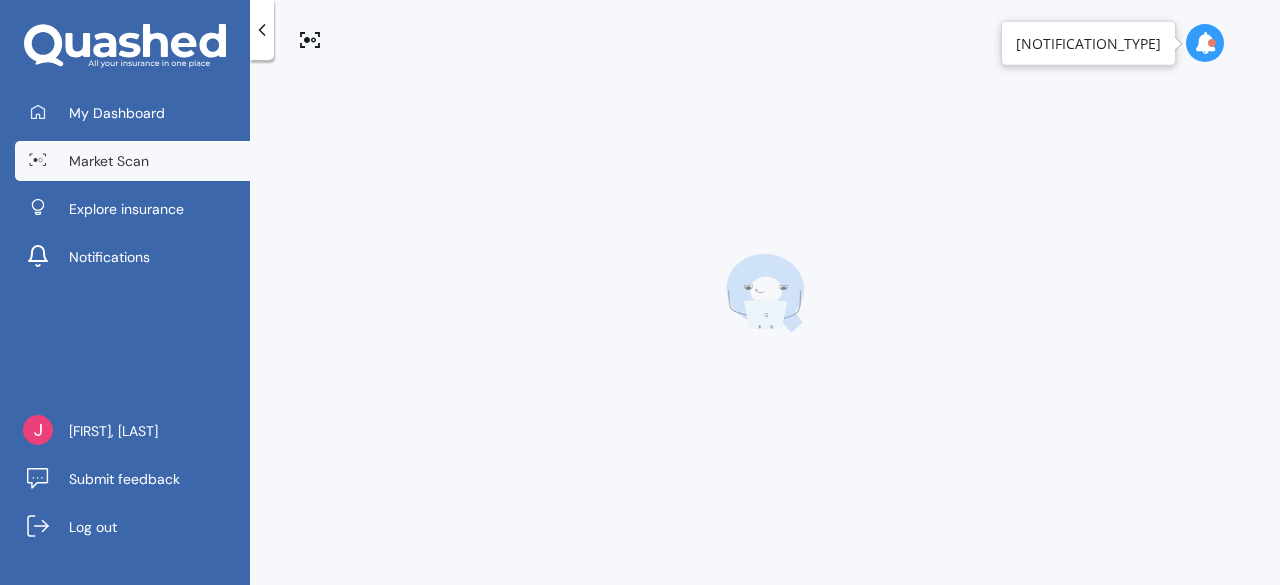 click at bounding box center [262, 30] 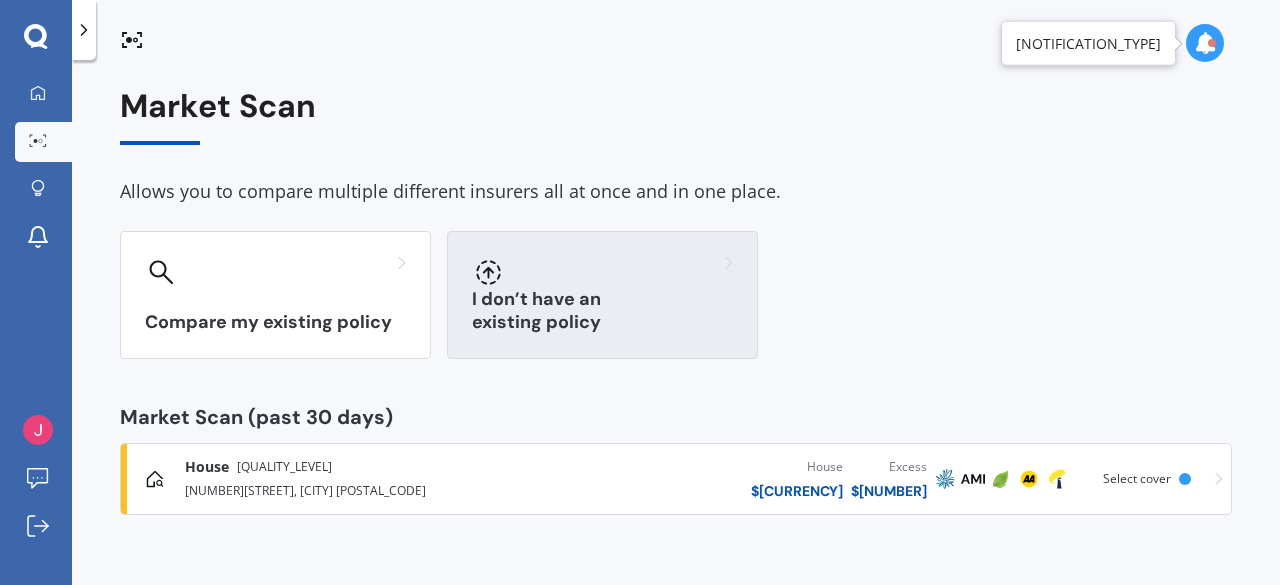 click at bounding box center (275, 272) 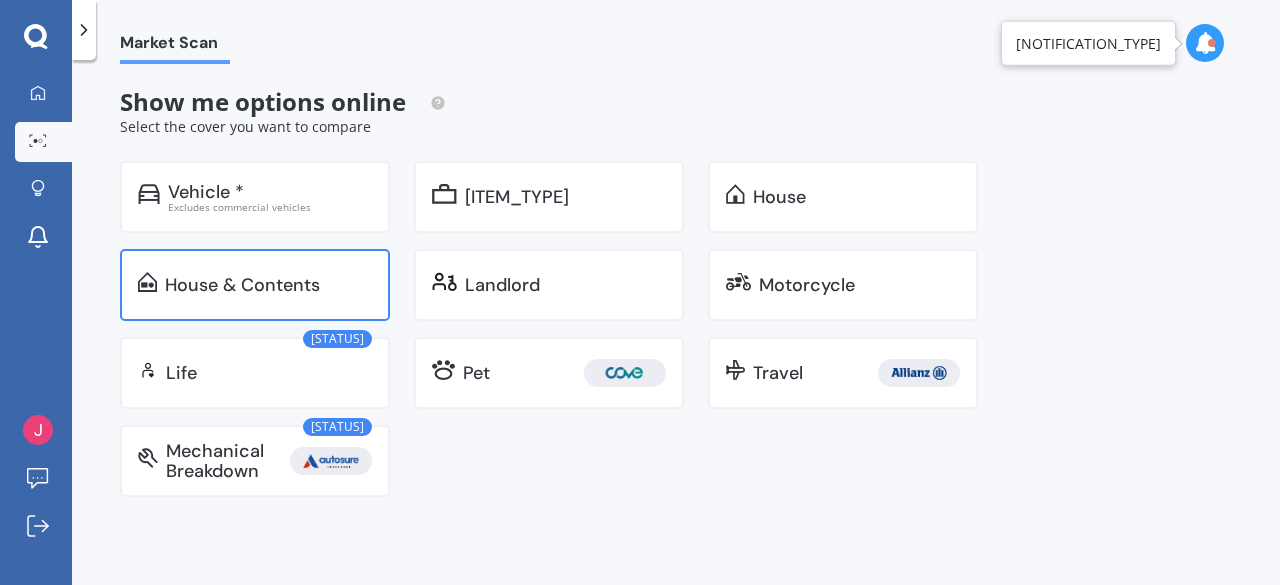 click on "House & Contents" at bounding box center (206, 192) 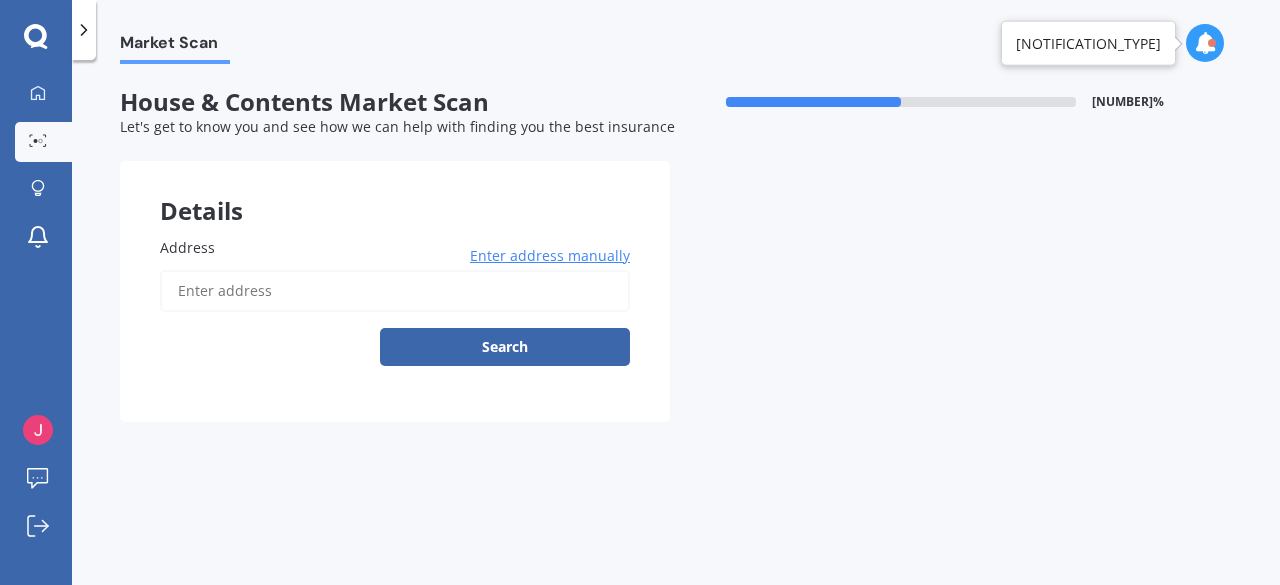 click on "Address" at bounding box center (395, 291) 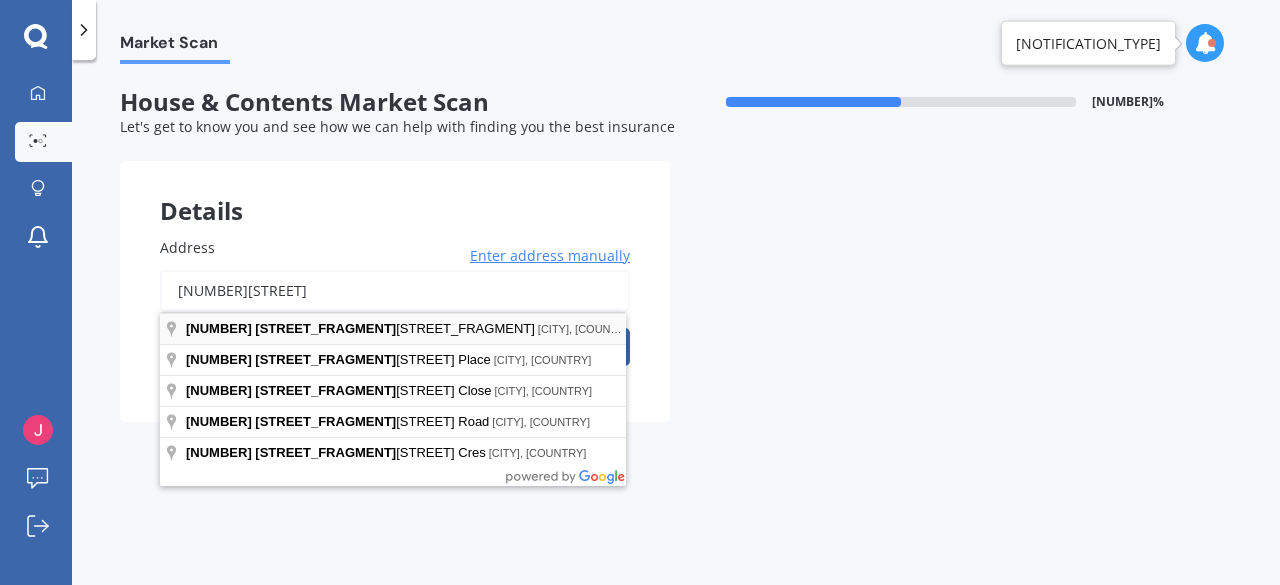 type on "[NUMBER][STREET]" 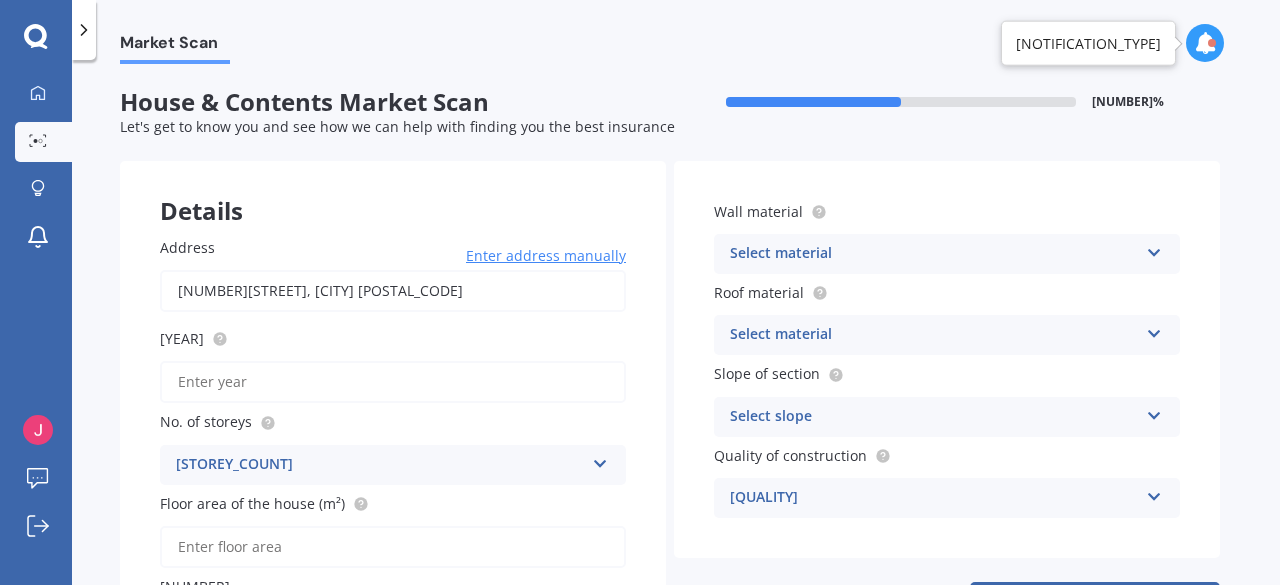 click on "[YEAR]" at bounding box center [393, 382] 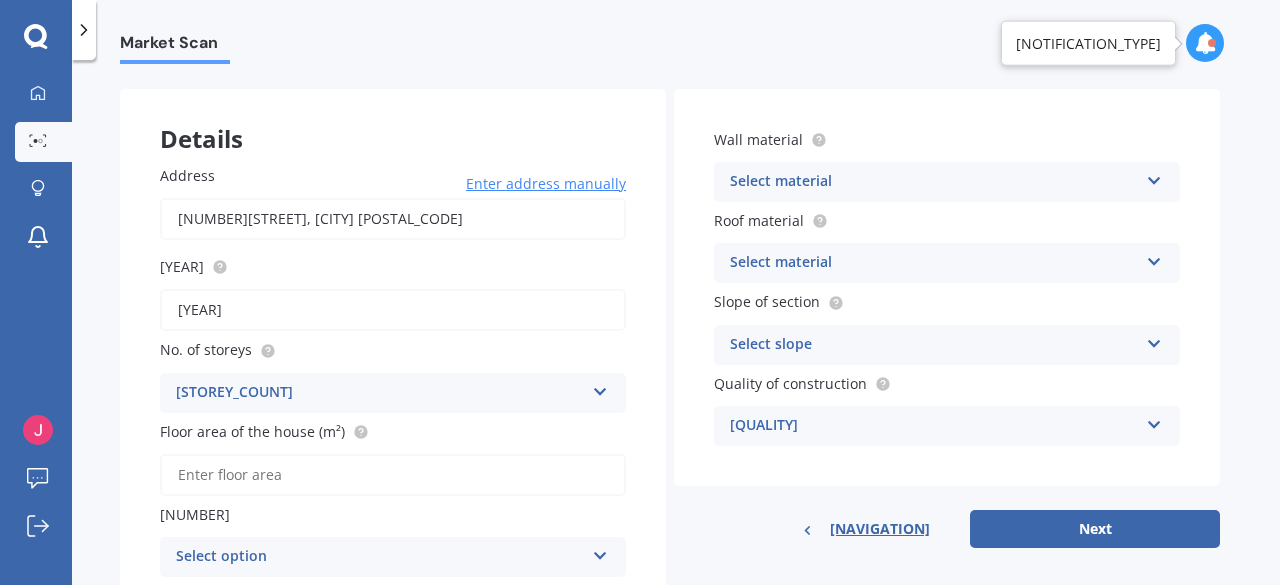 scroll, scrollTop: 100, scrollLeft: 0, axis: vertical 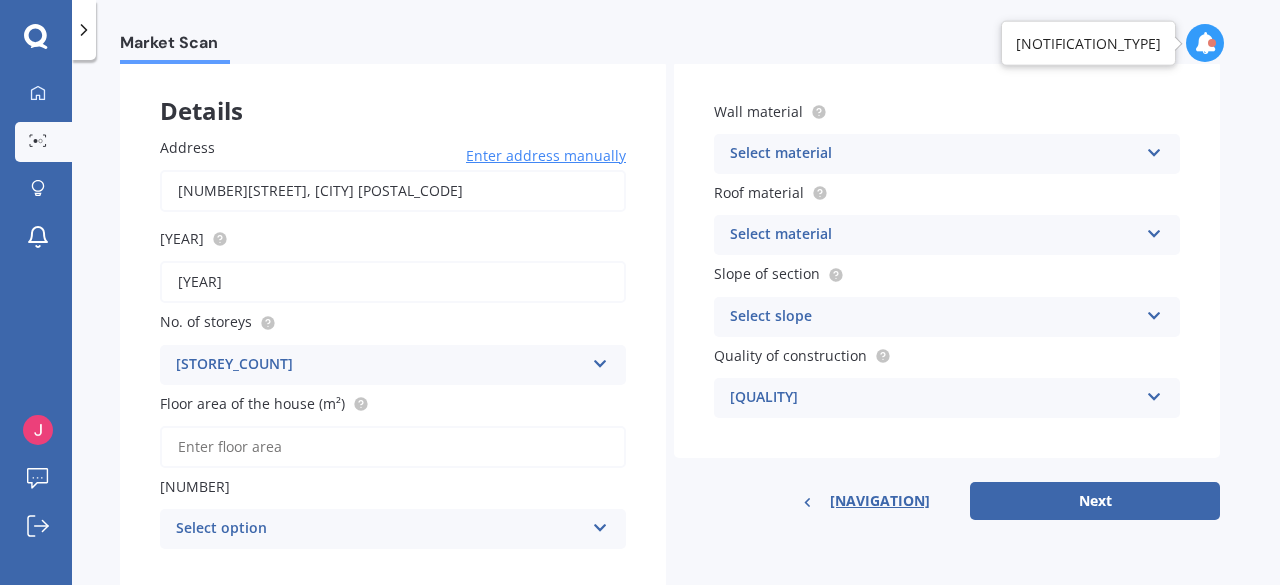 type on "[YEAR]" 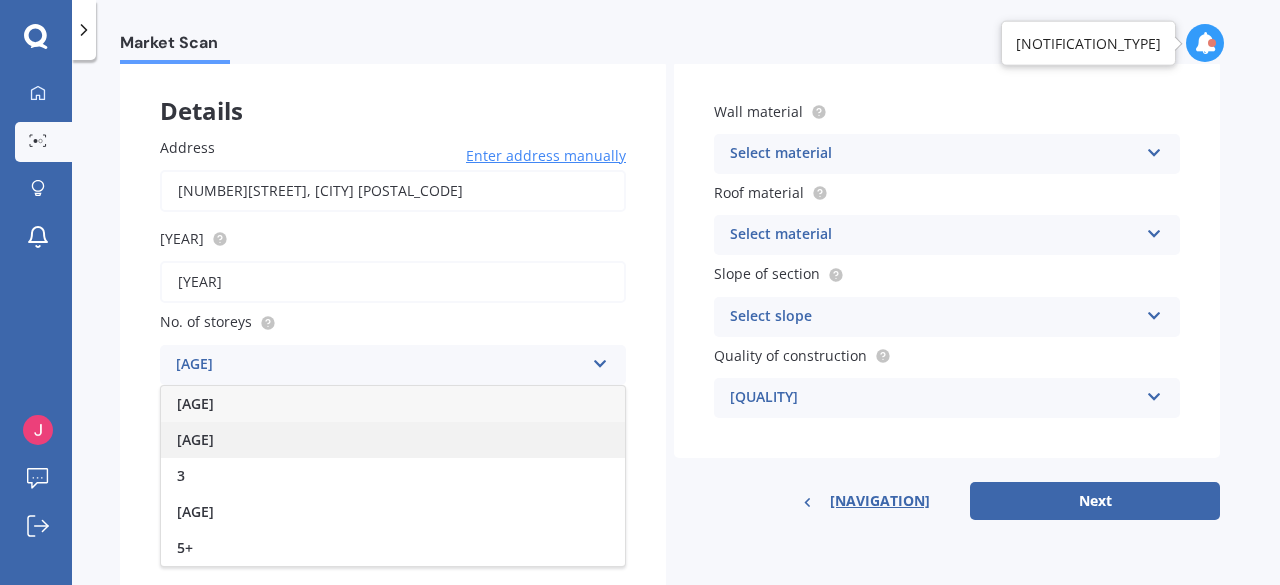 click on "[AGE]" at bounding box center [393, 440] 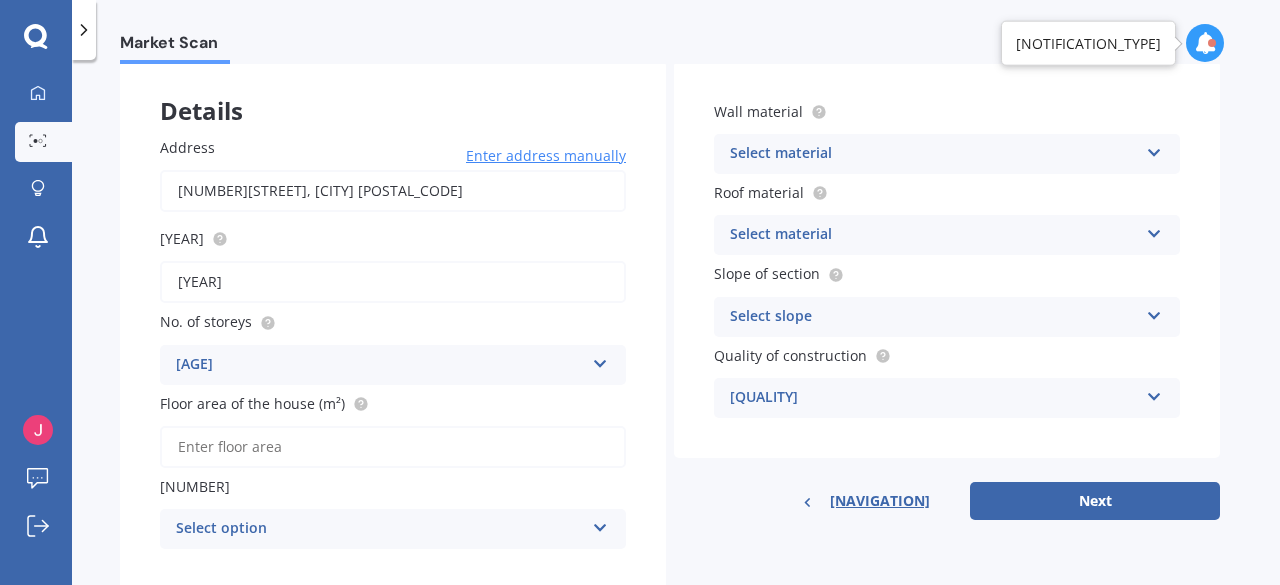 click on "Floor area of the house (m²)" at bounding box center (393, 447) 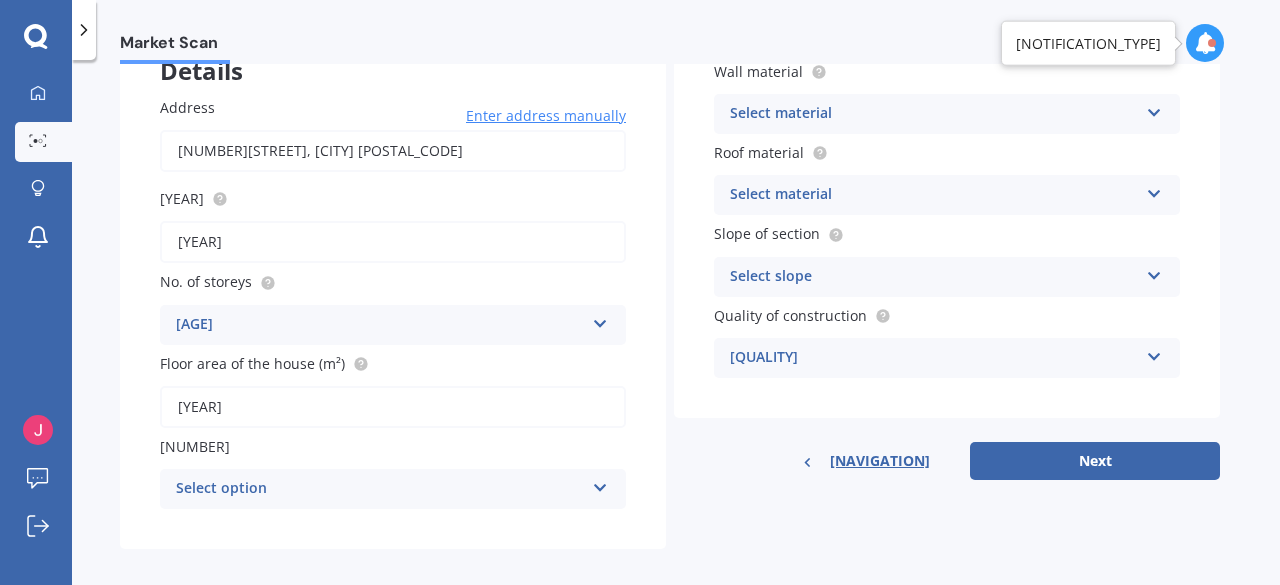scroll, scrollTop: 157, scrollLeft: 0, axis: vertical 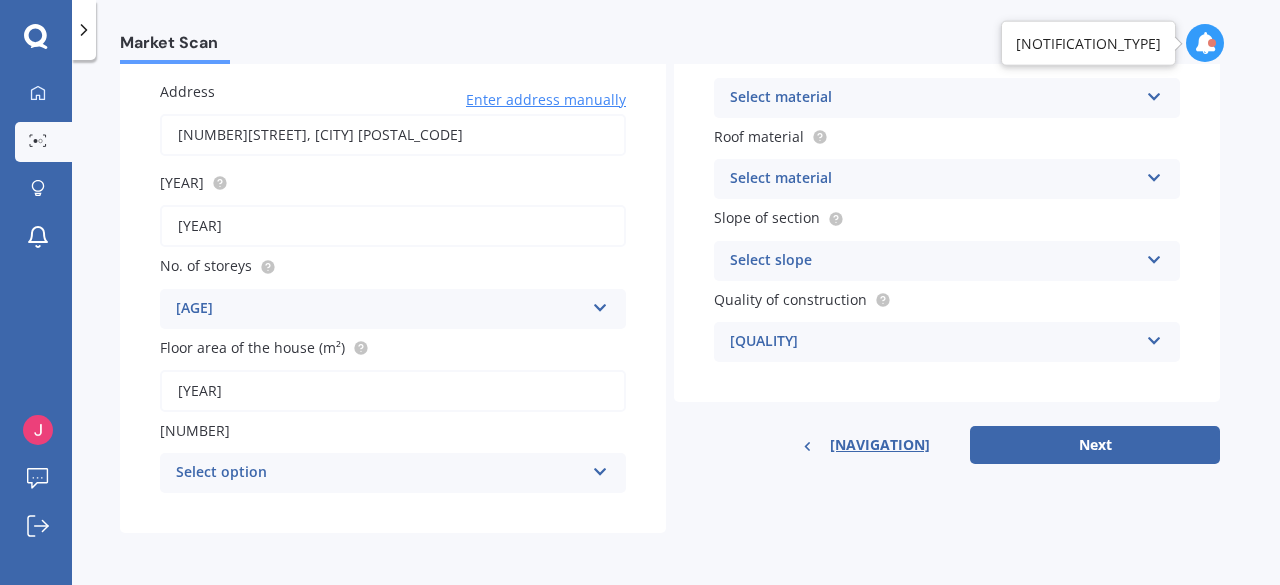 type on "[YEAR]" 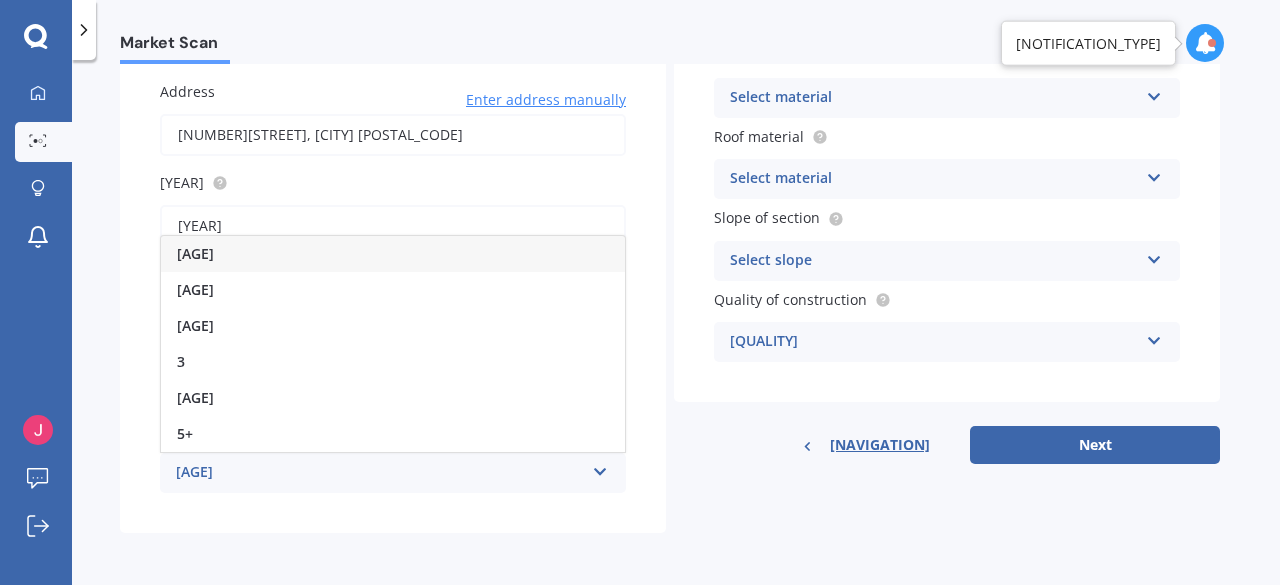 click on "[AGE]" at bounding box center (393, 254) 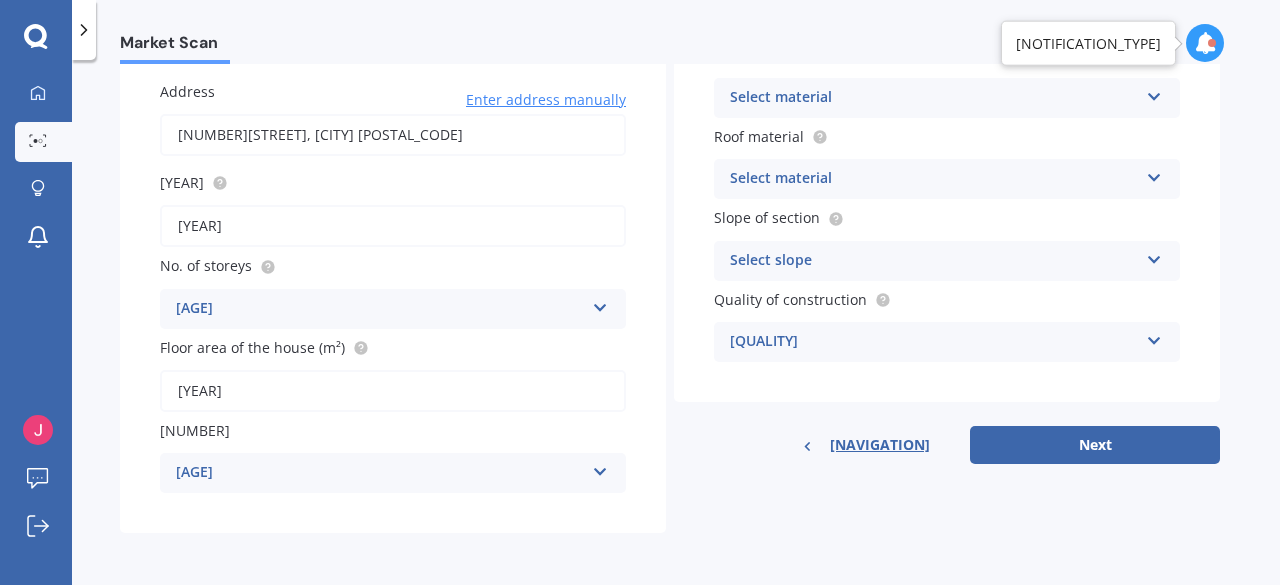 scroll, scrollTop: 0, scrollLeft: 0, axis: both 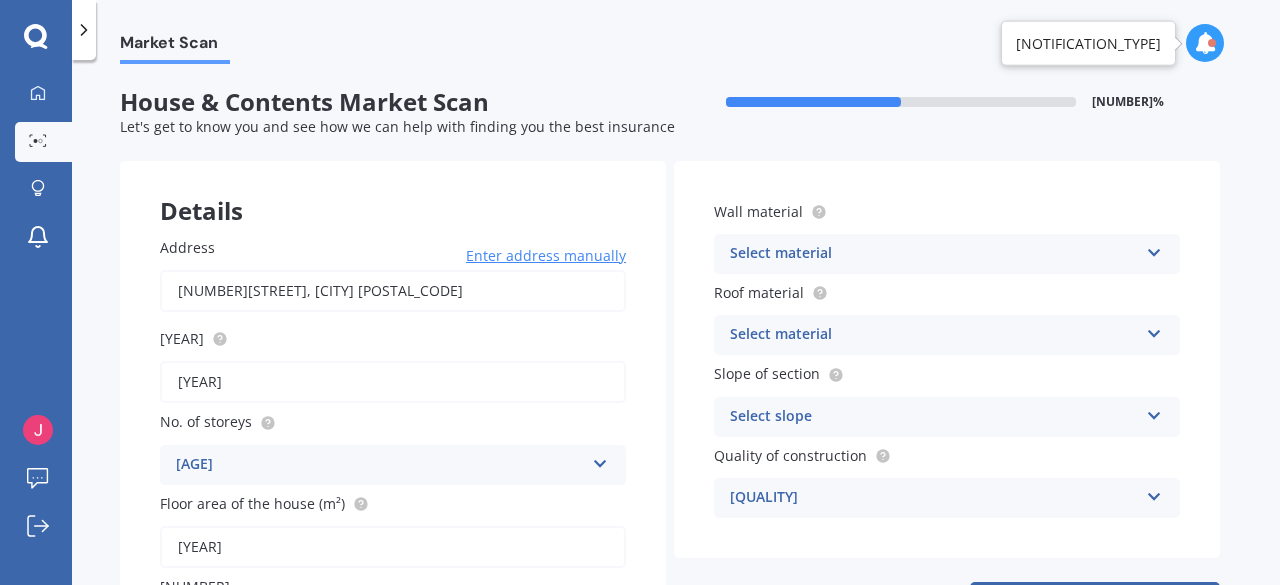 click on "Select material Artificial weatherboard/plank cladding Blockwork Brick veneer Double brick Mud brick Other Rockcote/EPS Sheet cladding Solid brickwork Stonework solid Stonework veneer Stucco Weatherboard/plank cladding" at bounding box center (393, 465) 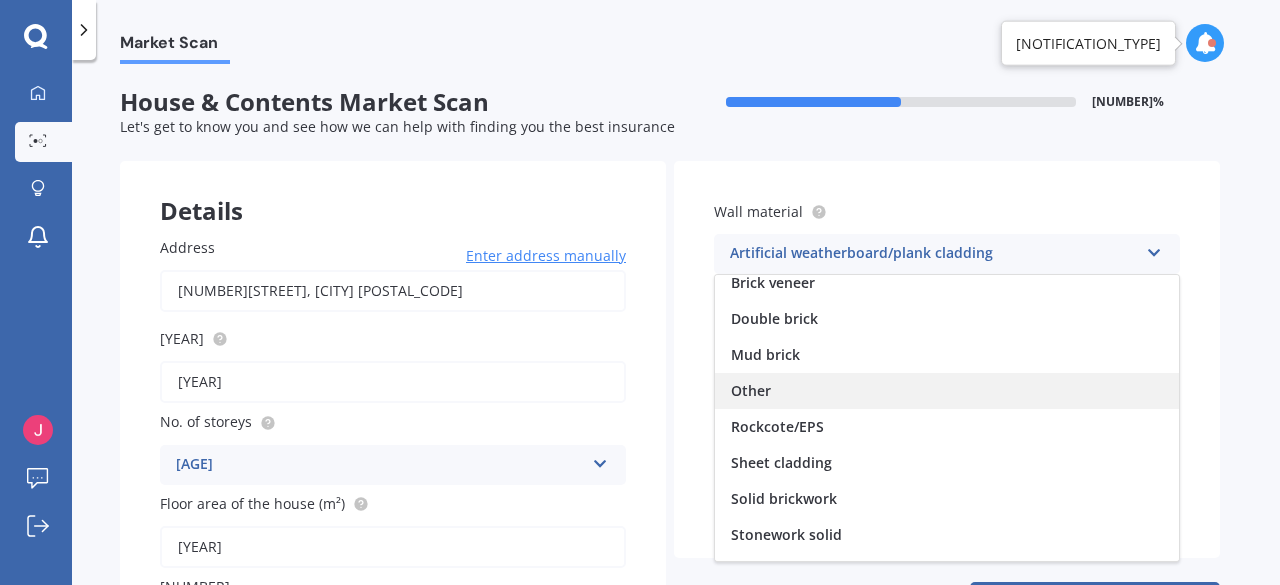 scroll, scrollTop: 181, scrollLeft: 0, axis: vertical 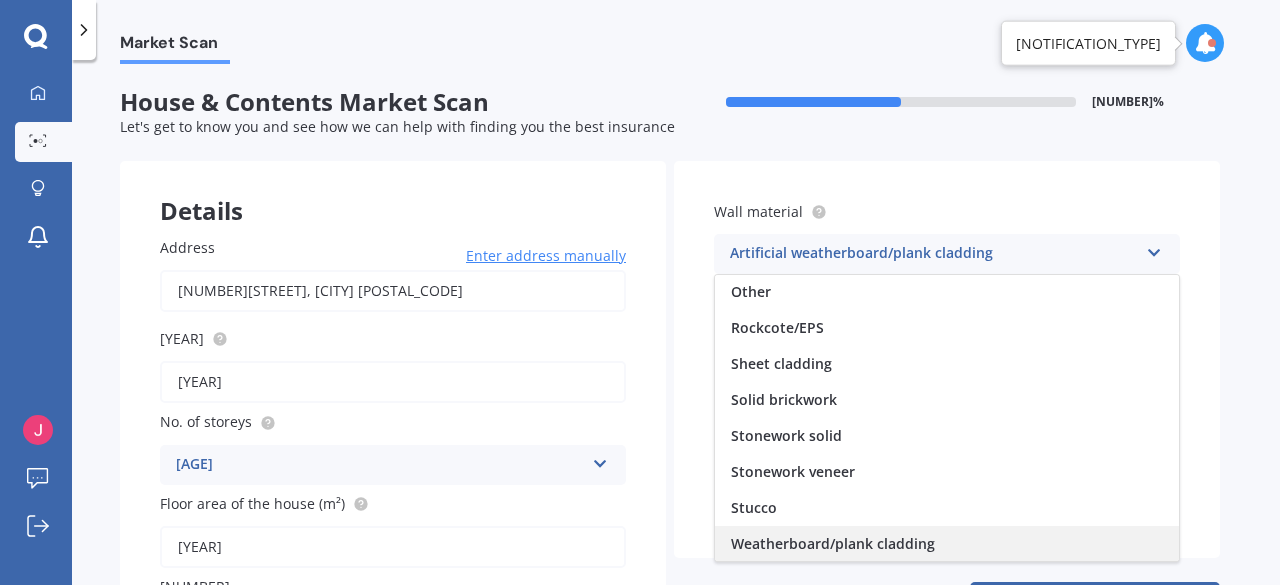 click on "Weatherboard/plank cladding" at bounding box center (862, 111) 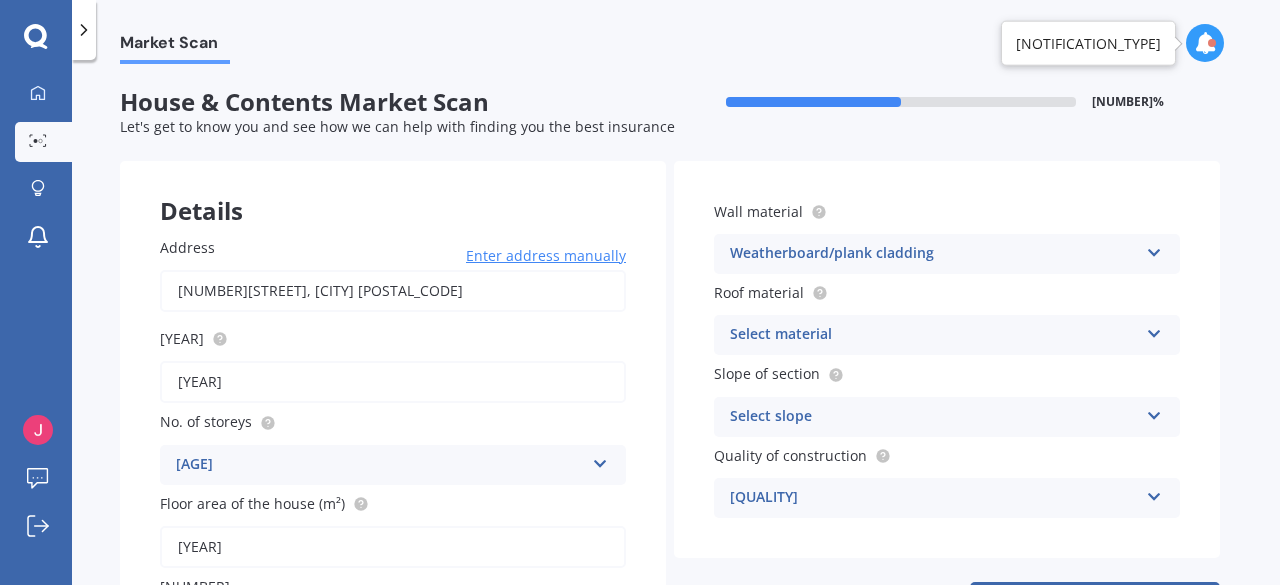 click on "[ROOF_MATERIAL_OPTIONS]" at bounding box center (393, 465) 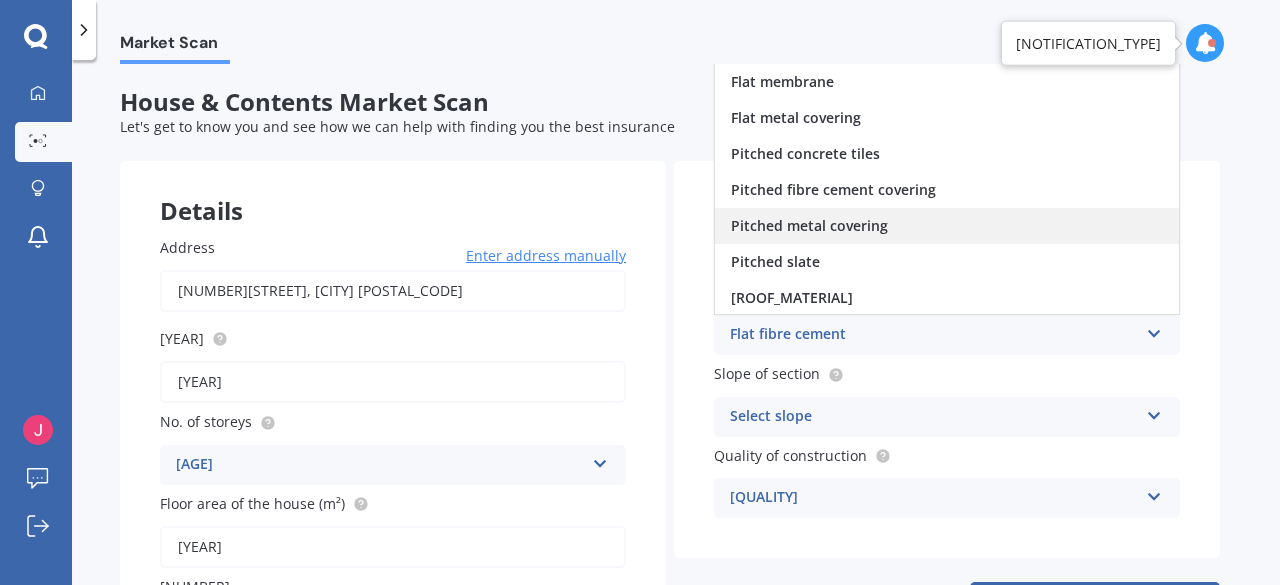 click on "Pitched metal covering" at bounding box center (789, 45) 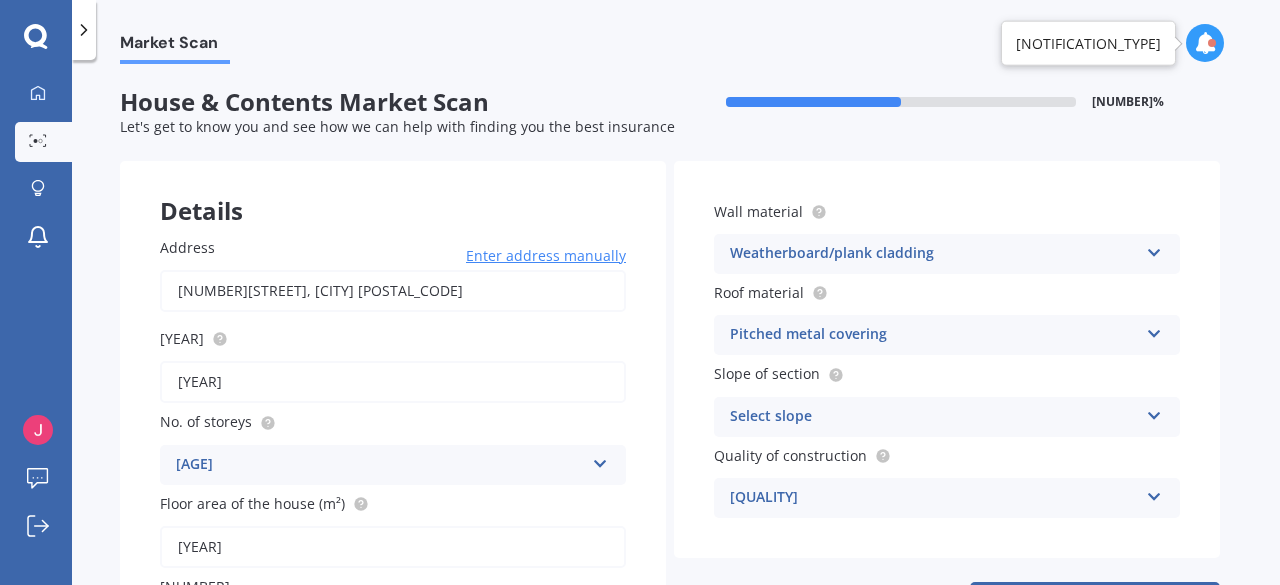 click on "Select slope" at bounding box center (934, 417) 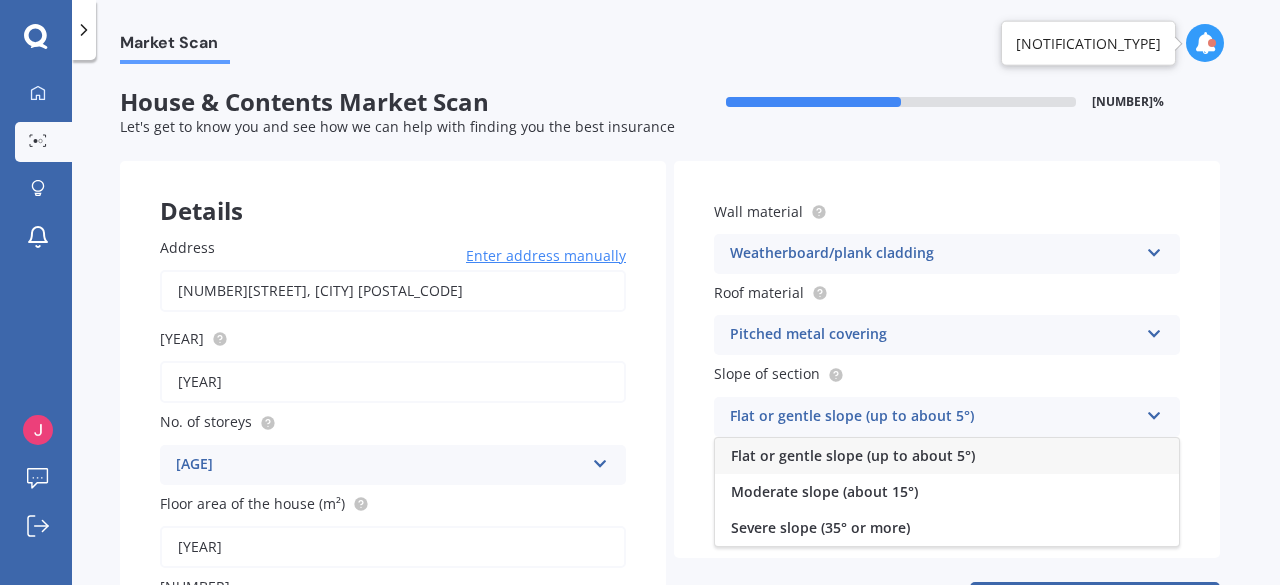 click on "Flat or gentle slope (up to about 5°)" at bounding box center (947, 456) 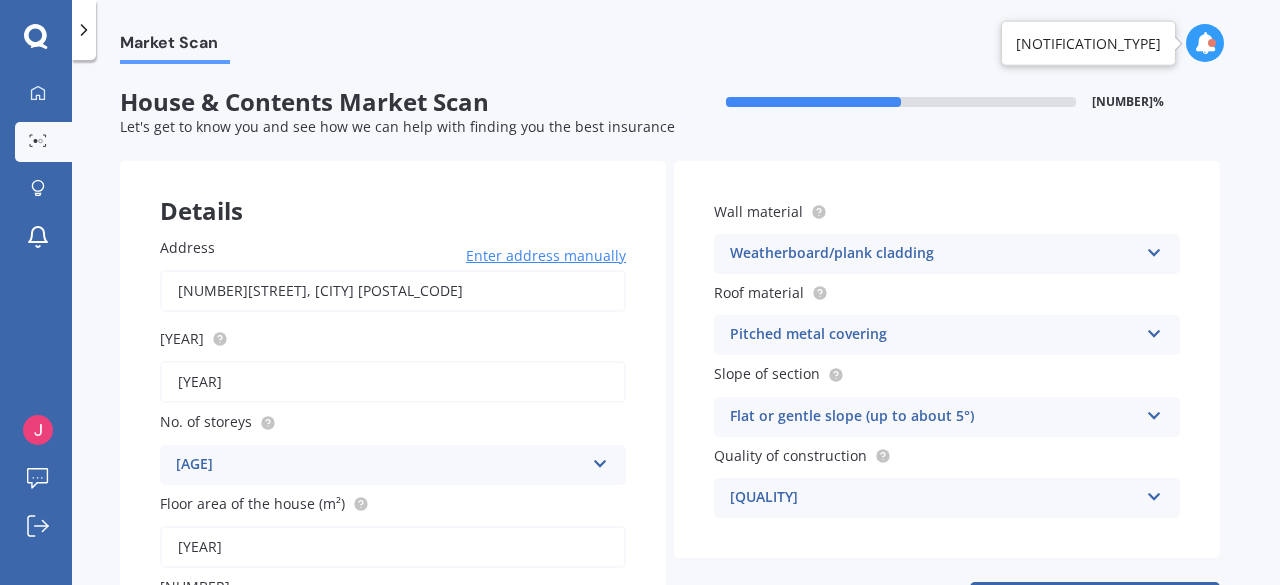 scroll, scrollTop: 100, scrollLeft: 0, axis: vertical 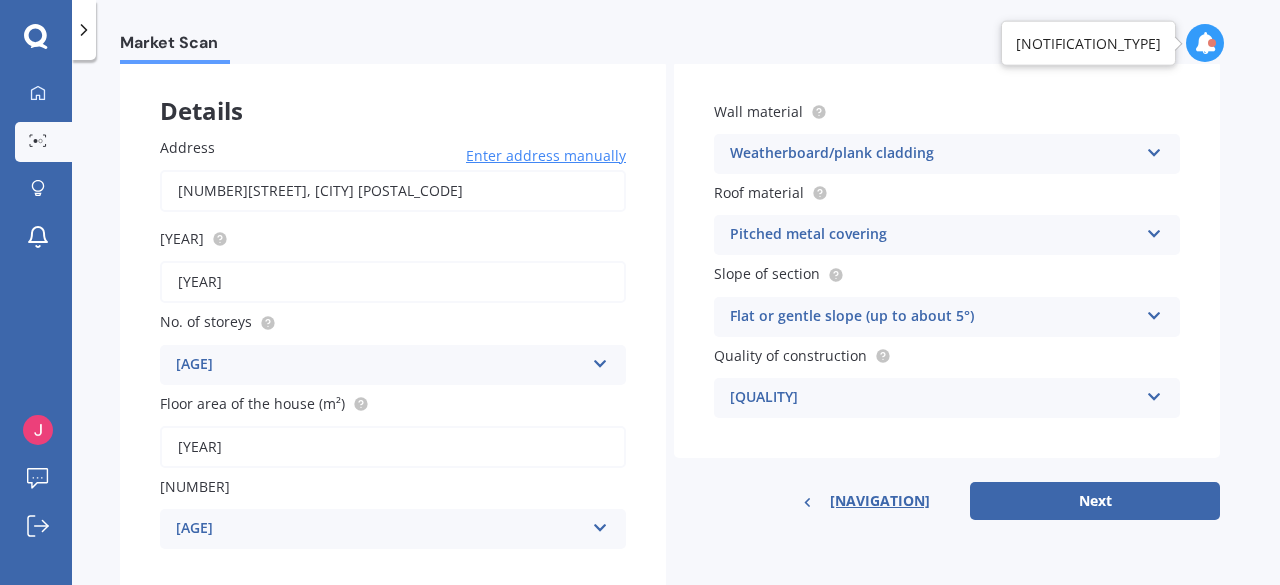 click on "[QUALITY]" at bounding box center [934, 398] 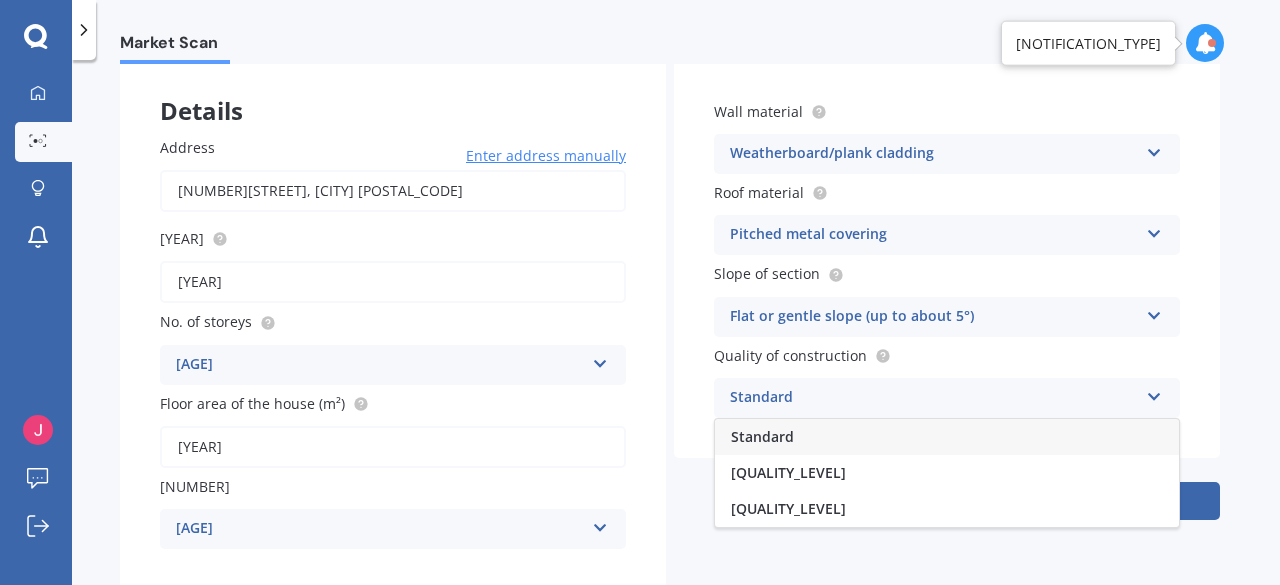click on "Standard" at bounding box center [762, 436] 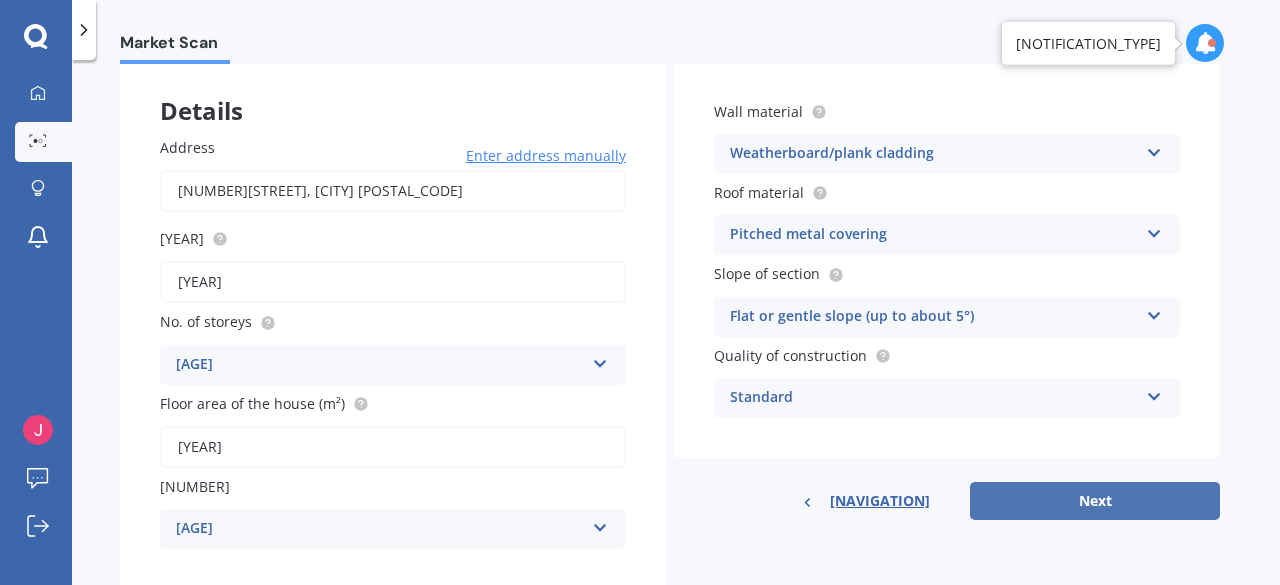 click on "Next" at bounding box center (1095, 501) 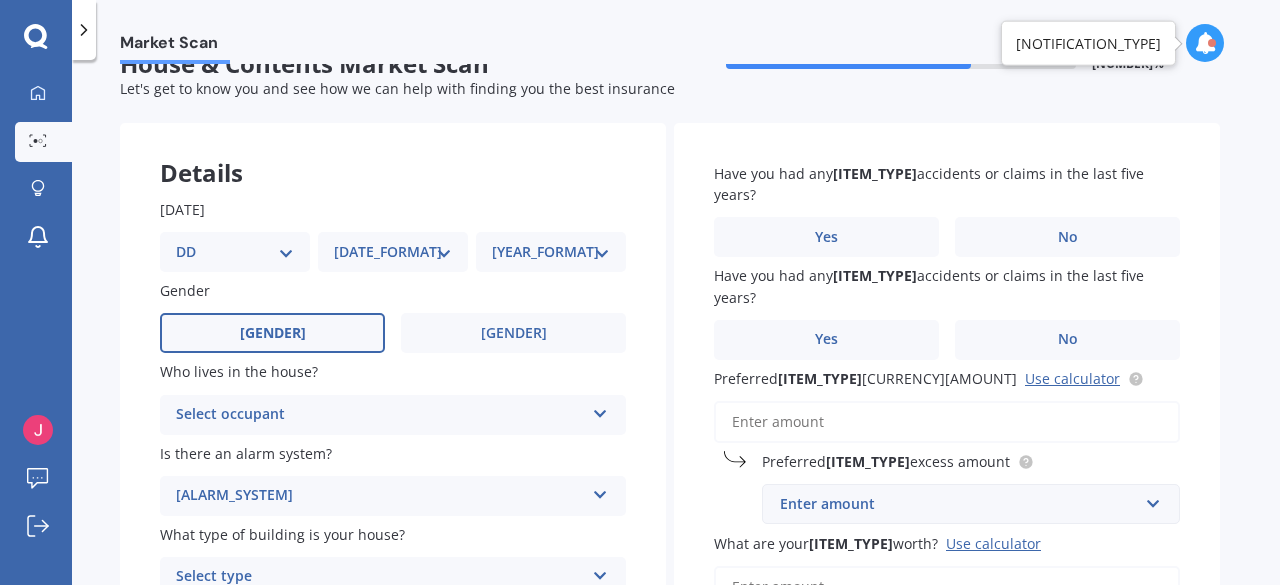 scroll, scrollTop: 0, scrollLeft: 0, axis: both 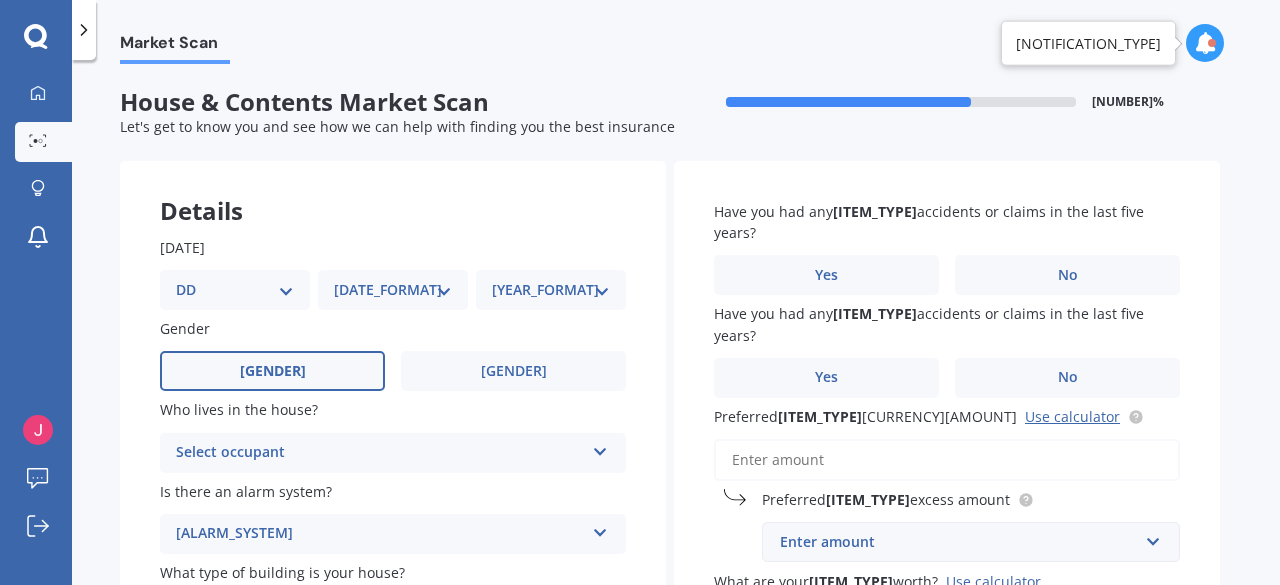click on "Select occupant" at bounding box center (380, 453) 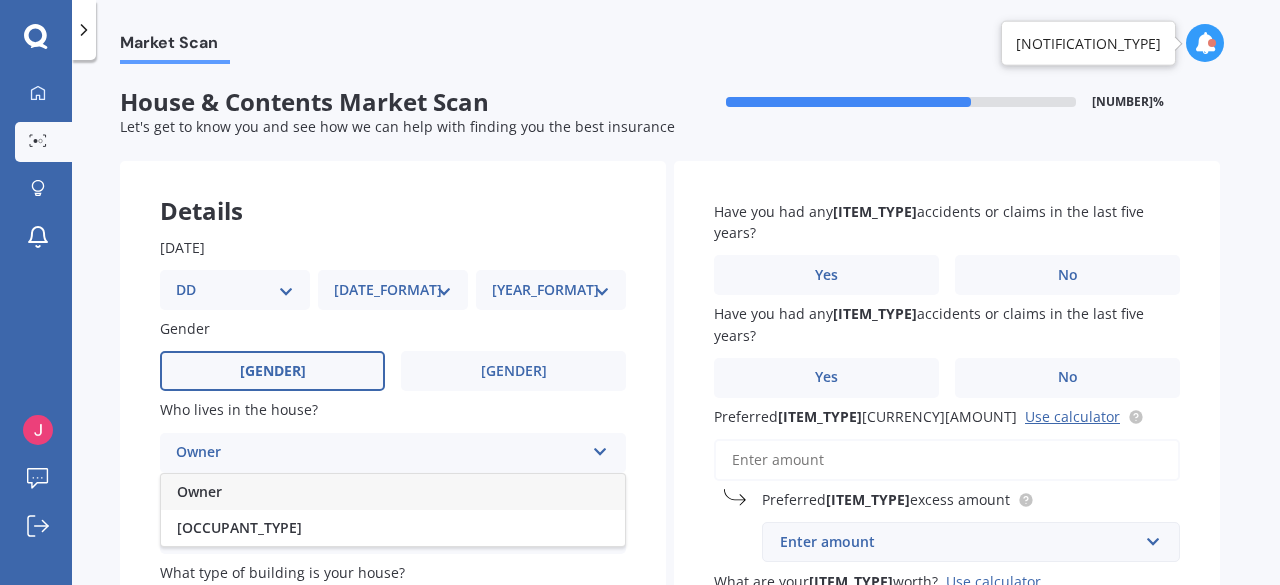 click on "Owner" at bounding box center [393, 492] 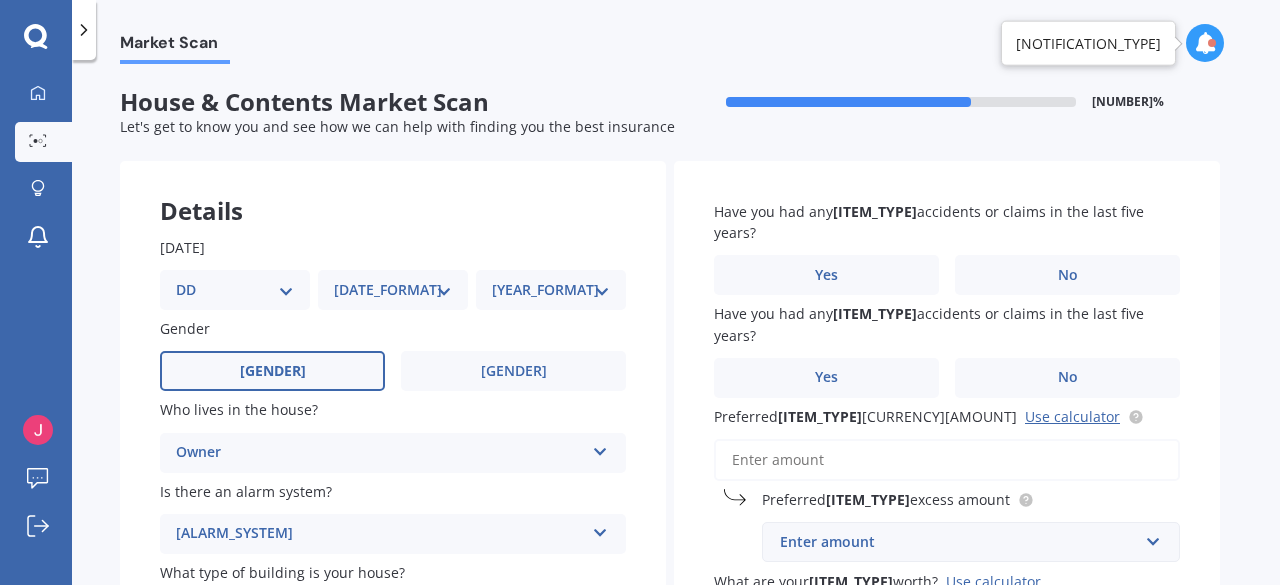 click on "Owner" at bounding box center [380, 453] 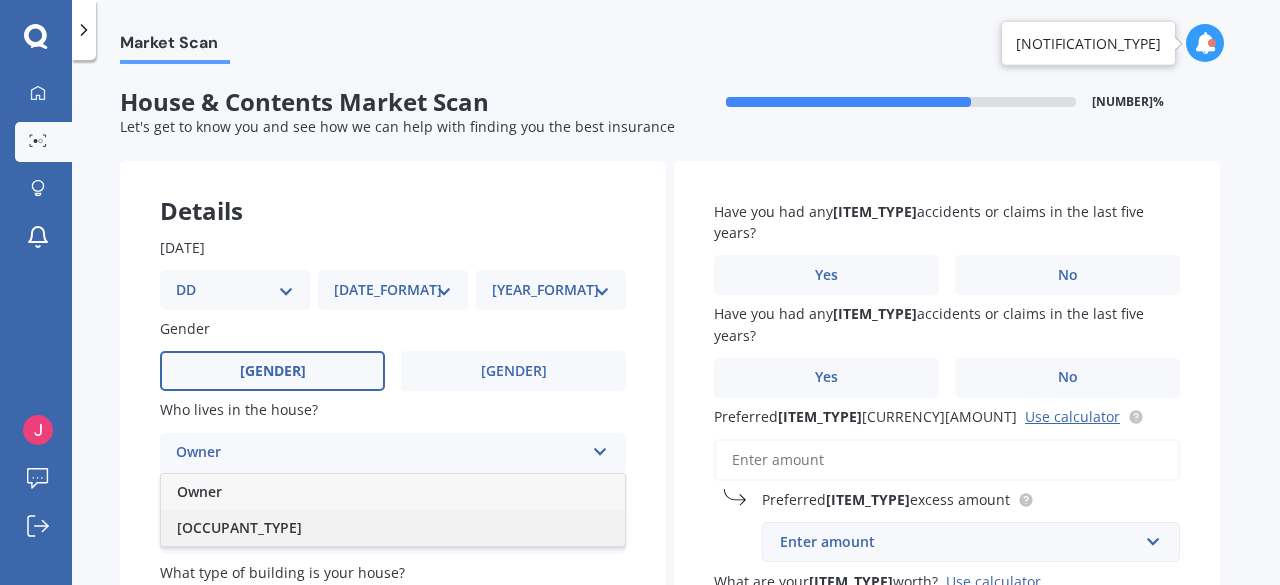 click on "[OCCUPANT_TYPE]" at bounding box center [199, 491] 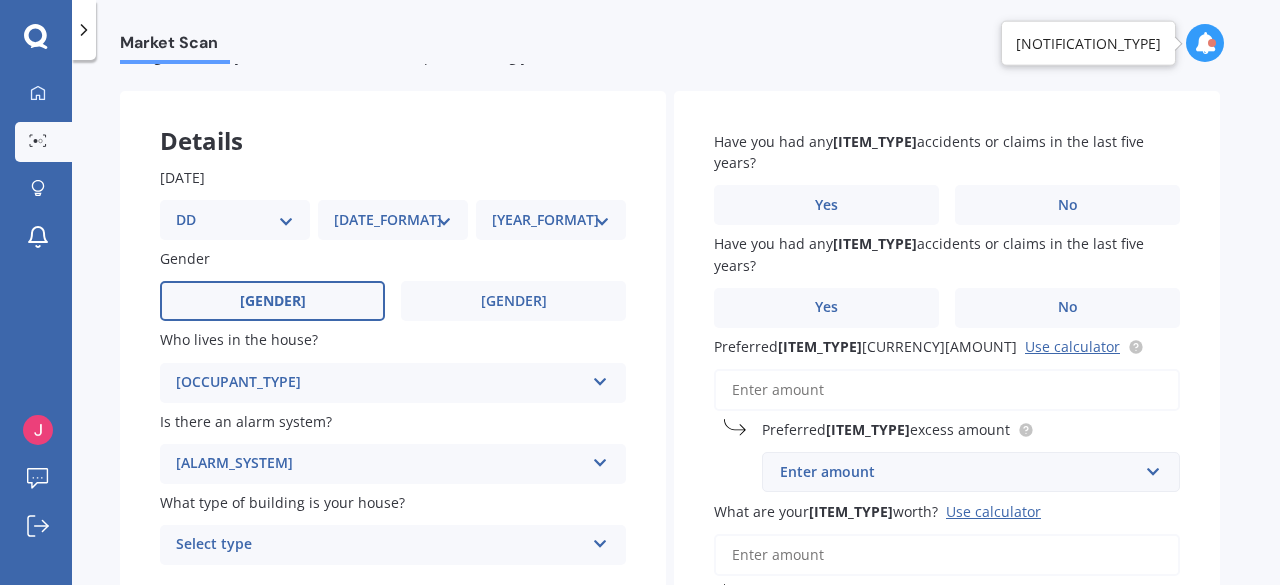 scroll, scrollTop: 100, scrollLeft: 0, axis: vertical 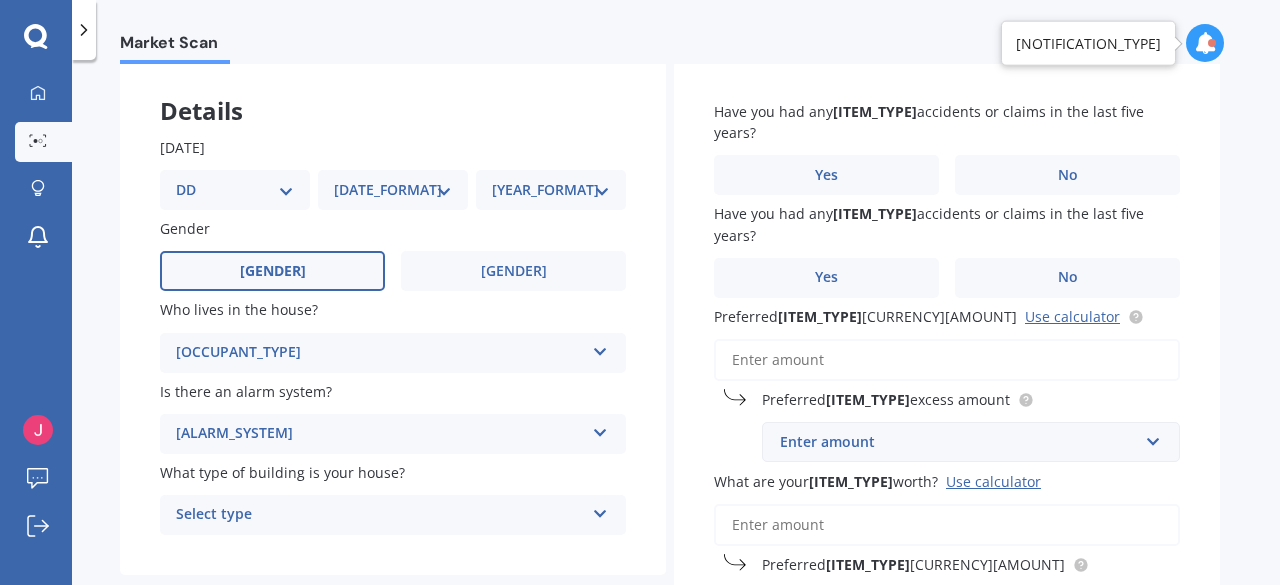 click on "[ALARM_SYSTEM]" at bounding box center (380, 434) 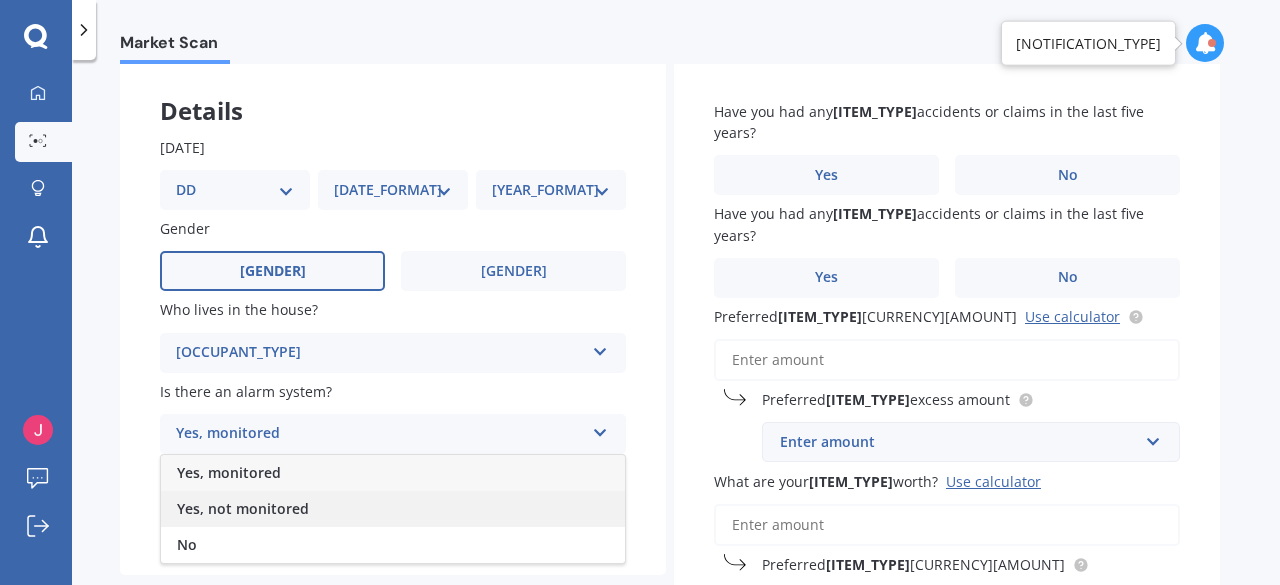 click on "Yes, not monitored" at bounding box center (393, 509) 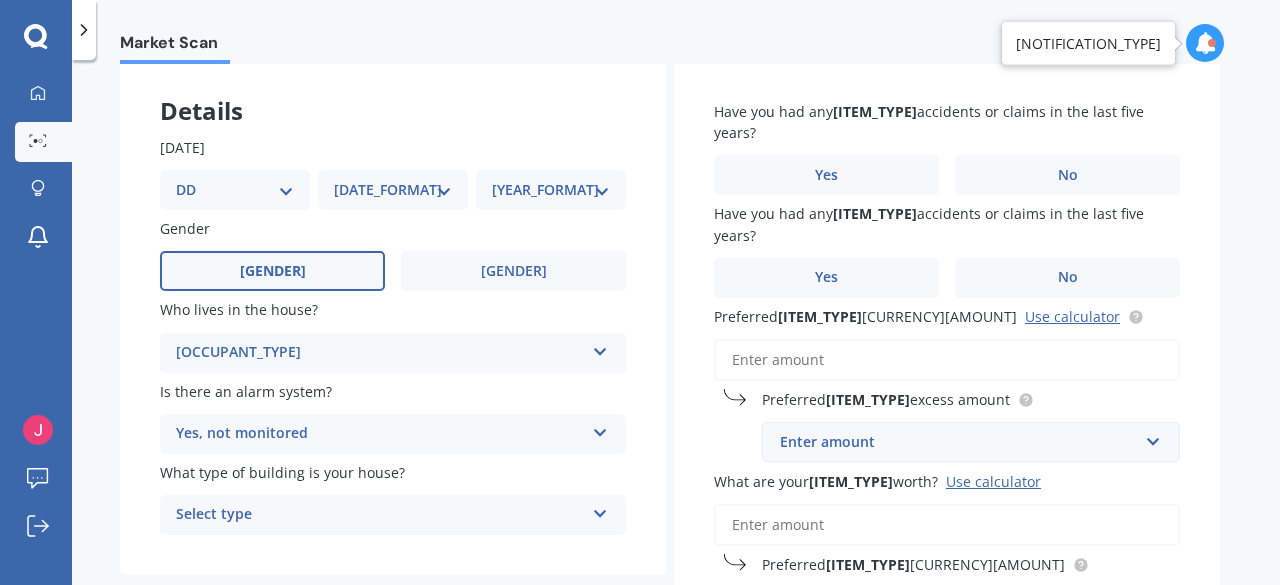 scroll, scrollTop: 200, scrollLeft: 0, axis: vertical 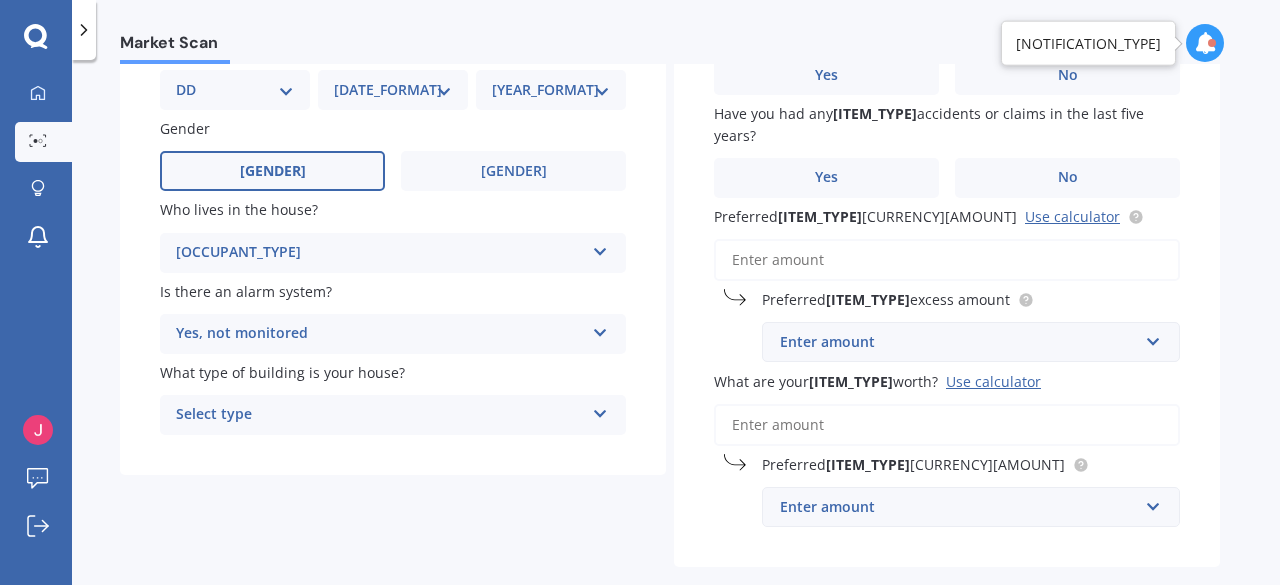 click on "Select type Freestanding Multi-unit (in a block of 6 or less) Multi-unit (in a block of 7-10)" at bounding box center [393, 253] 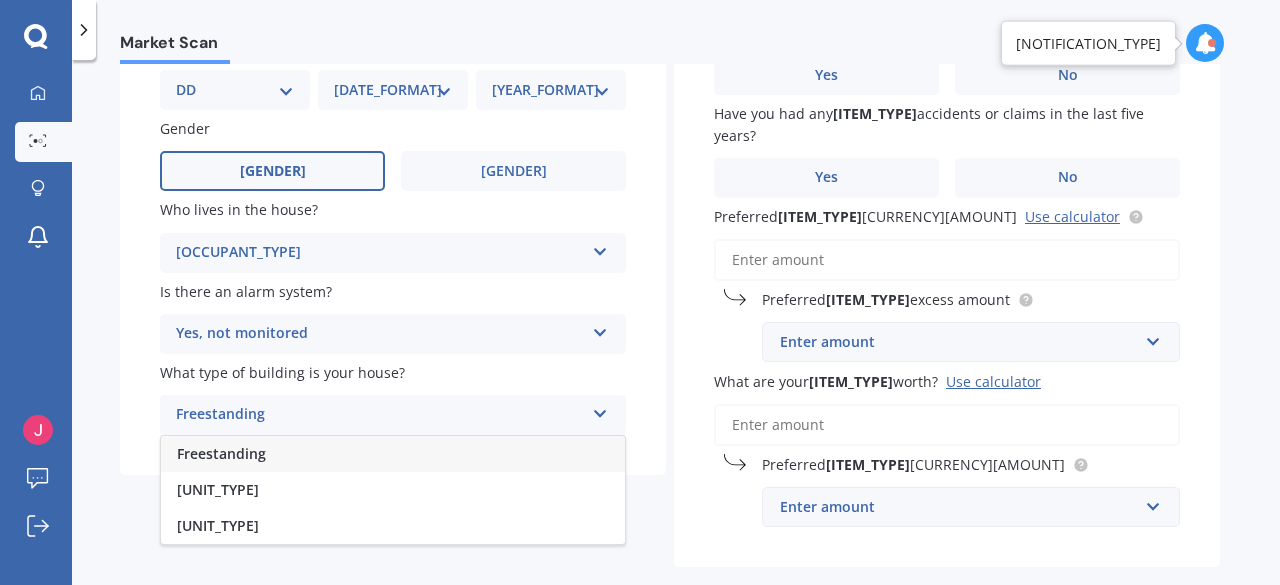 click on "Freestanding" at bounding box center [393, 454] 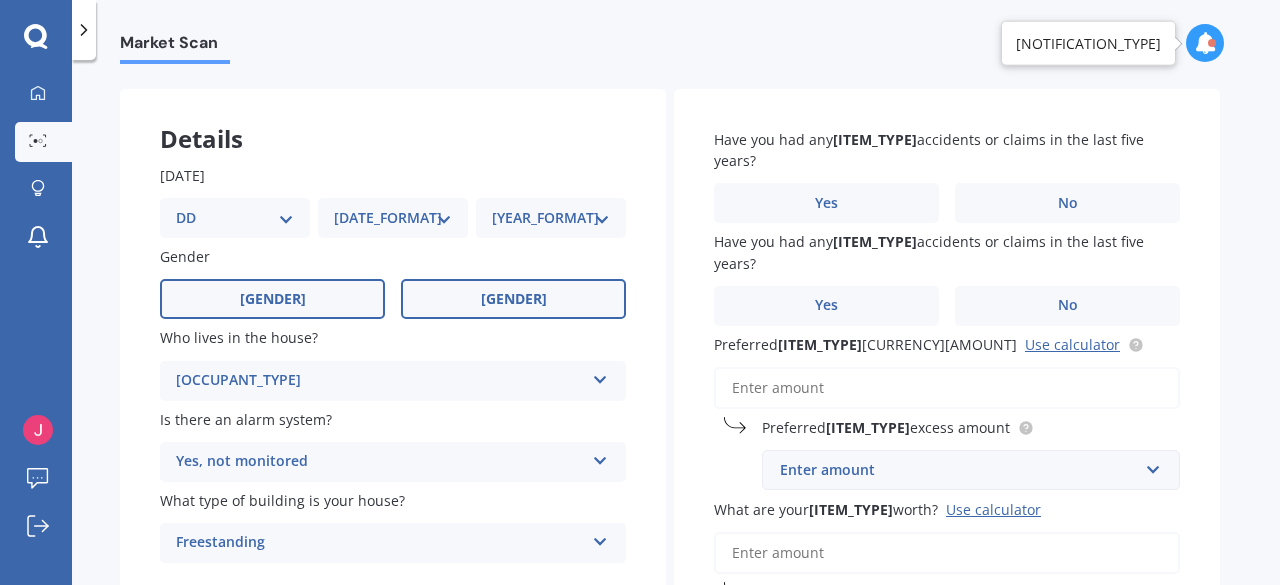 scroll, scrollTop: 0, scrollLeft: 0, axis: both 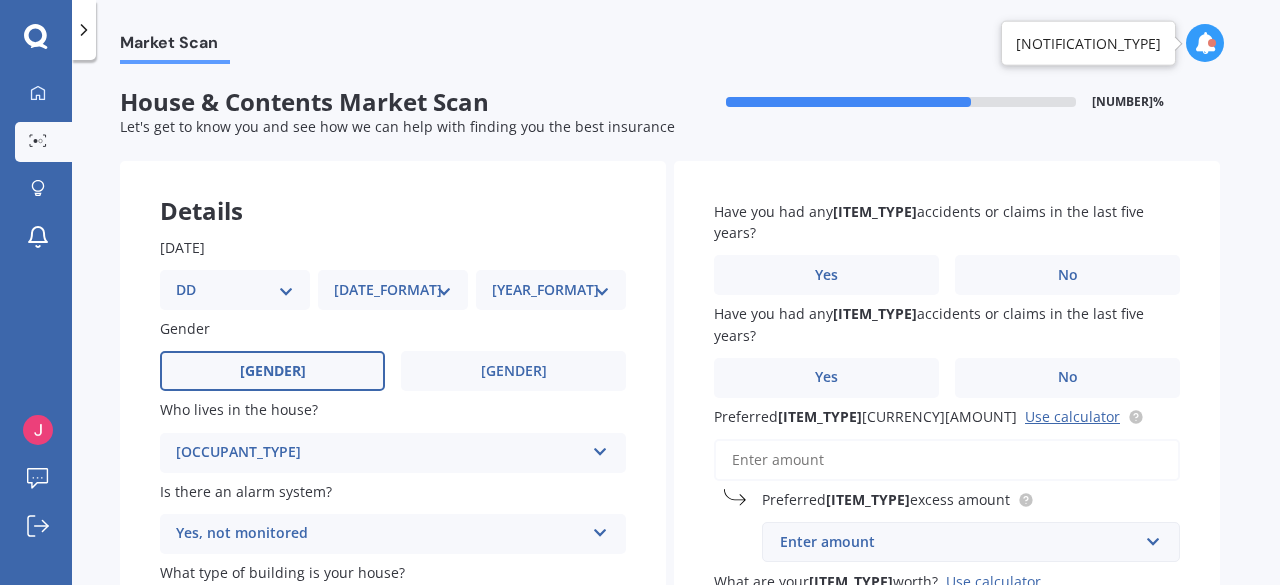 click on "Have you had any house accidents or claims in the last five years? Yes No" at bounding box center (393, 273) 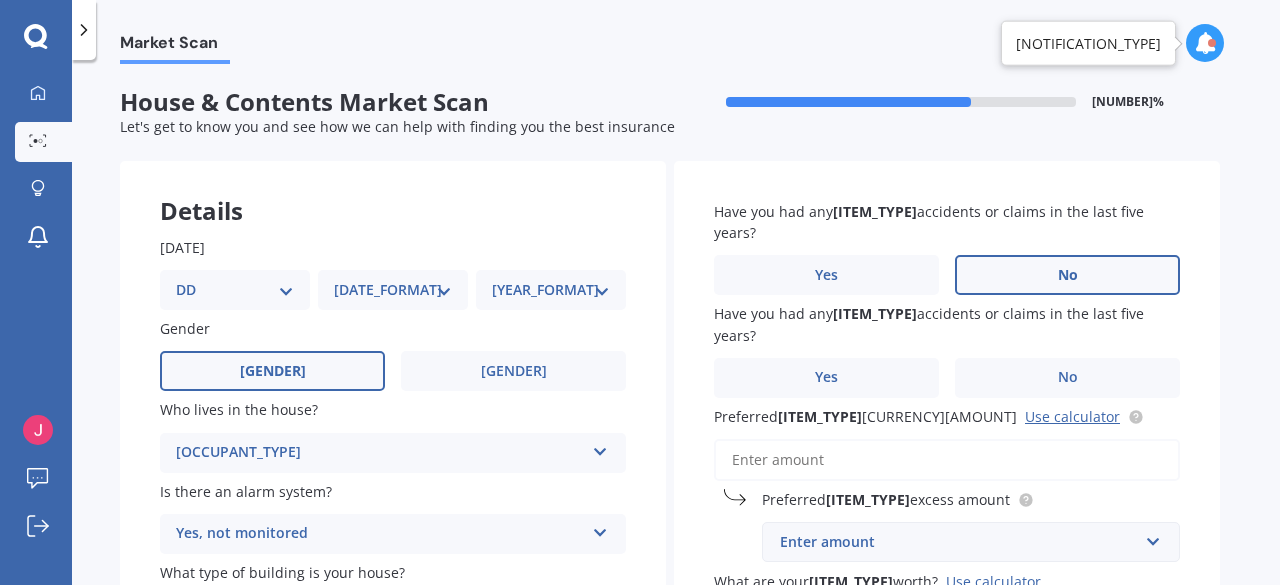 click on "No" at bounding box center [513, 371] 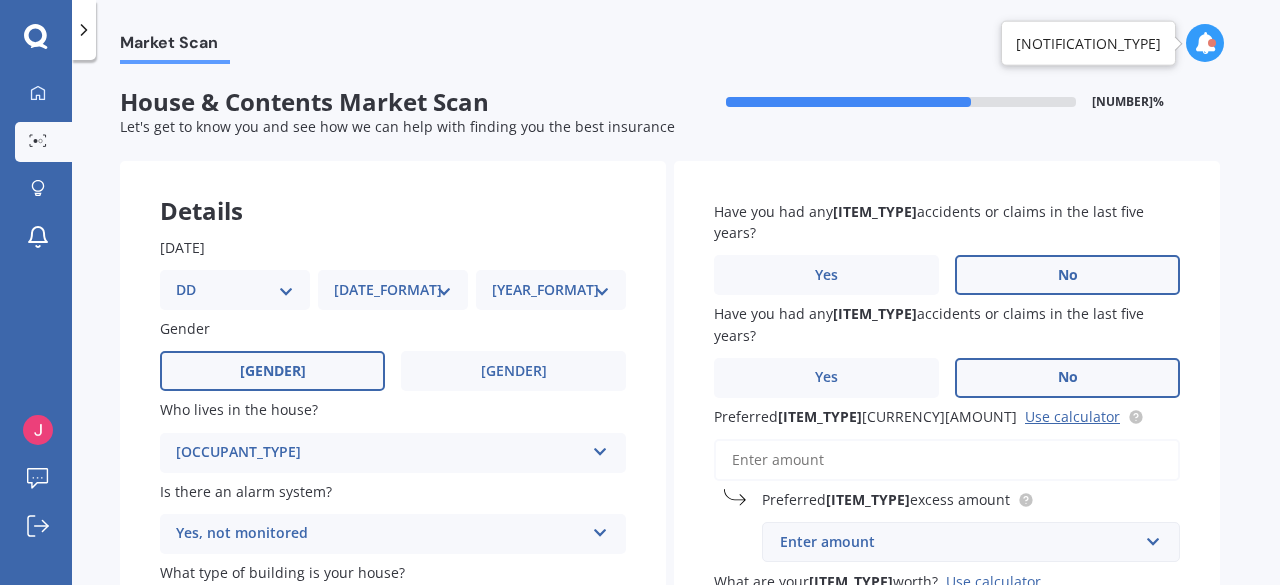 click on "No" at bounding box center (513, 371) 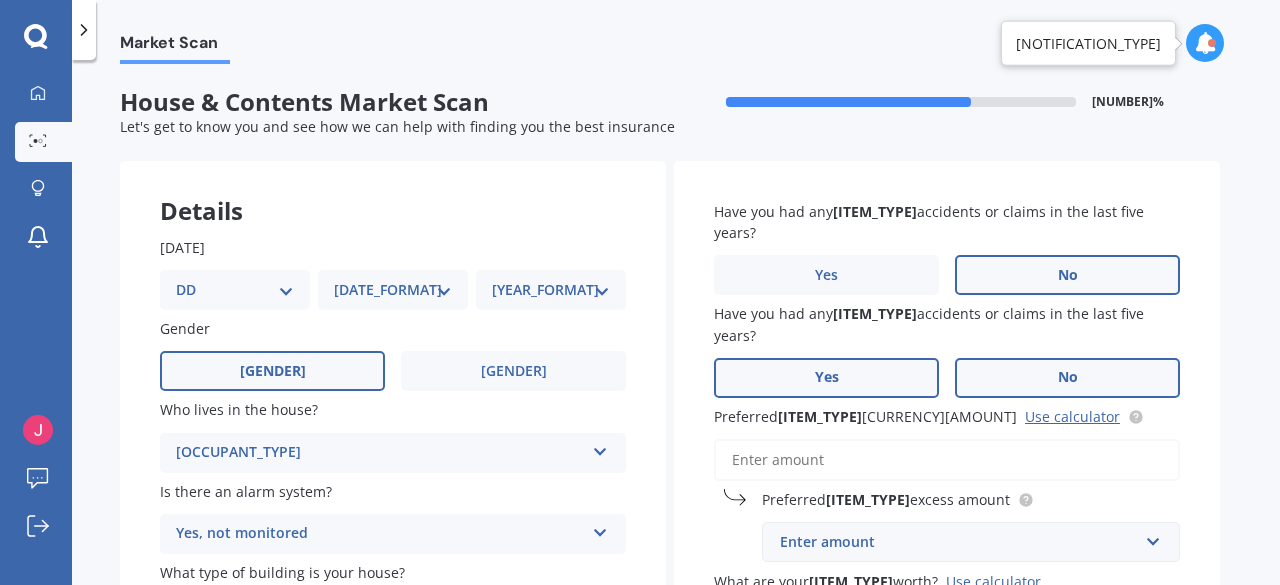 scroll, scrollTop: 100, scrollLeft: 0, axis: vertical 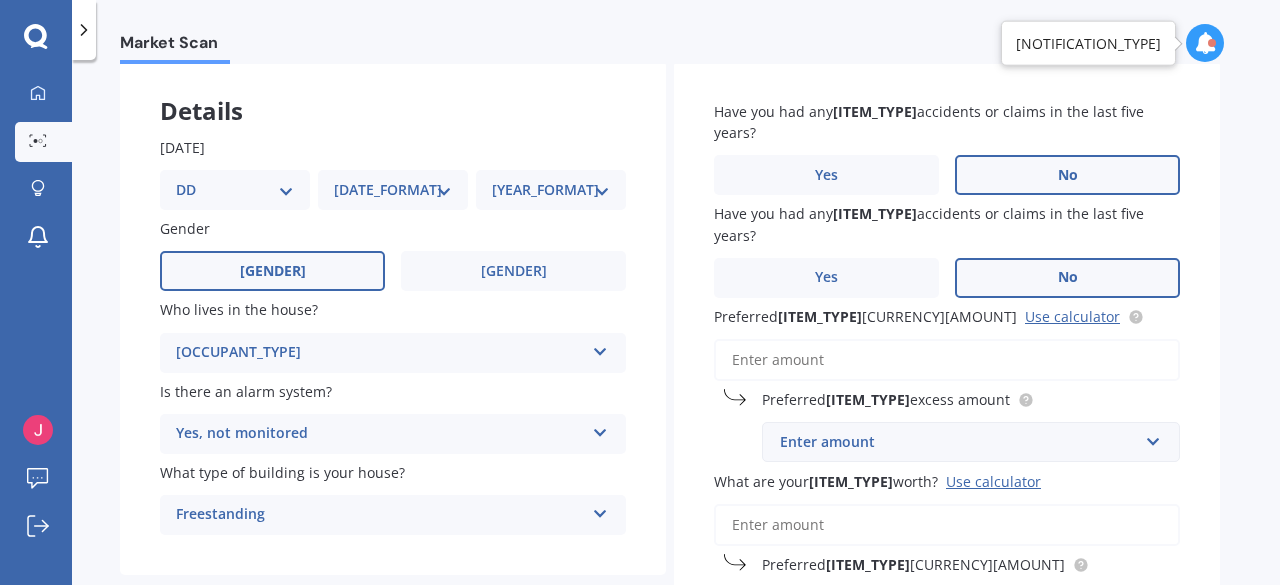 click on "Enter amount" at bounding box center [959, 442] 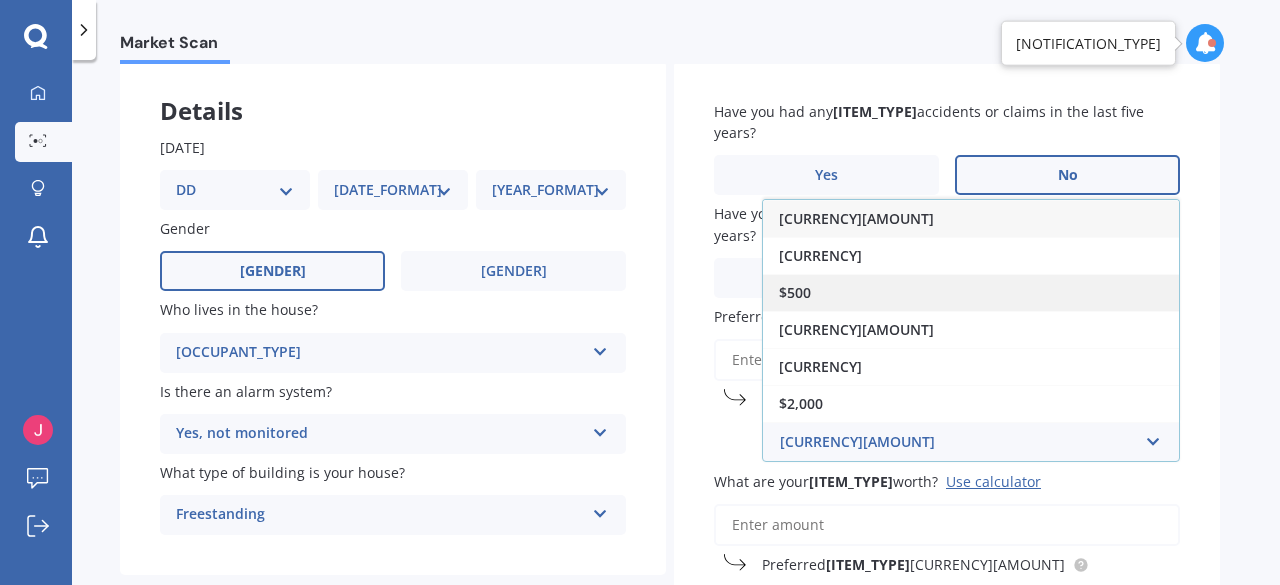 click on "$500" at bounding box center [971, 292] 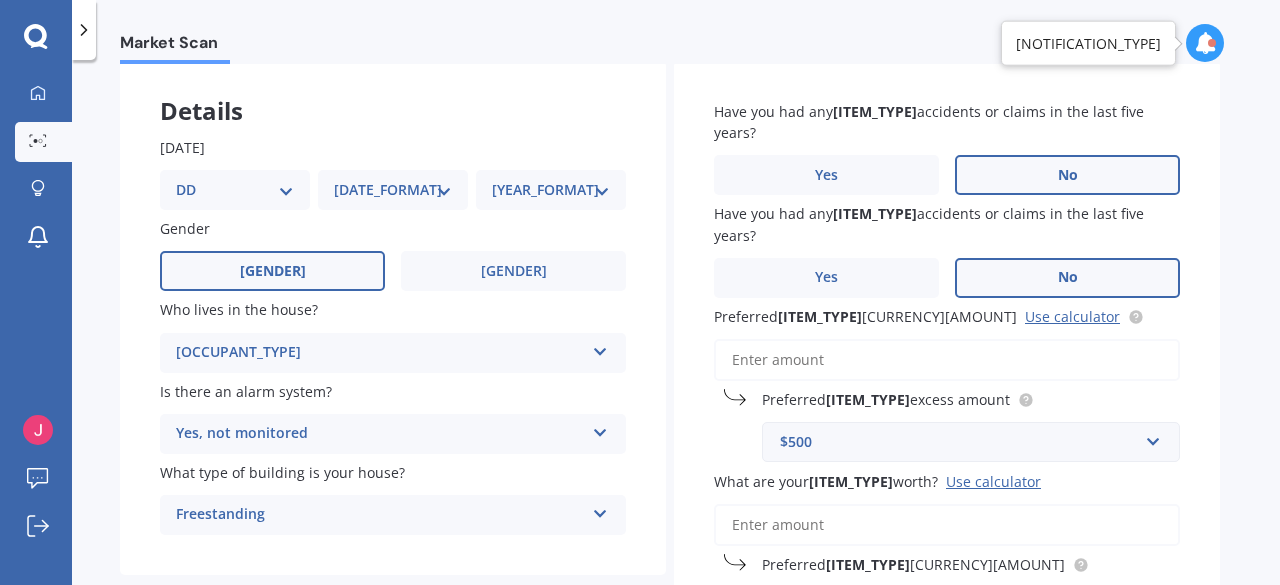 scroll, scrollTop: 200, scrollLeft: 0, axis: vertical 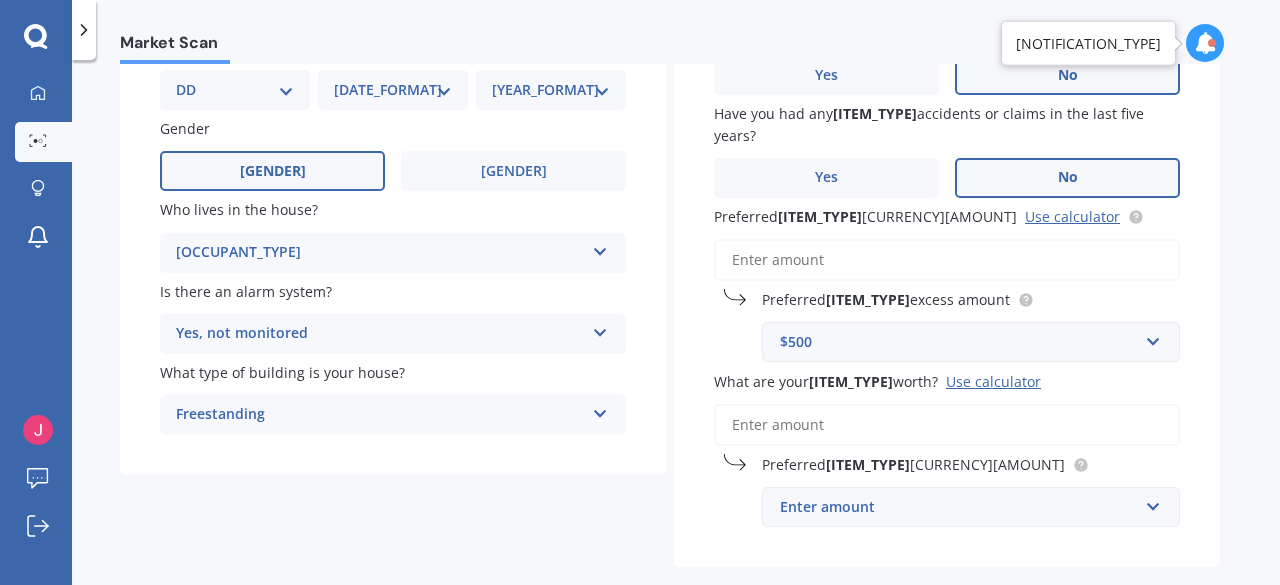click on "Preferred  house  insured amount Use calculator" at bounding box center (947, 260) 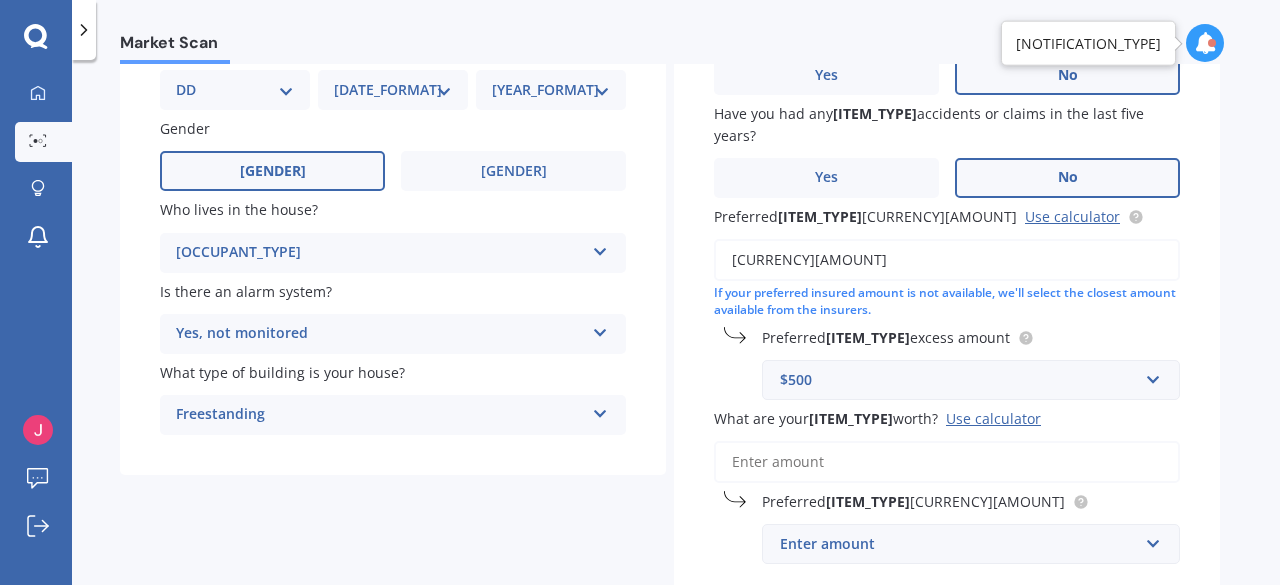 type on "[CURRENCY][AMOUNT]" 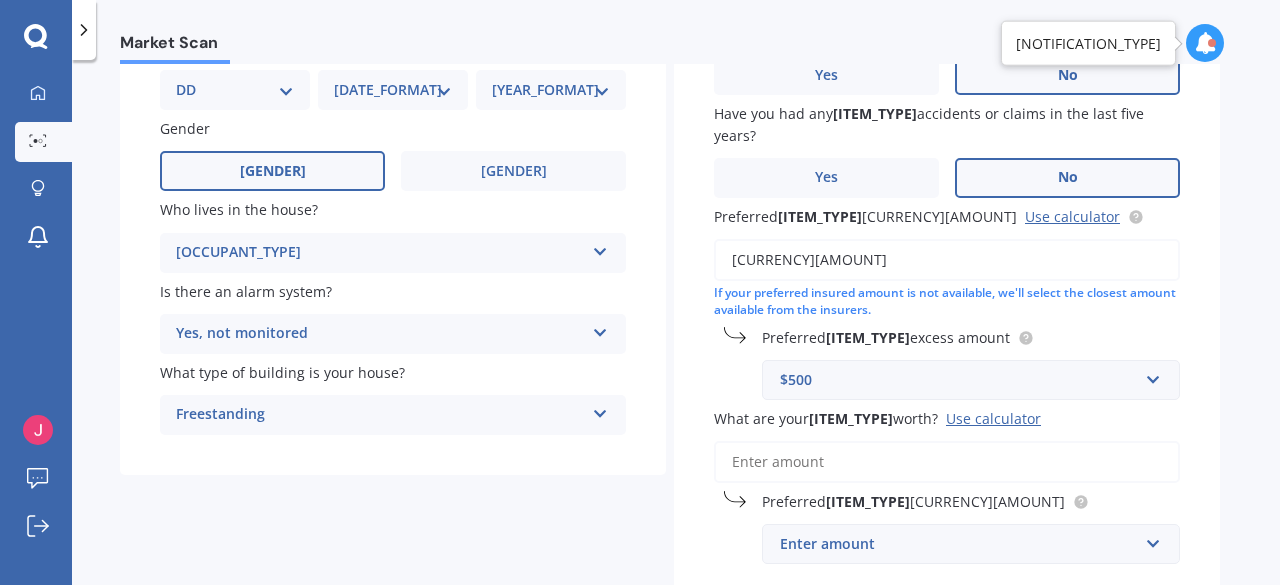 click on "What are your contents worth? Use calculator" at bounding box center (947, 462) 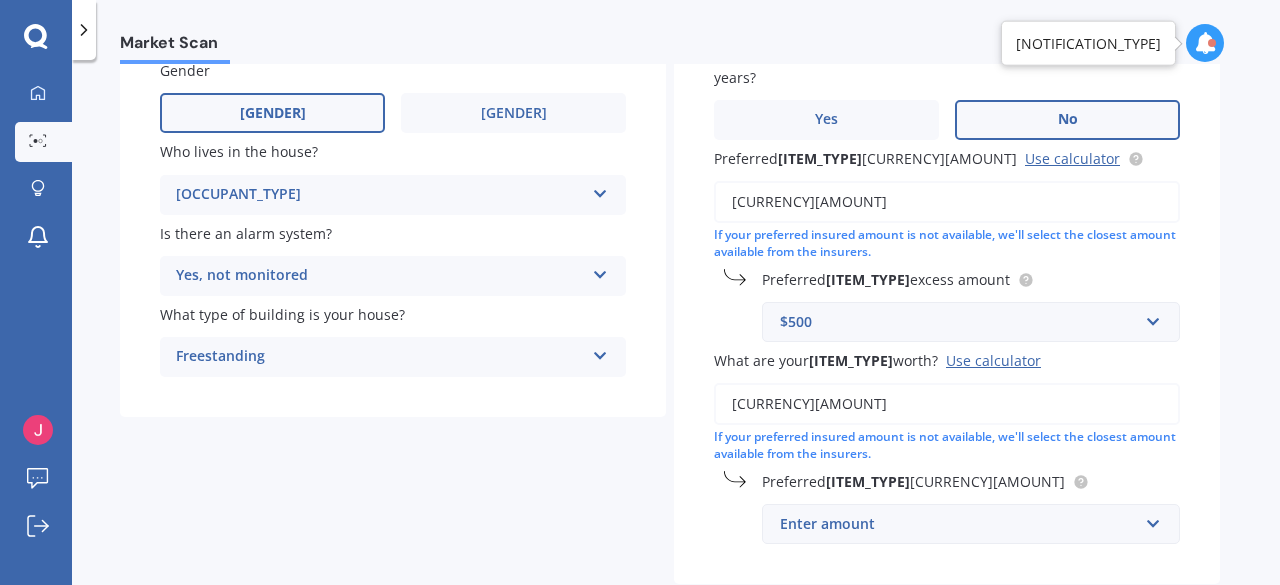 scroll, scrollTop: 300, scrollLeft: 0, axis: vertical 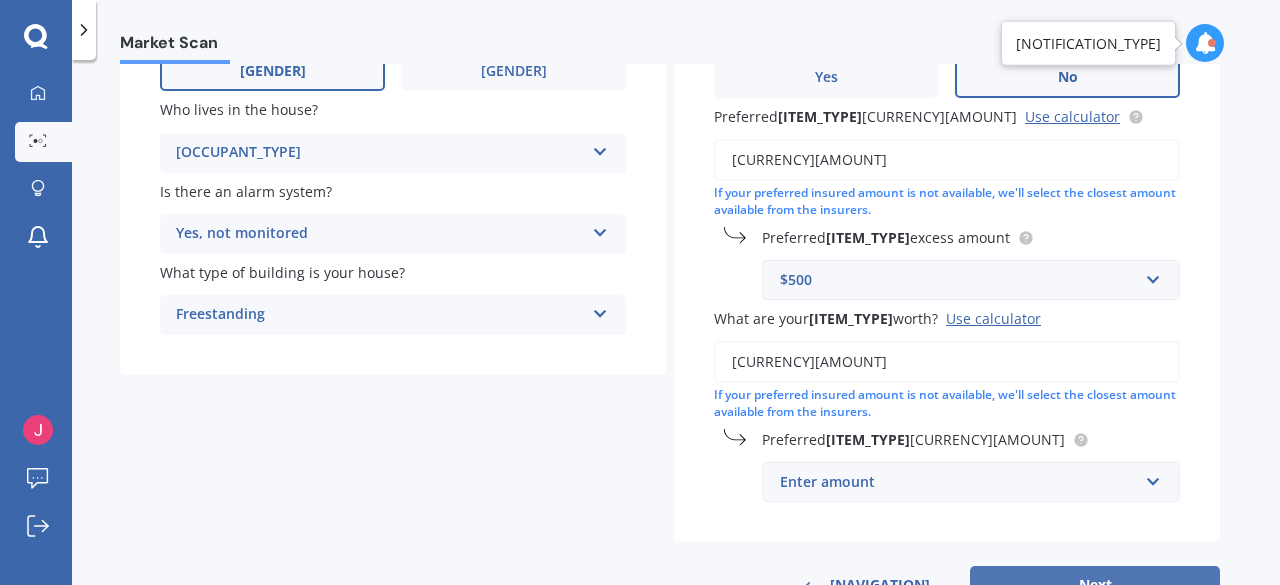 type on "[CURRENCY][AMOUNT]" 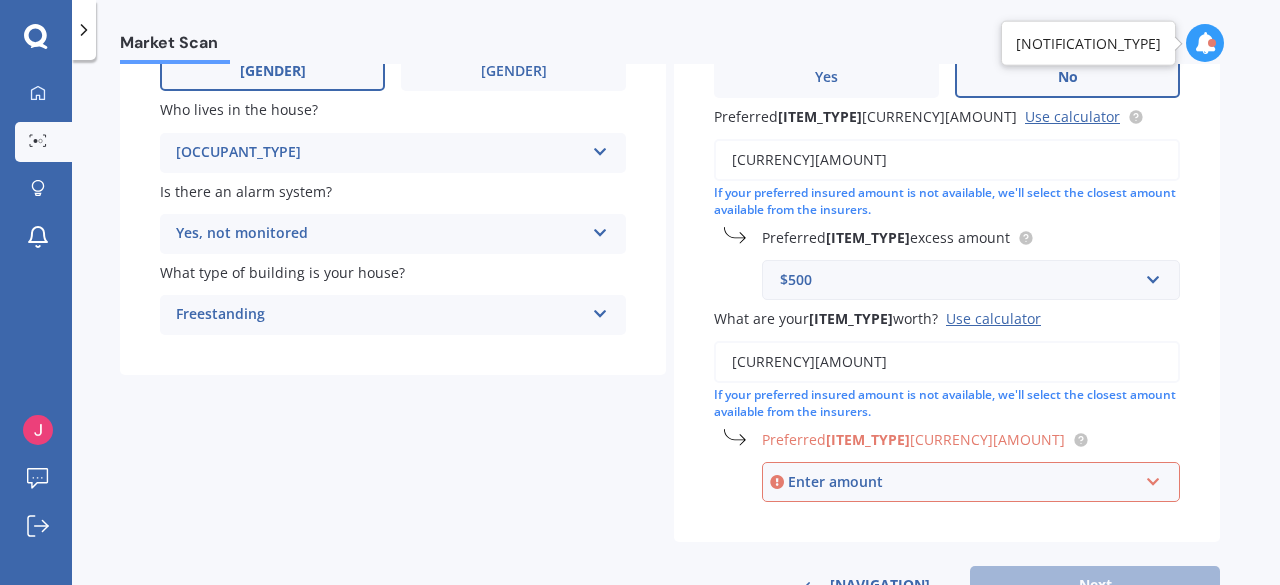 click on "Enter amount" at bounding box center [963, 482] 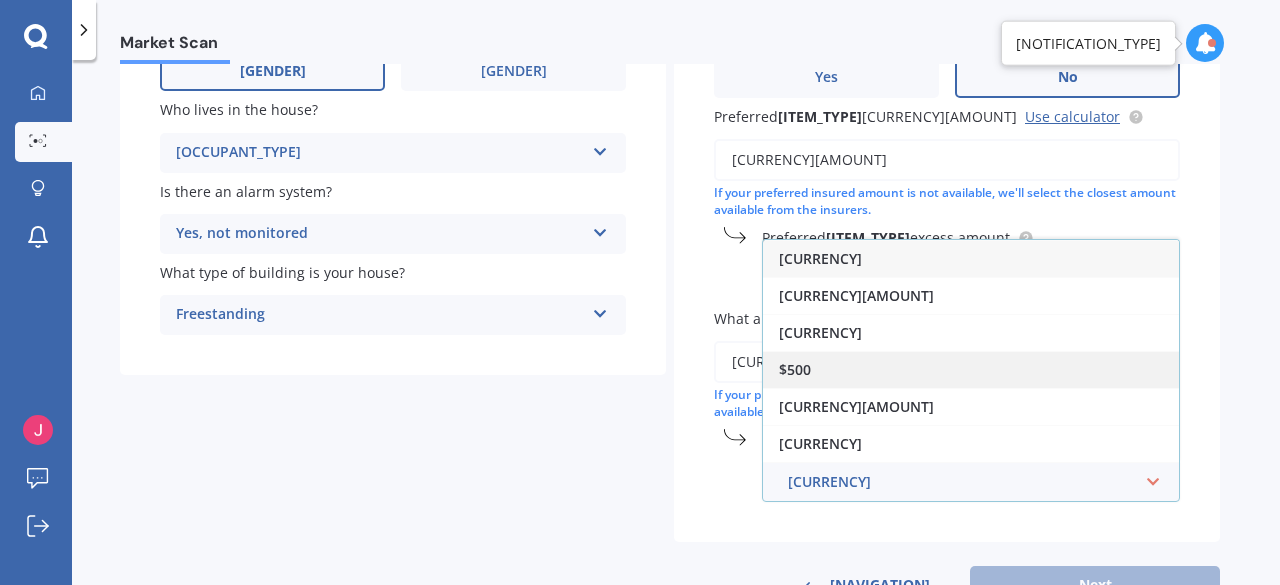 click on "$500" at bounding box center [971, 369] 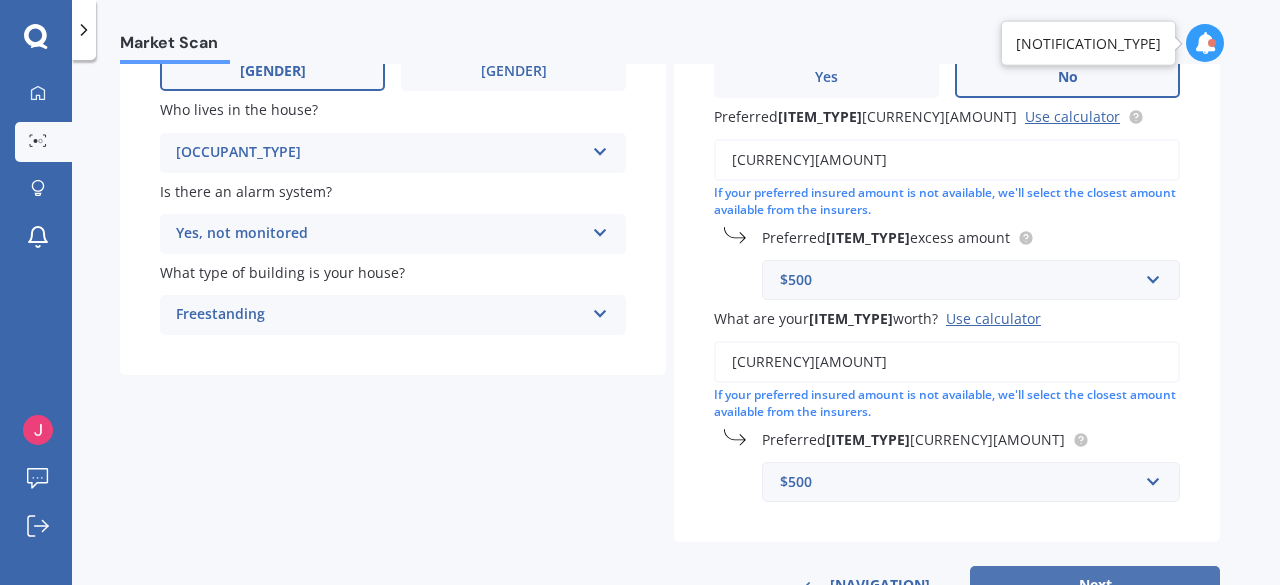 click on "Next" at bounding box center [1095, 585] 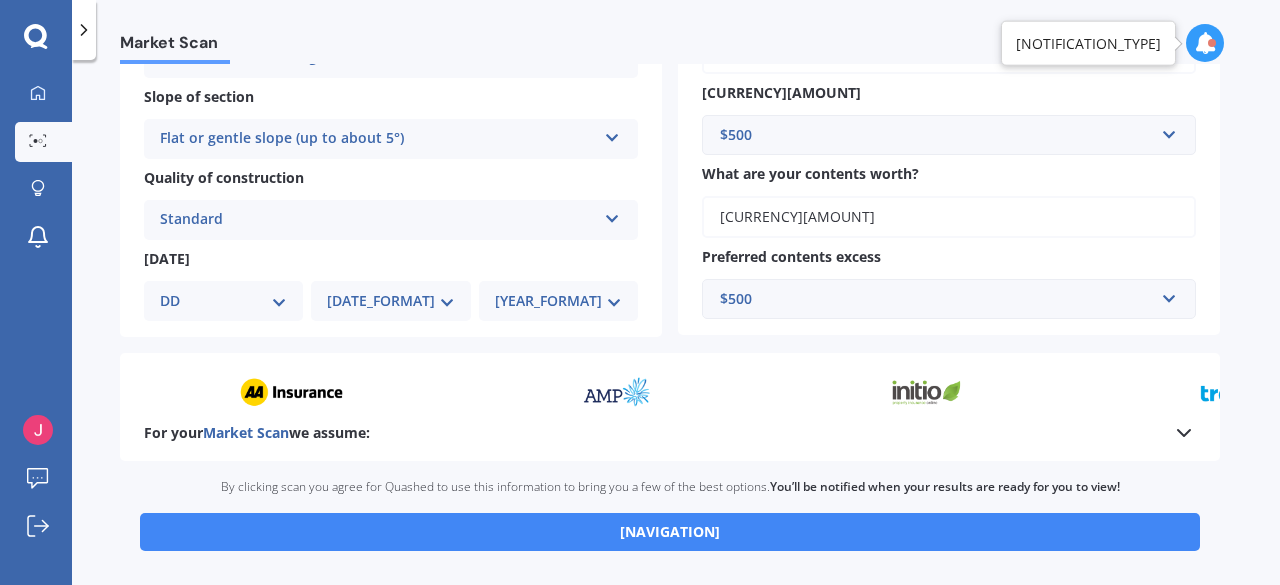 scroll, scrollTop: 757, scrollLeft: 0, axis: vertical 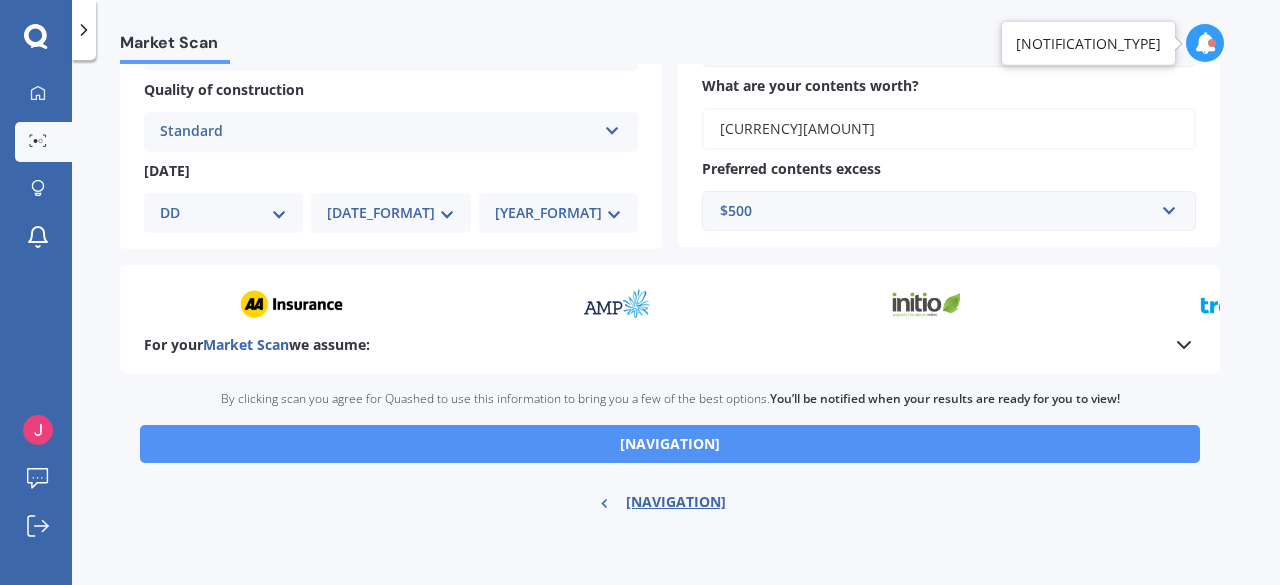 click on "[NAVIGATION]" at bounding box center [670, 444] 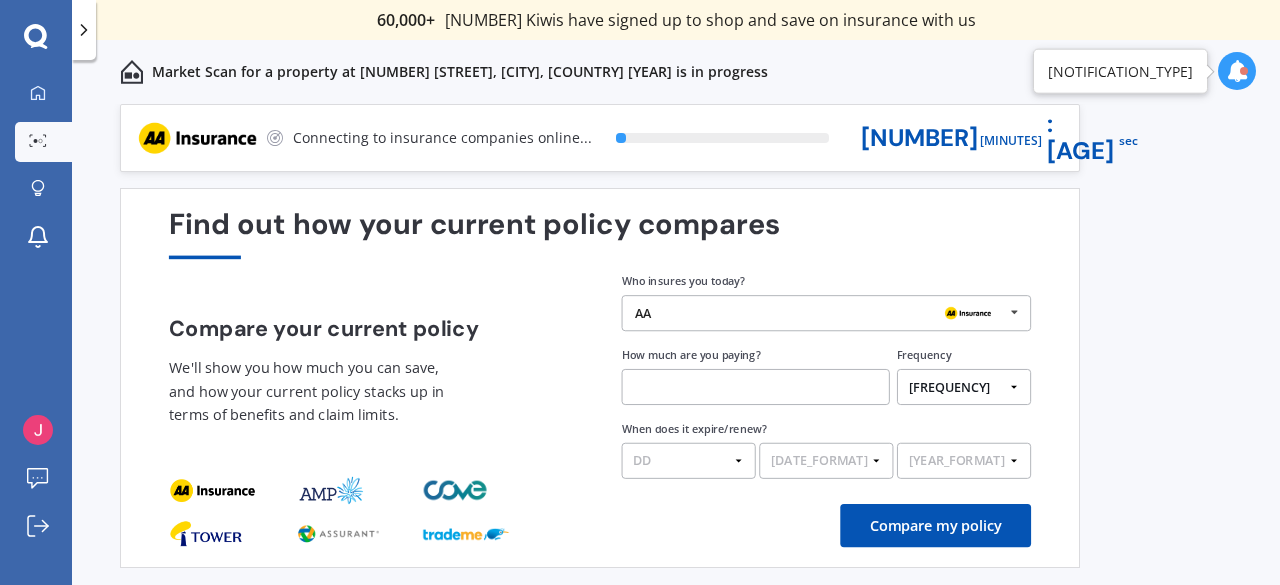 scroll, scrollTop: 60, scrollLeft: 0, axis: vertical 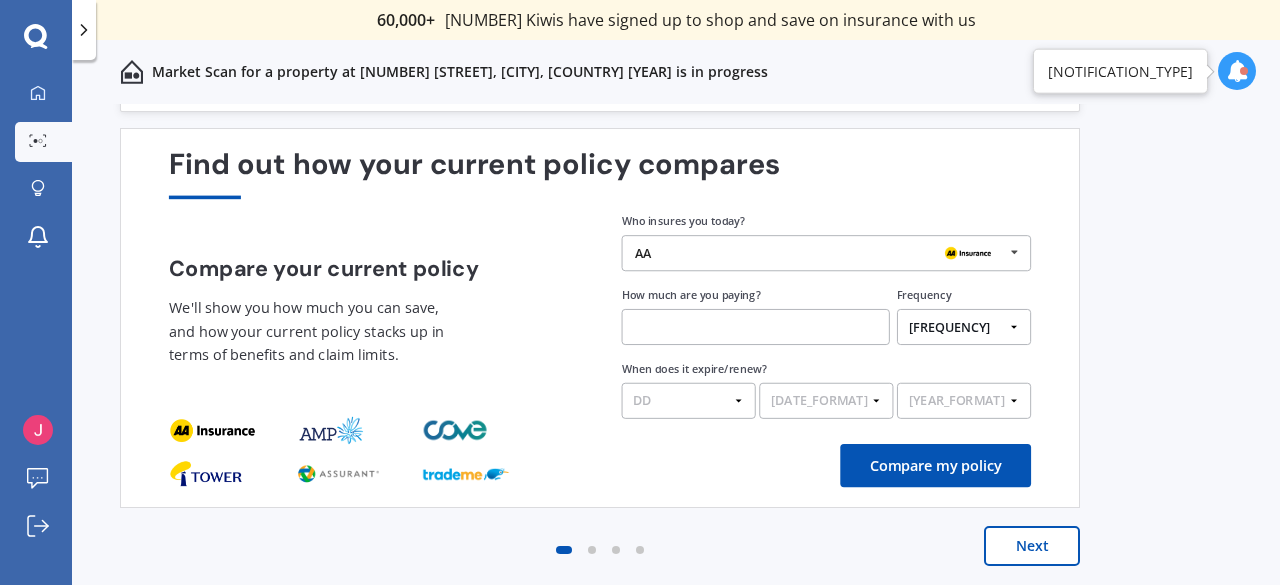 click on "Next" at bounding box center (1032, 546) 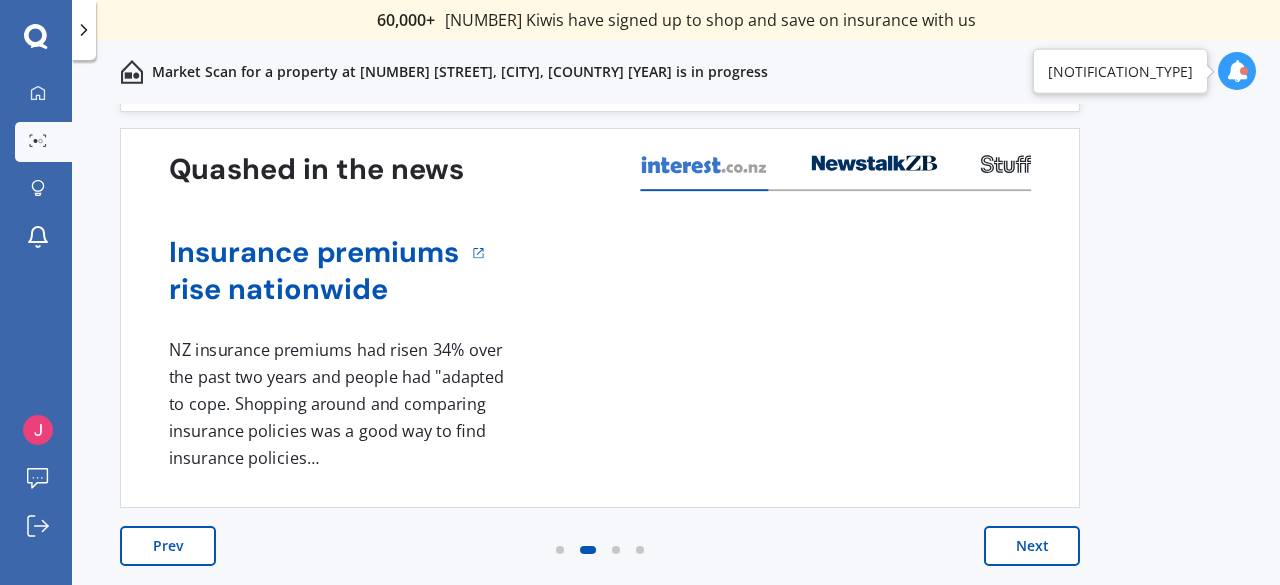 click on "Next" at bounding box center [1032, 546] 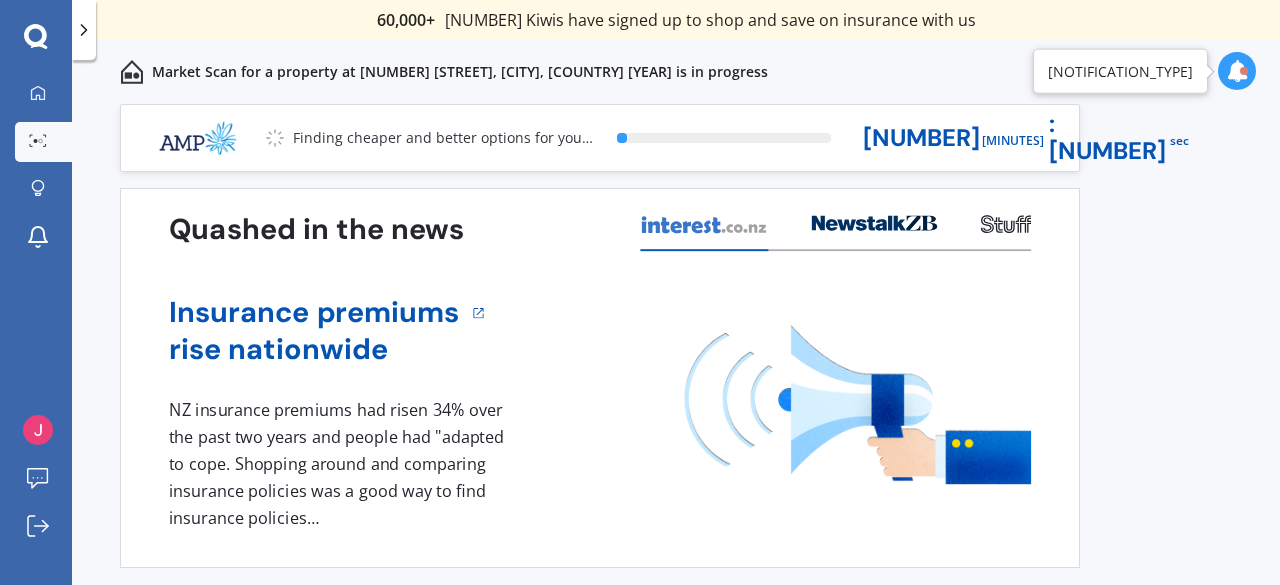 scroll, scrollTop: 60, scrollLeft: 0, axis: vertical 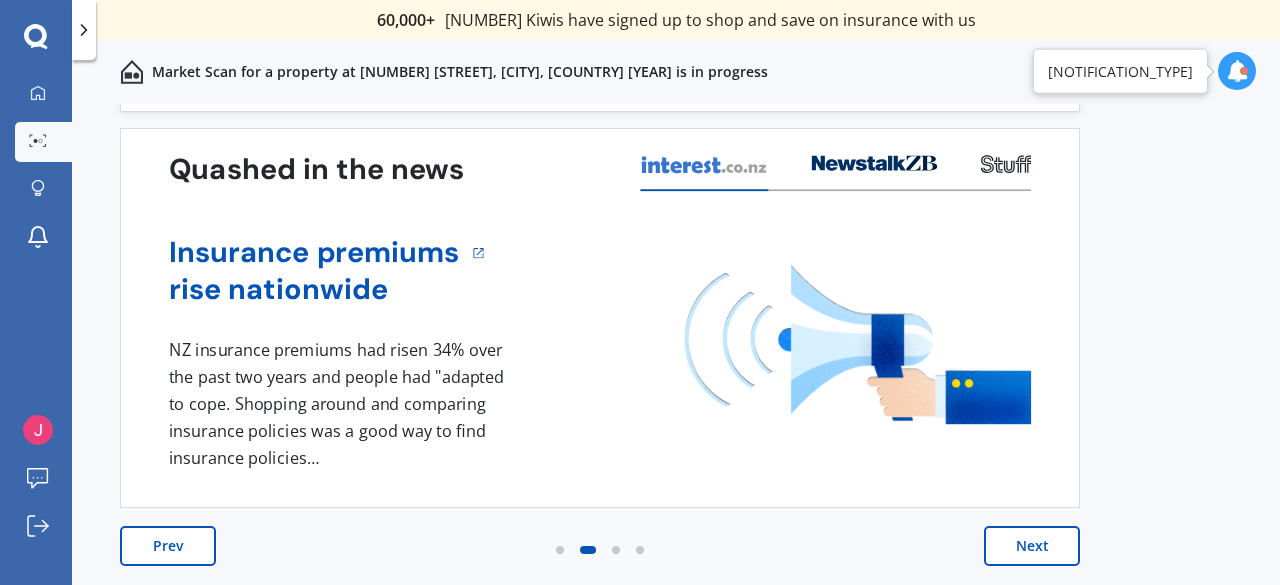 click on "Next" at bounding box center (1032, 546) 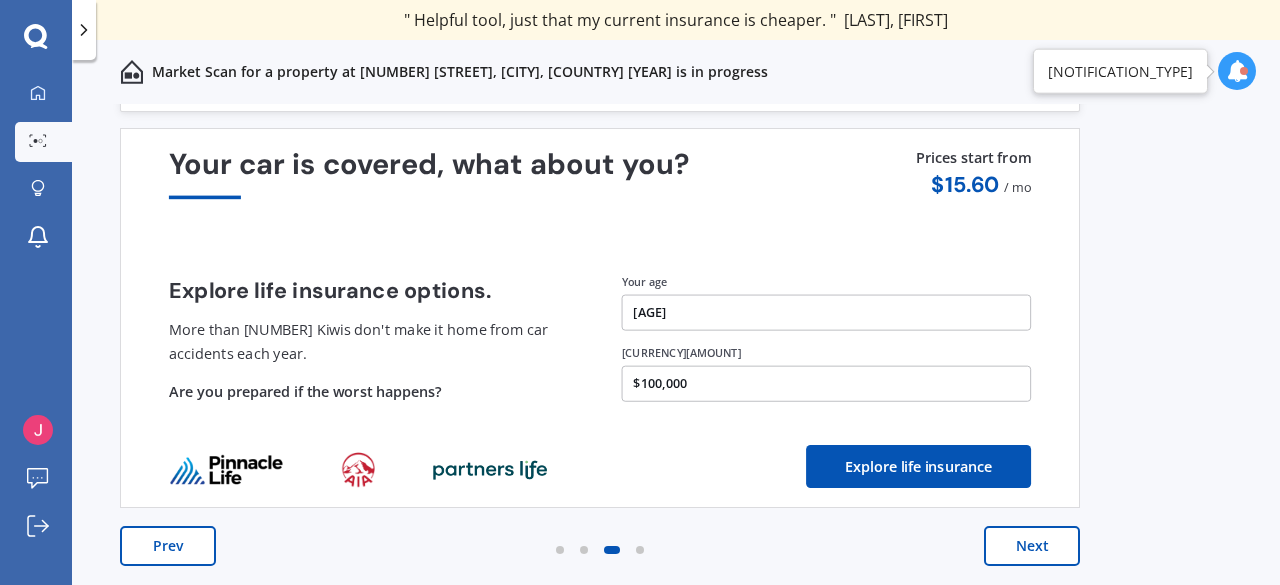 scroll, scrollTop: 0, scrollLeft: 0, axis: both 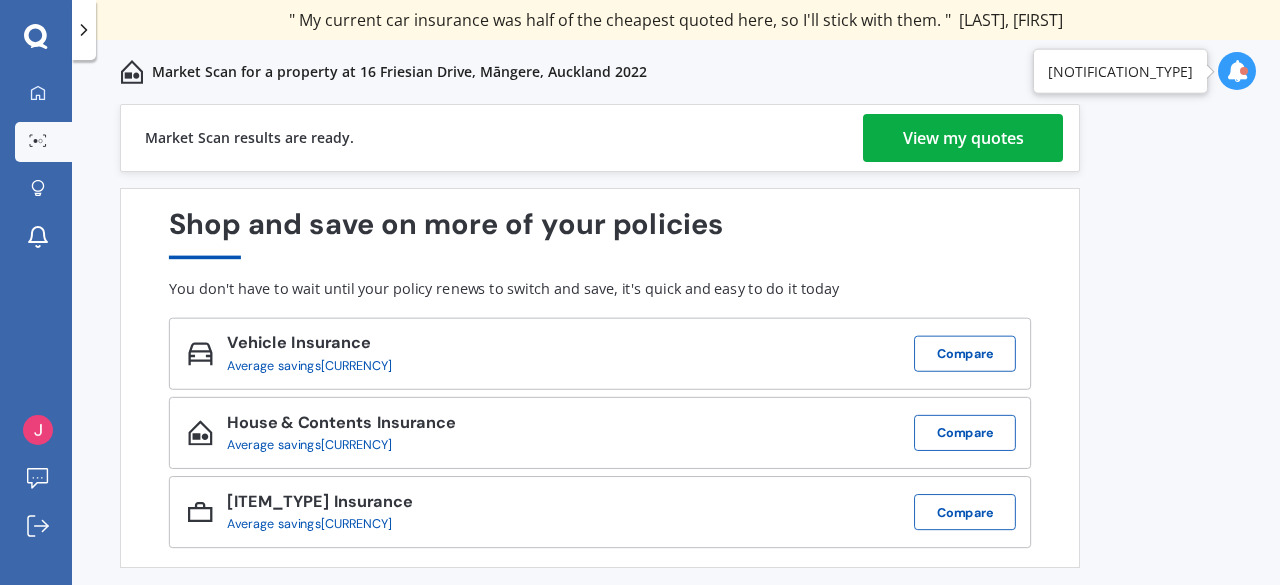 click on "View my quotes" at bounding box center [963, 138] 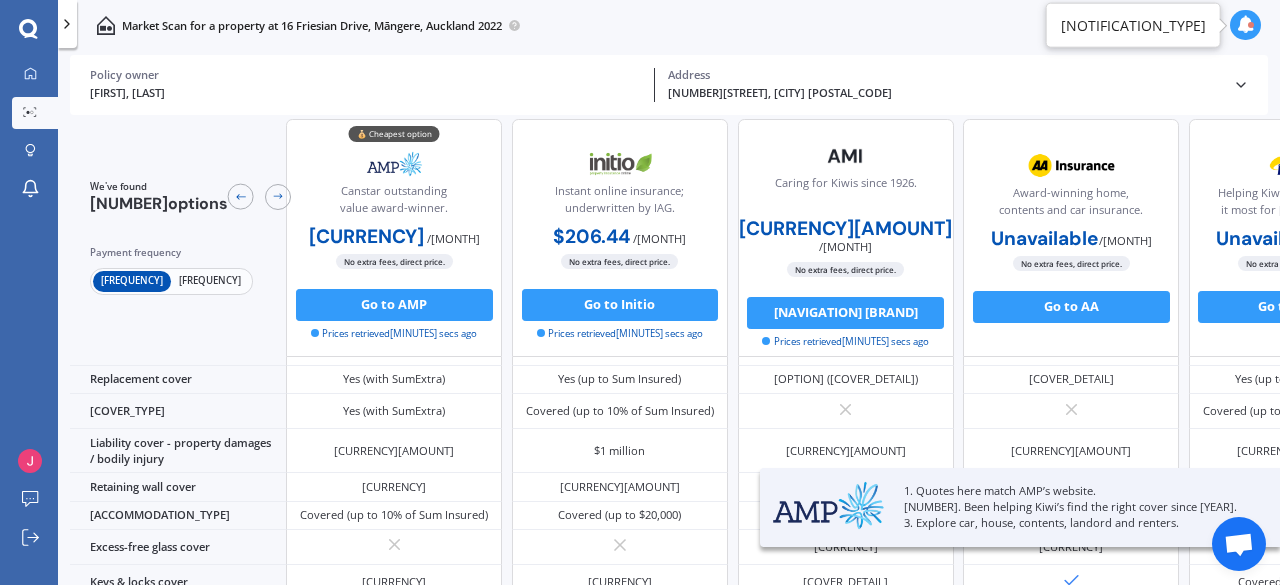 scroll, scrollTop: 0, scrollLeft: 0, axis: both 